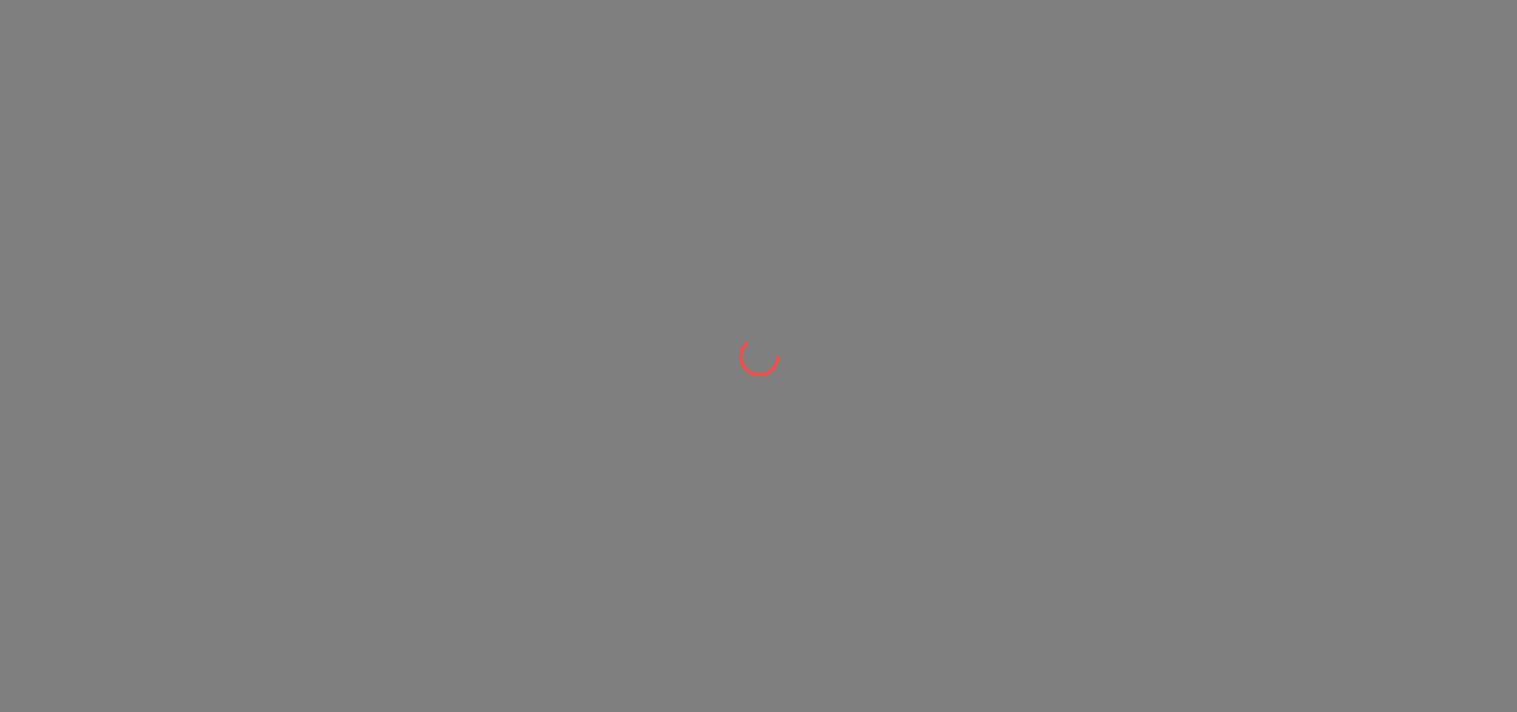 scroll, scrollTop: 0, scrollLeft: 0, axis: both 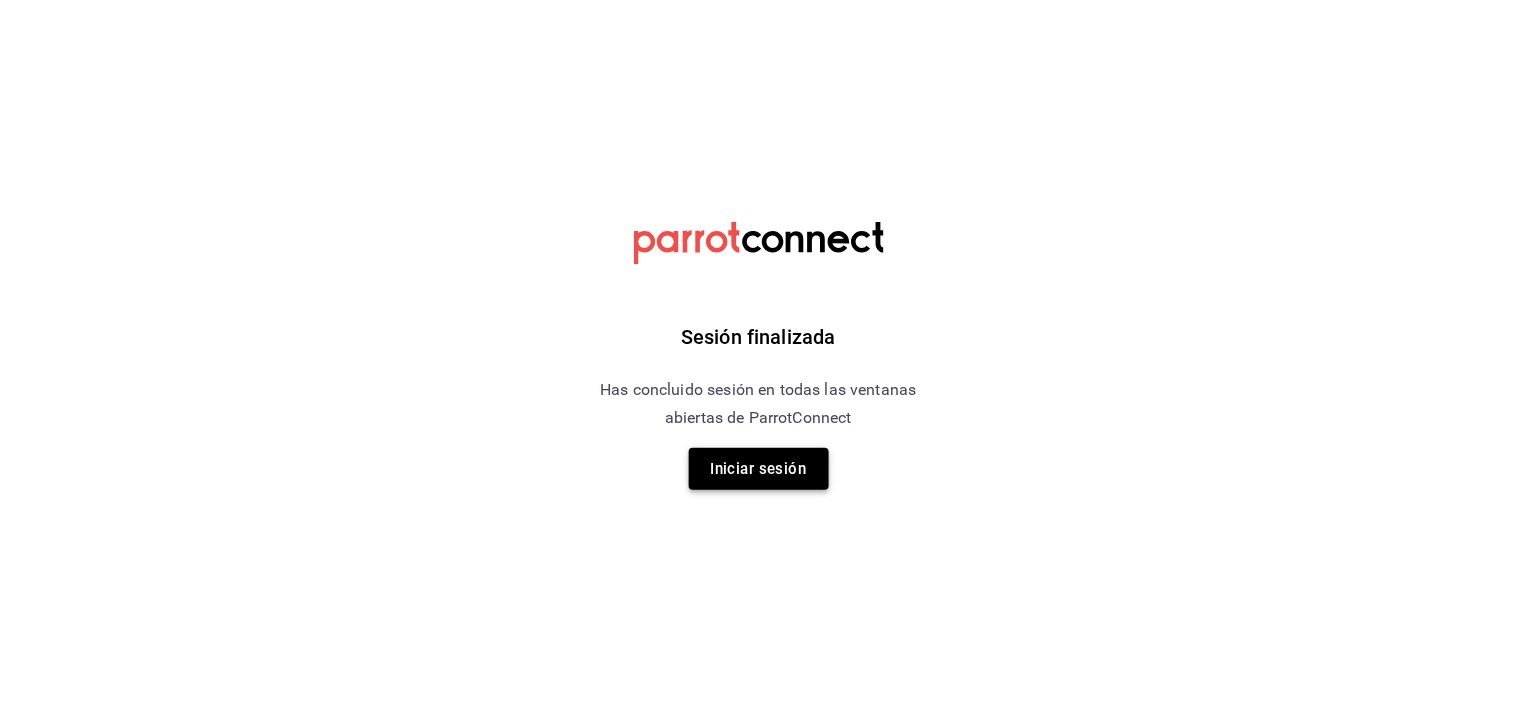 click on "Iniciar sesión" at bounding box center [759, 469] 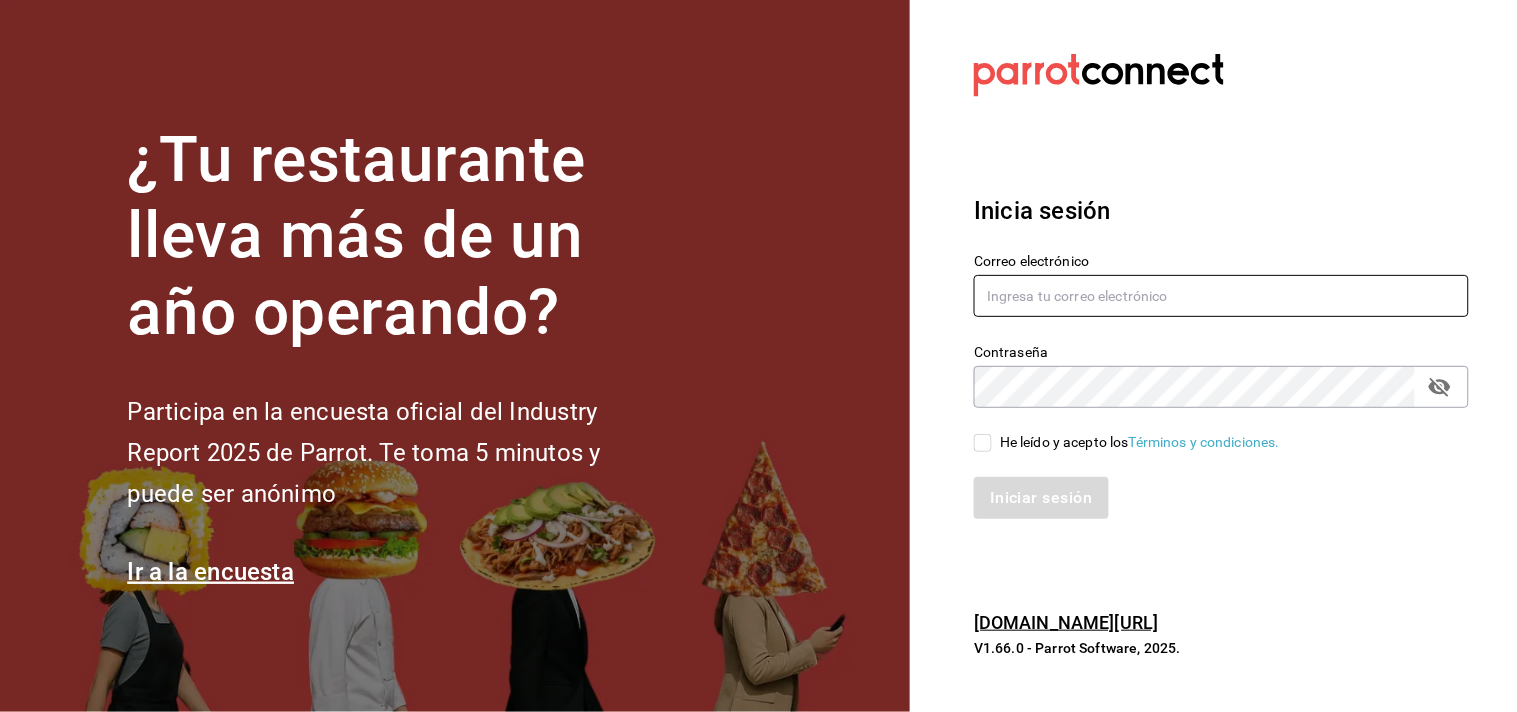 type on "administracion@airepaz.com" 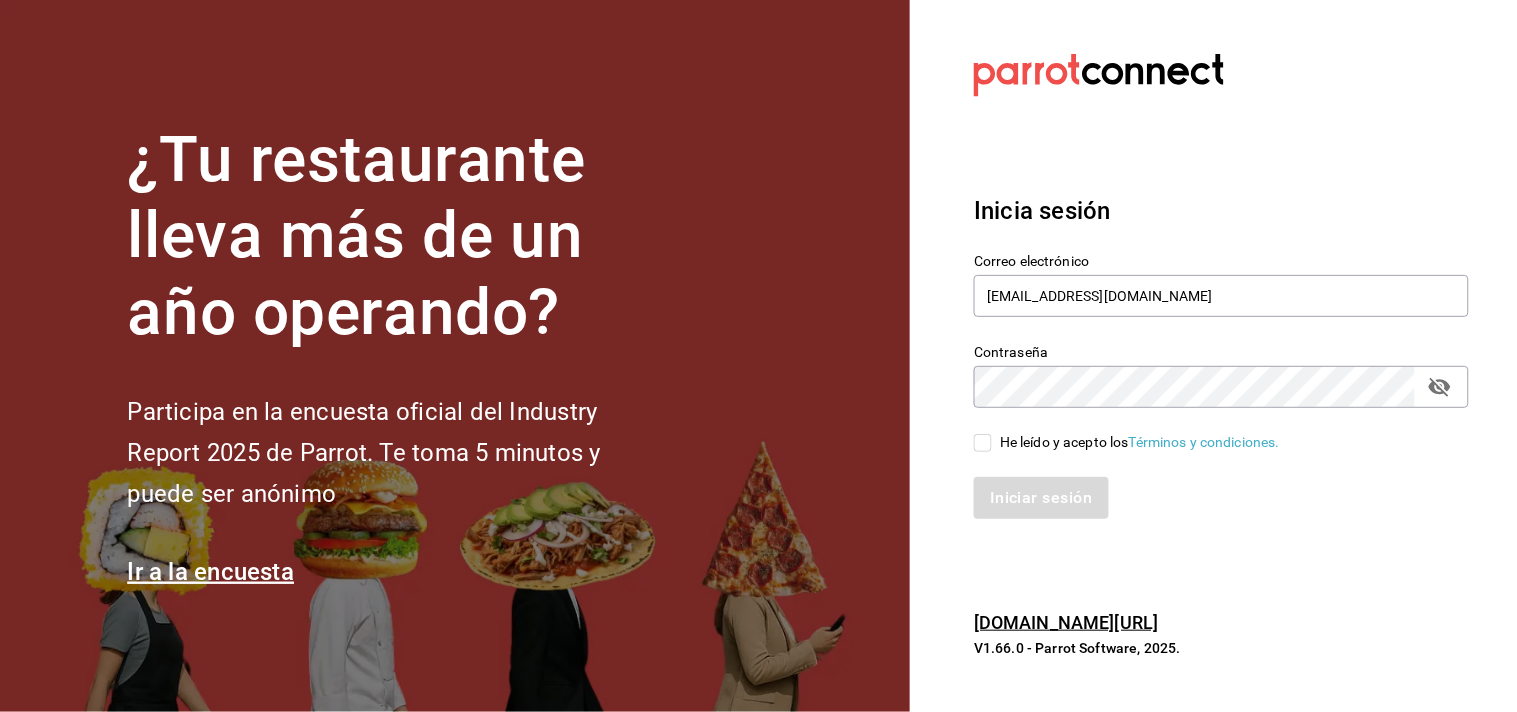 click on "He leído y acepto los  Términos y condiciones." at bounding box center [983, 443] 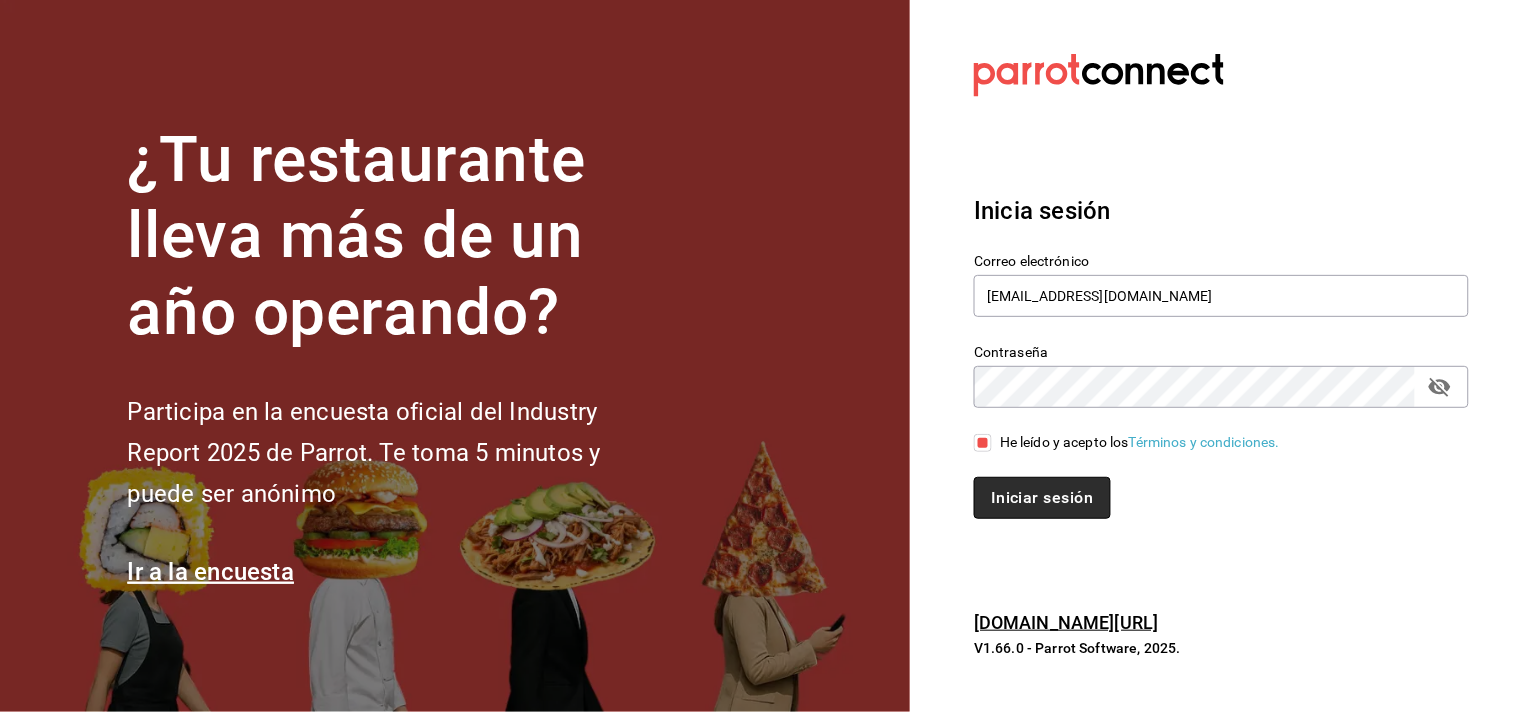 click on "Iniciar sesión" at bounding box center (1042, 498) 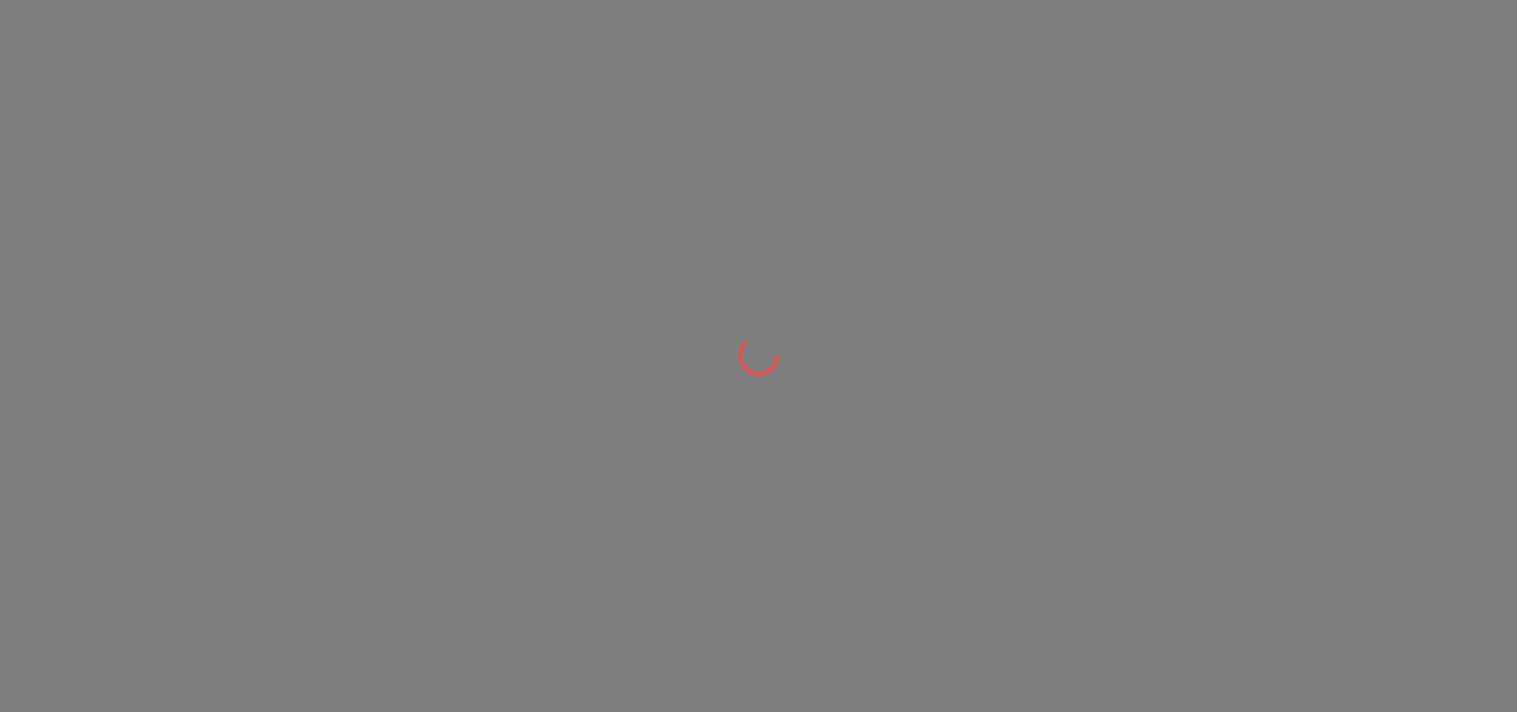 scroll, scrollTop: 0, scrollLeft: 0, axis: both 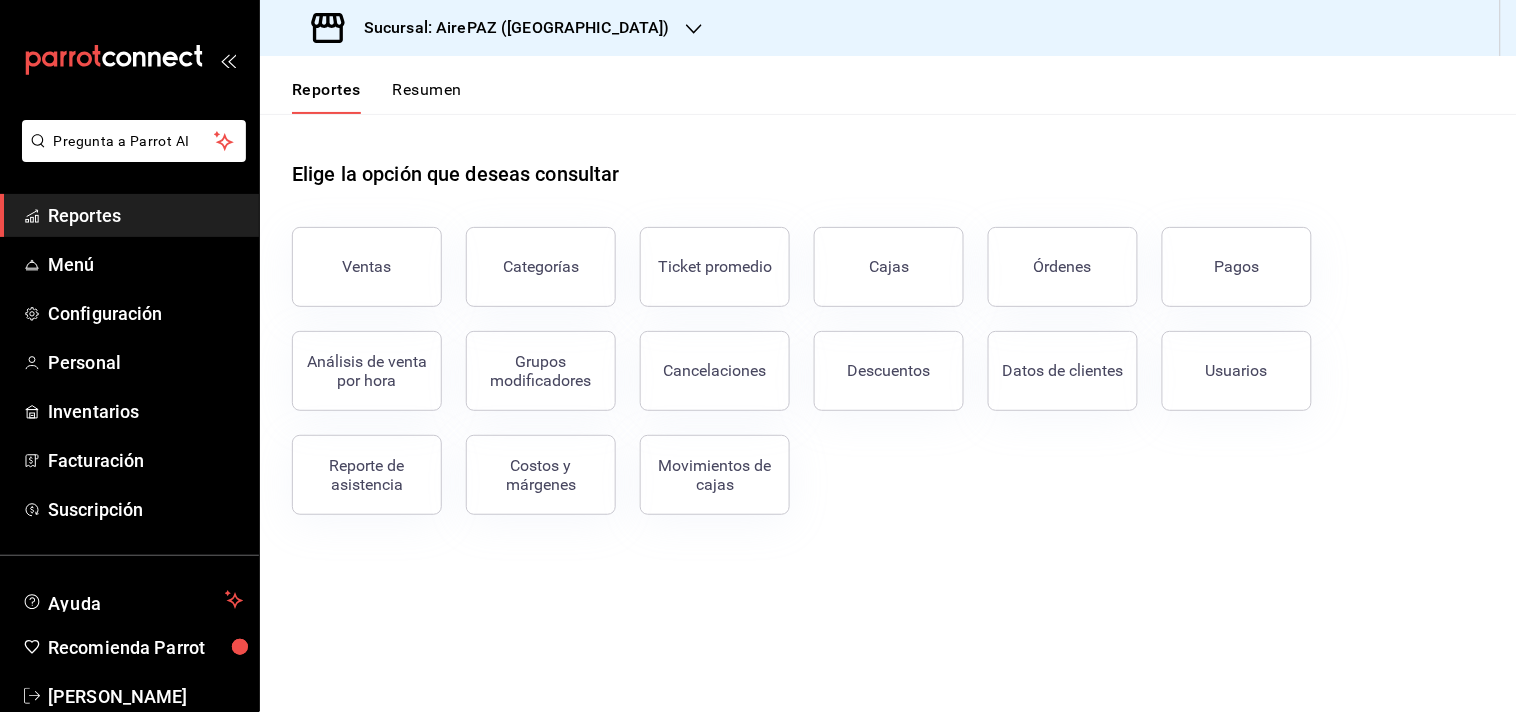 click on "Resumen" at bounding box center (427, 97) 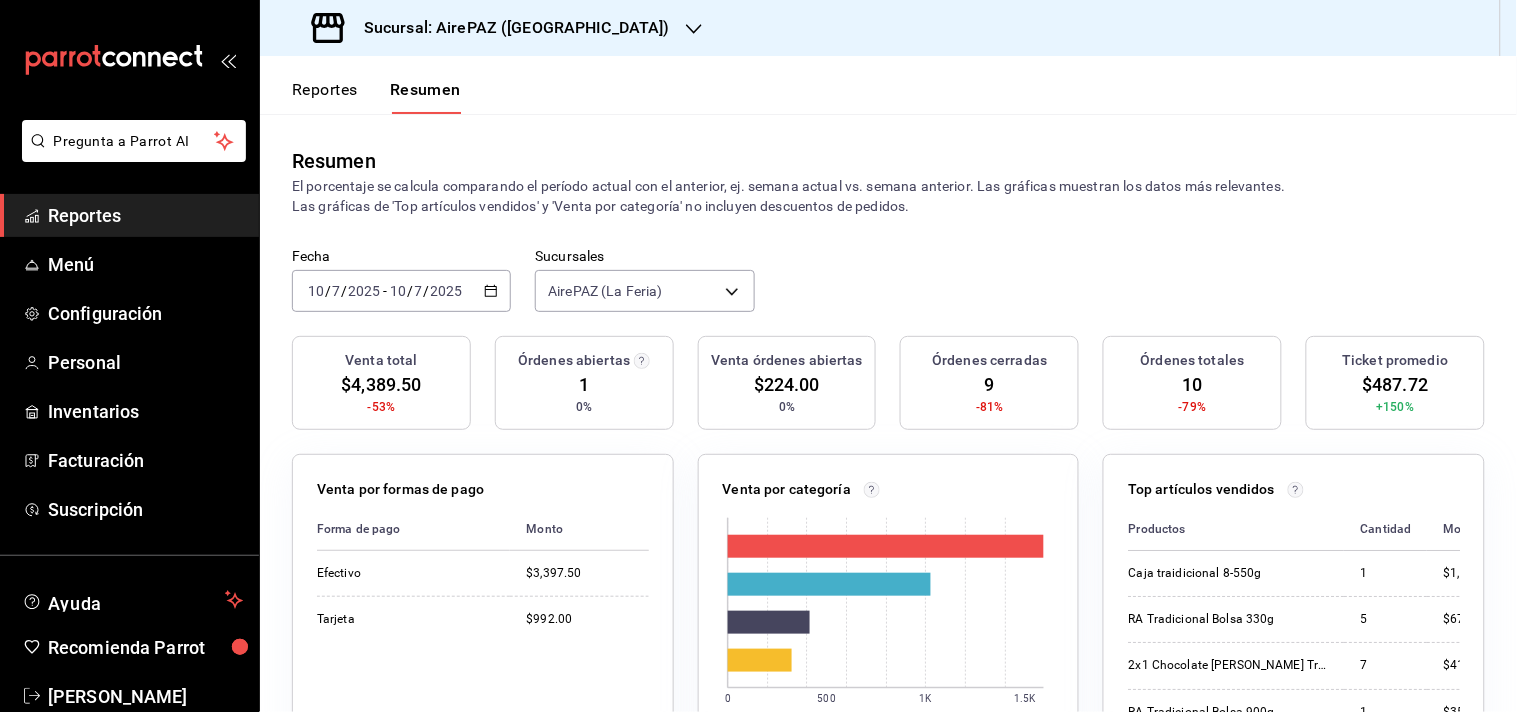 click on "Reportes" at bounding box center (325, 97) 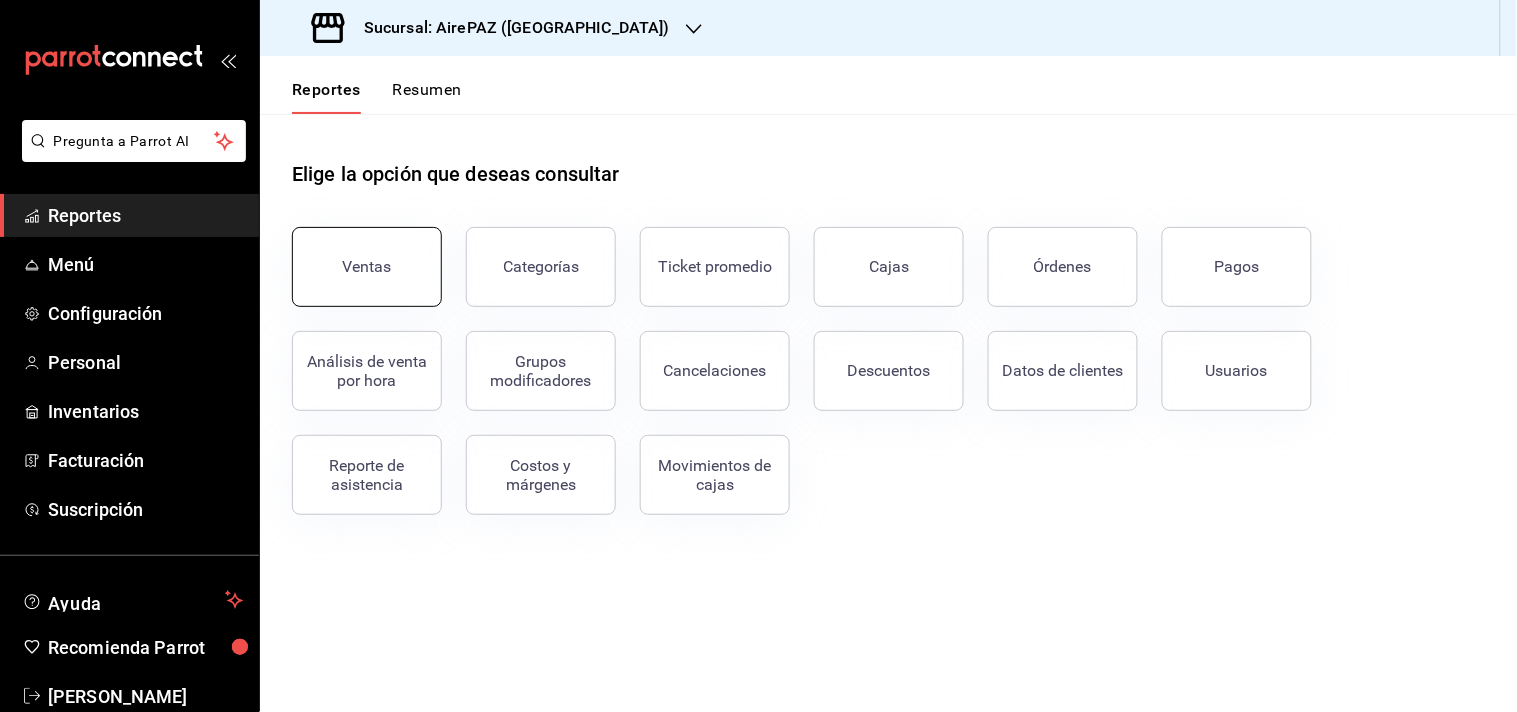 click on "Ventas" at bounding box center (367, 267) 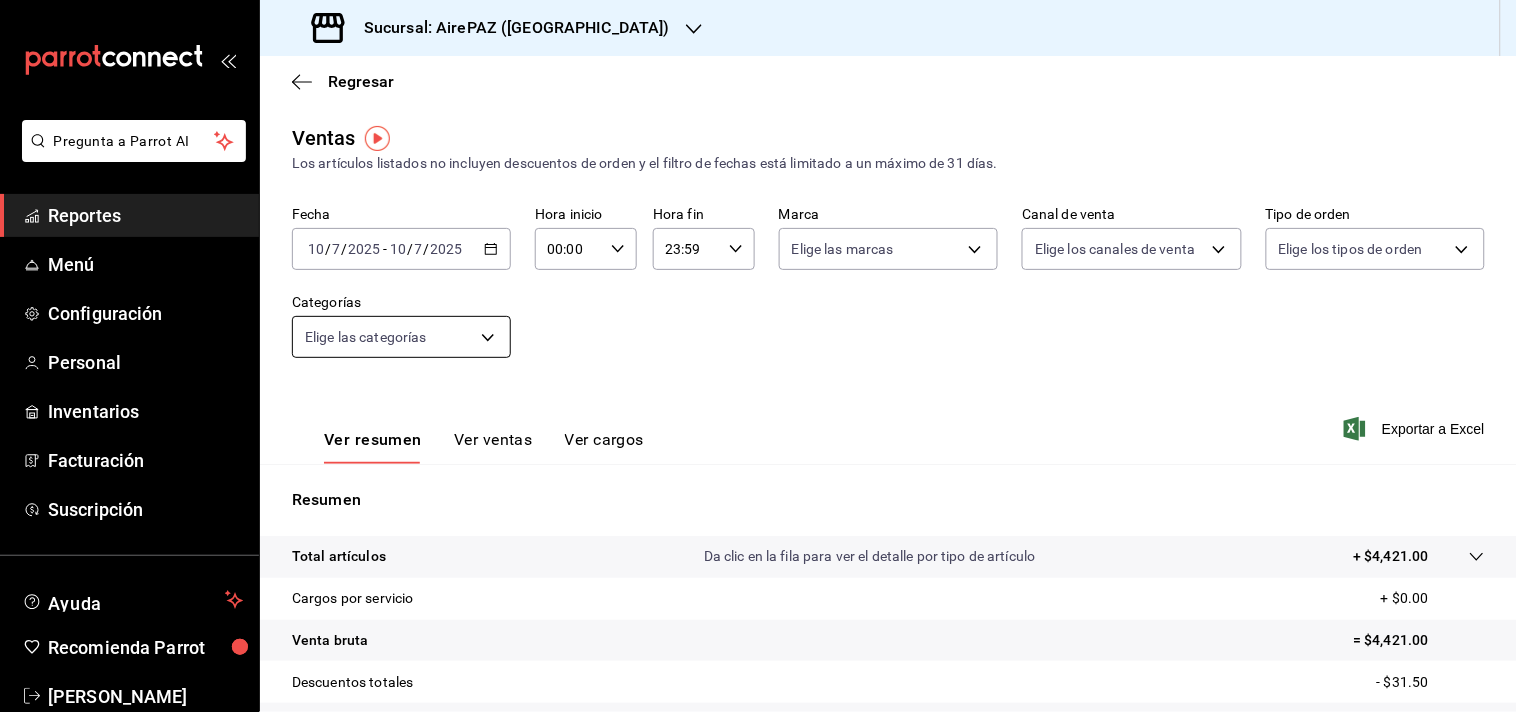 click on "Elige las categorías" at bounding box center (401, 337) 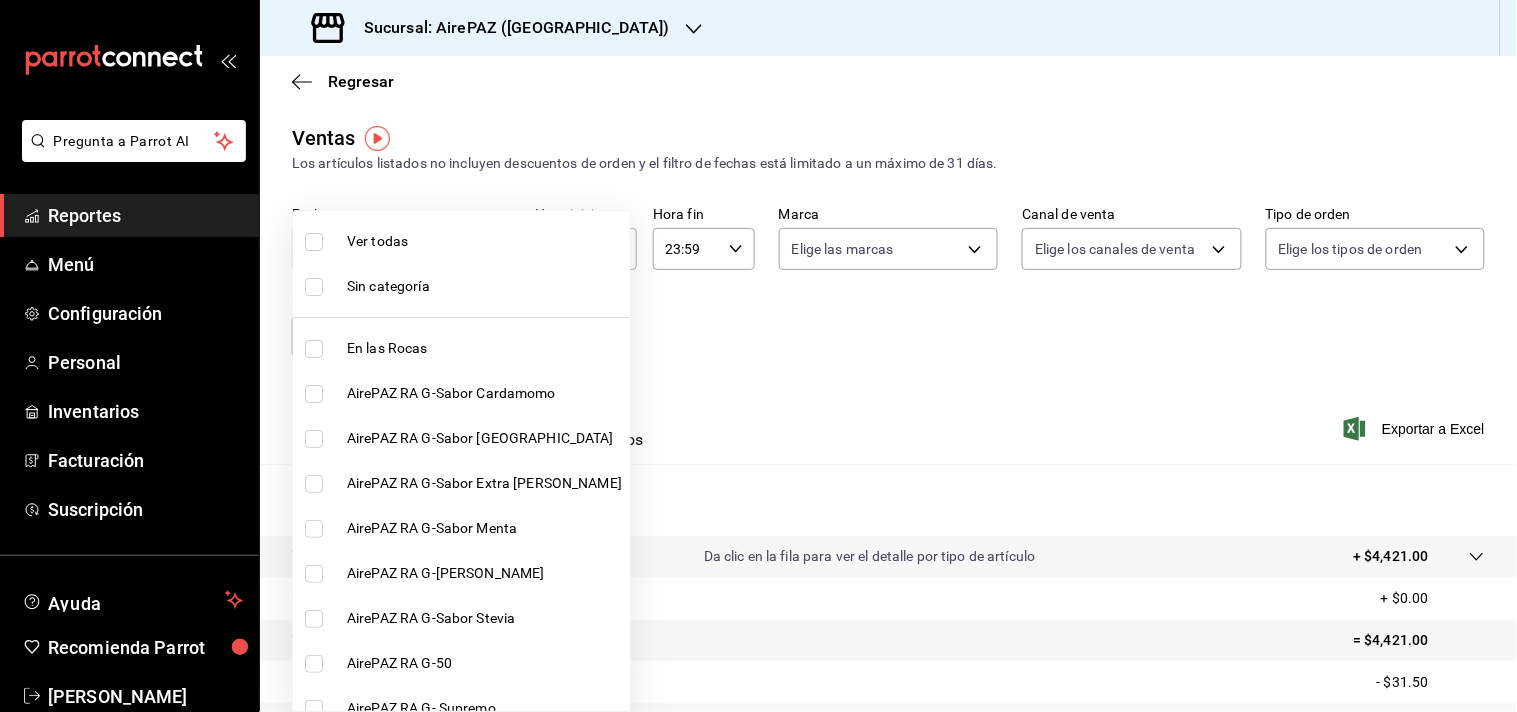 click on "Pregunta a Parrot AI Reportes   Menú   Configuración   Personal   Inventarios   Facturación   Suscripción   Ayuda Recomienda Parrot   [PERSON_NAME]   Sugerir nueva función   Sucursal: AirePAZ (La Feria) Regresar Ventas Los artículos listados no incluyen descuentos de orden y el filtro de fechas está limitado a un máximo de 31 días. Fecha [DATE] [DATE] - [DATE] [DATE] Hora inicio 00:00 Hora inicio Hora fin 23:59 Hora fin Marca Elige las marcas Canal de venta Elige los canales de venta Tipo de orden Elige los tipos de orden Categorías Elige las categorías Ver resumen Ver ventas Ver cargos Exportar a Excel Resumen Total artículos Da clic en la fila para ver el detalle por tipo de artículo + $4,421.00 Cargos por servicio + $0.00 Venta bruta = $4,421.00 Descuentos totales - $31.50 Certificados de regalo - $0.00 Venta total = $4,389.50 Impuestos - $401.43 Venta neta = $3,988.07 Pregunta a Parrot AI Reportes   Menú   Configuración   Personal   Inventarios   Facturación" at bounding box center (758, 356) 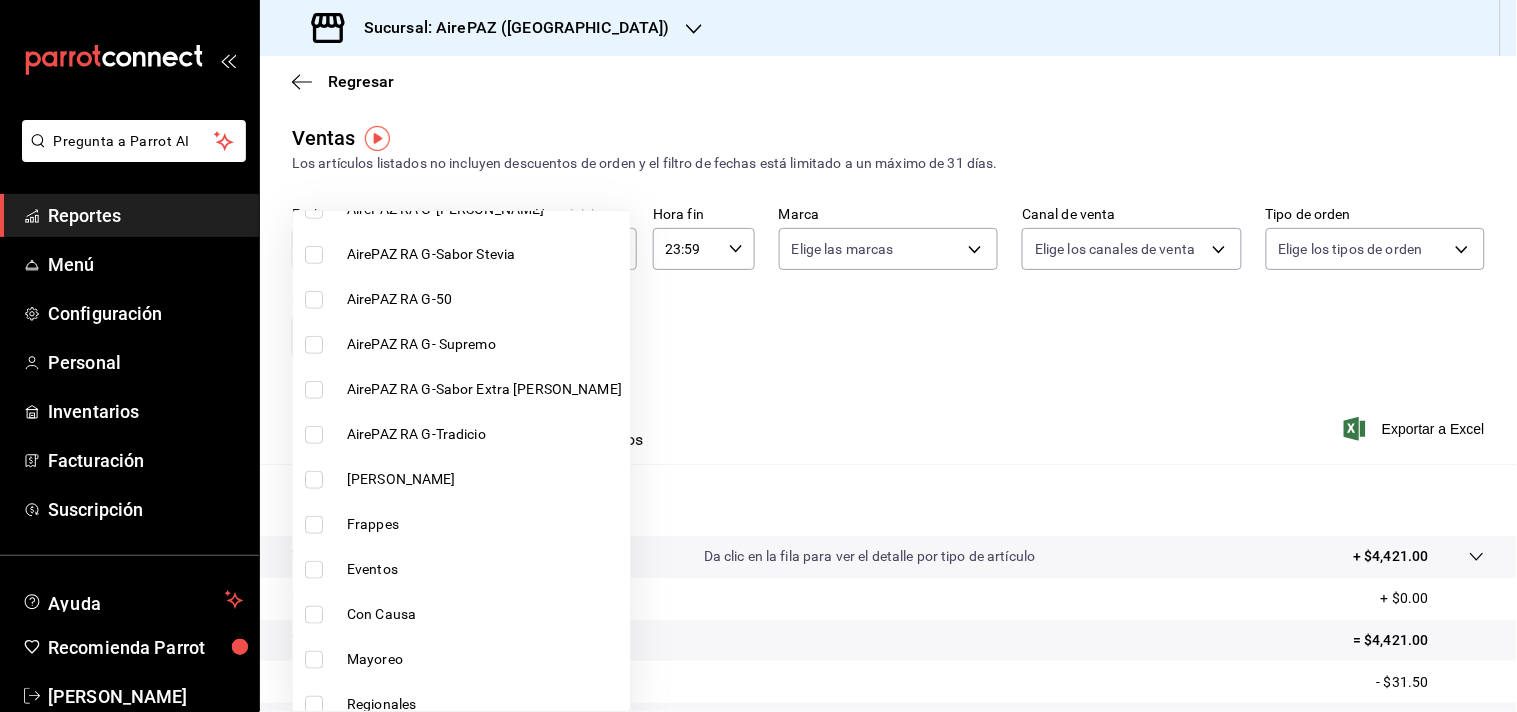 scroll, scrollTop: 0, scrollLeft: 0, axis: both 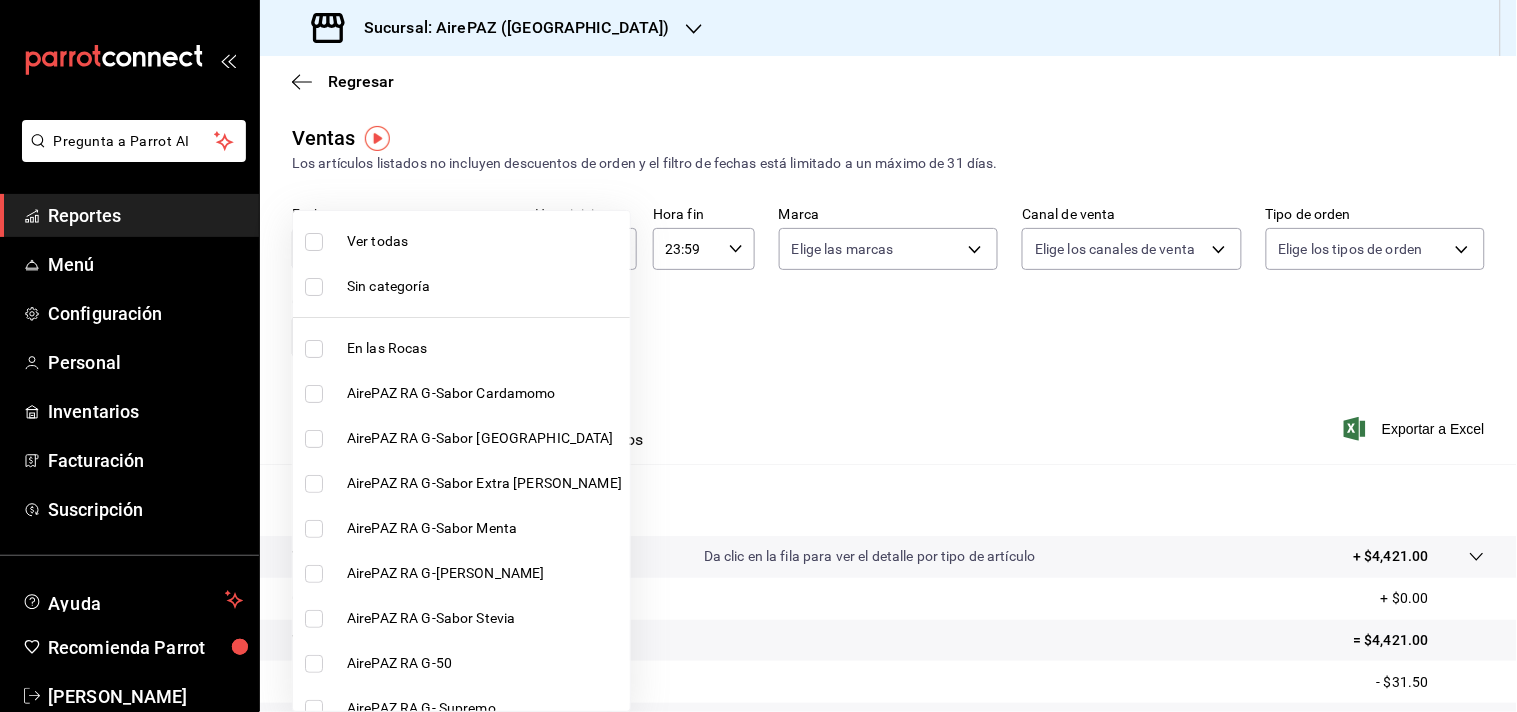 click at bounding box center [314, 394] 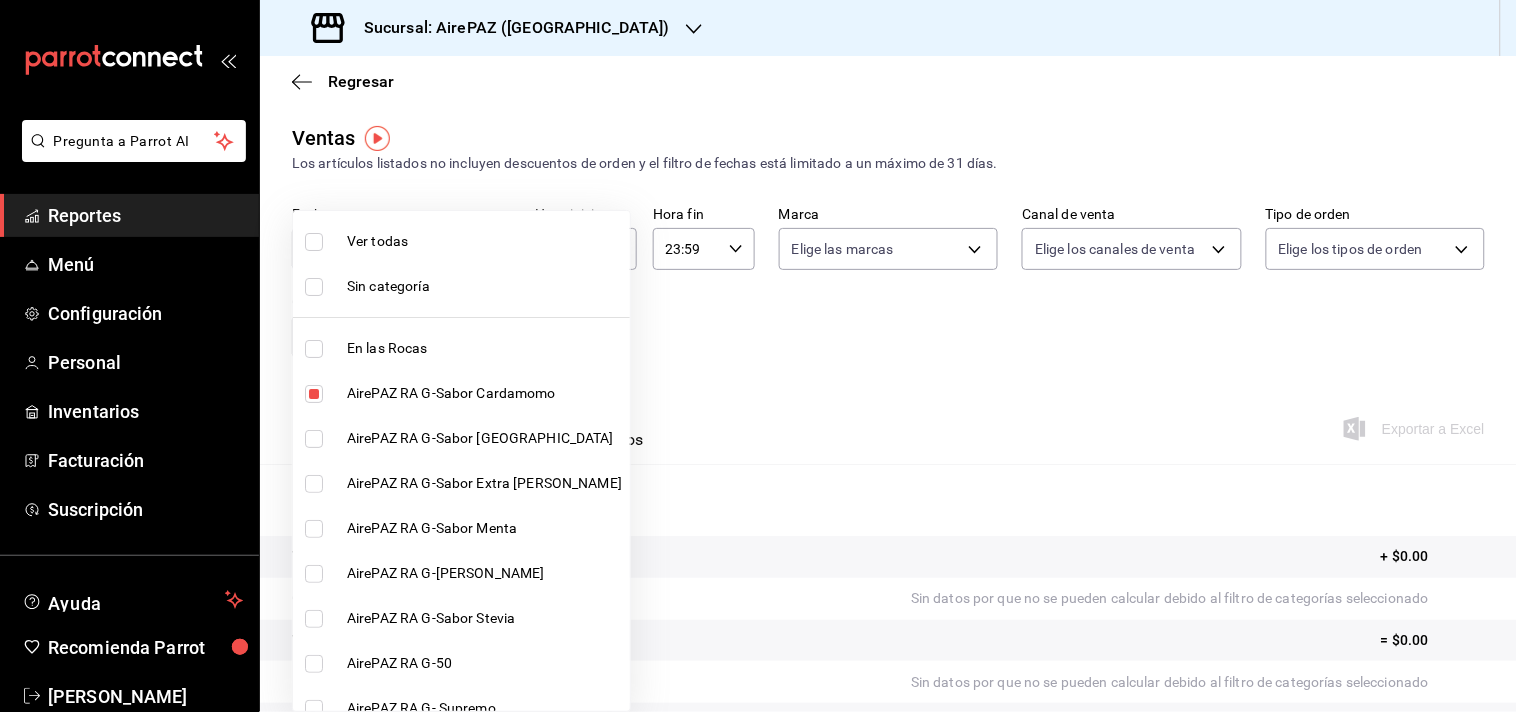 click at bounding box center [758, 356] 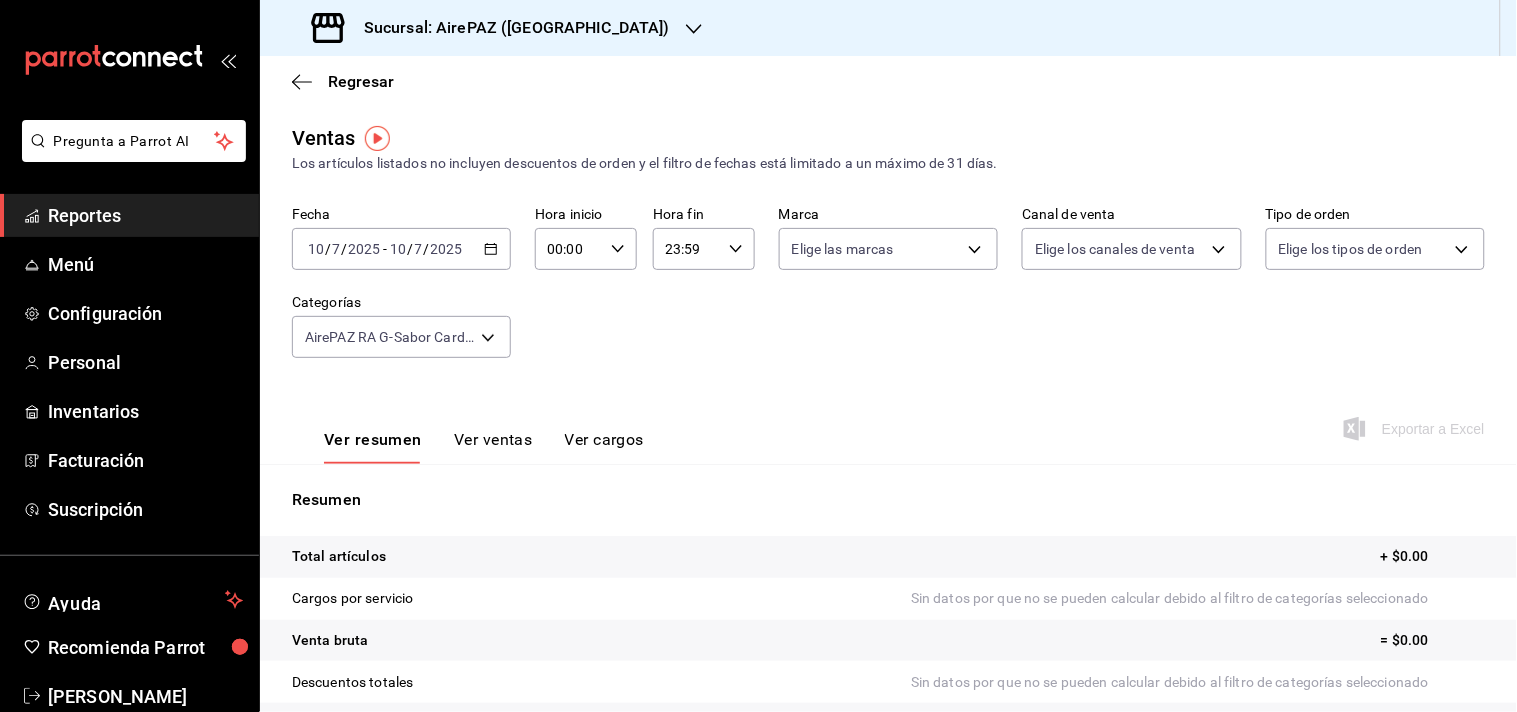 click on "[DATE] [DATE] - [DATE] [DATE]" at bounding box center [401, 249] 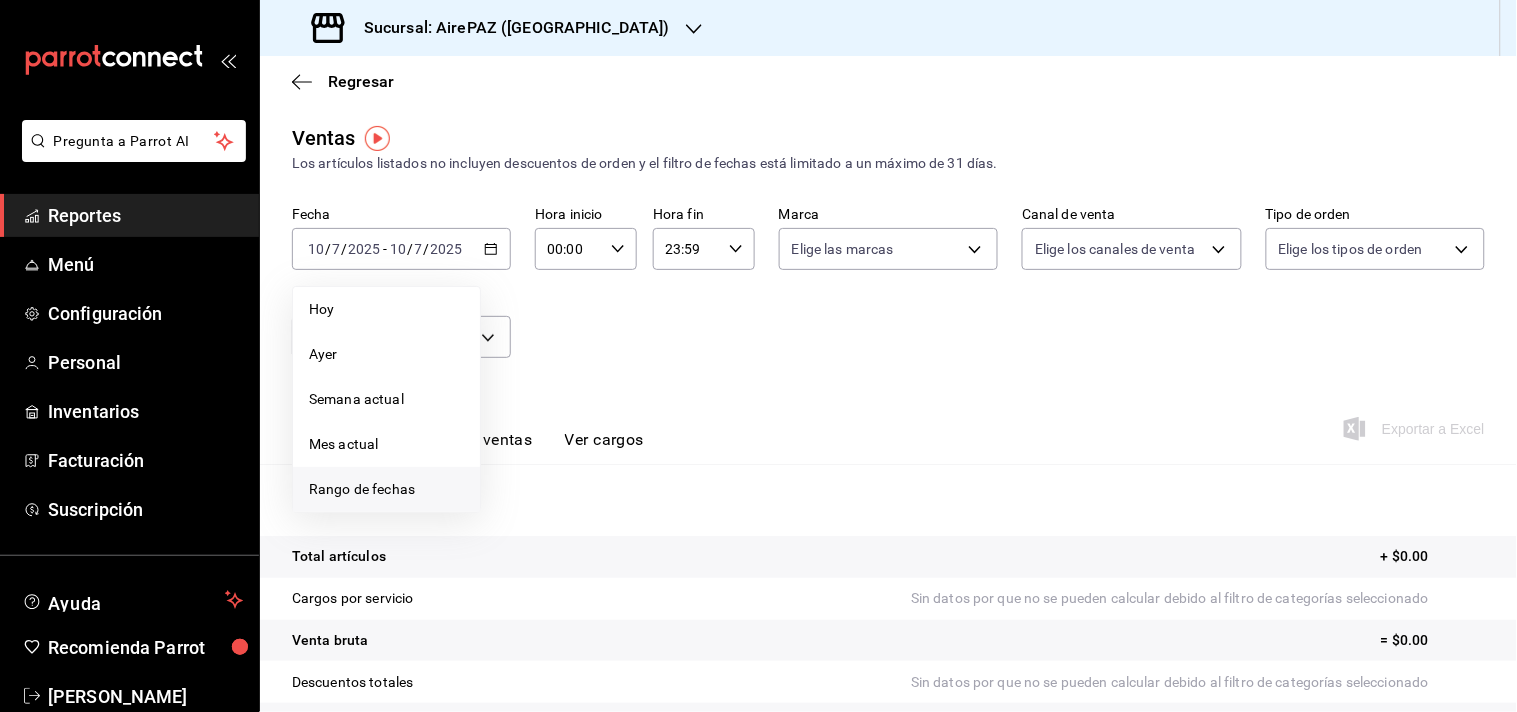 click on "Rango de fechas" at bounding box center [386, 489] 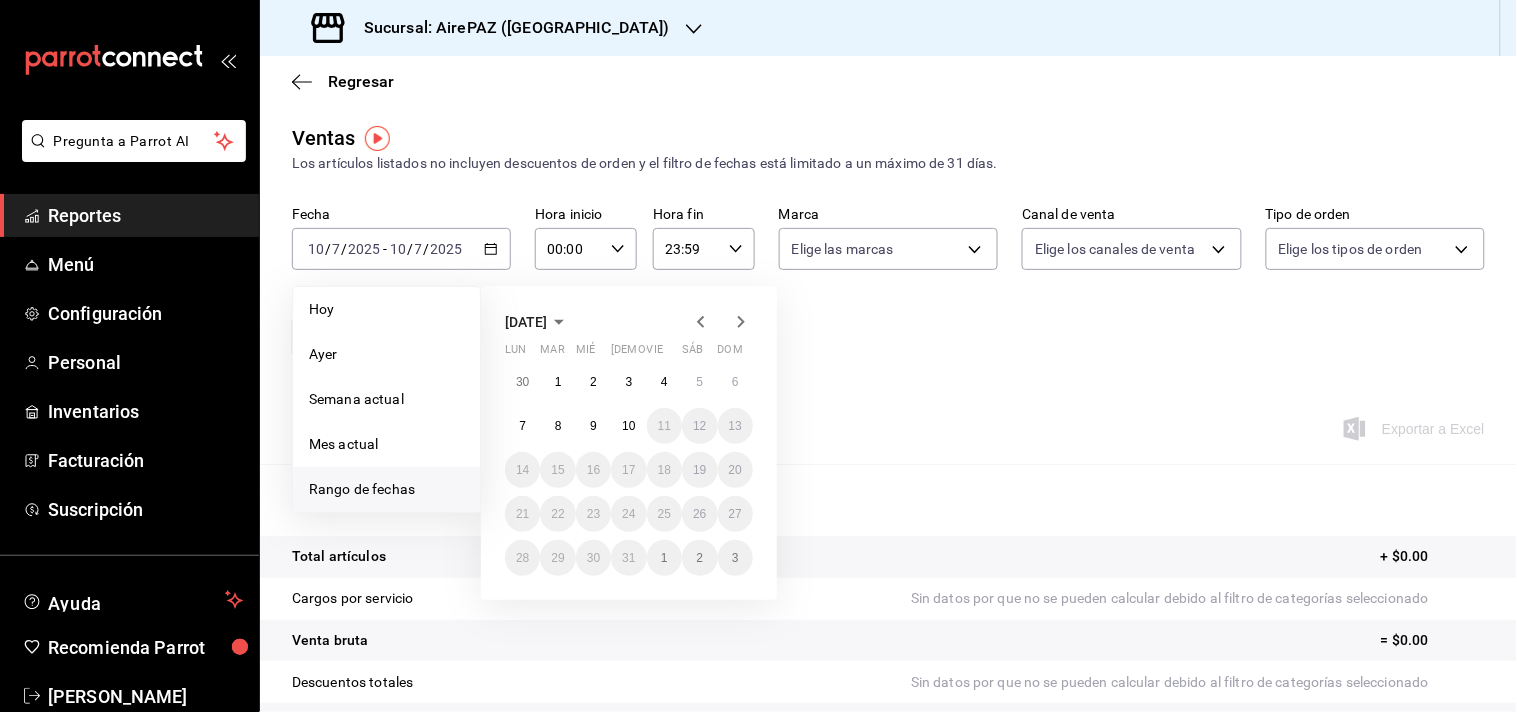 click 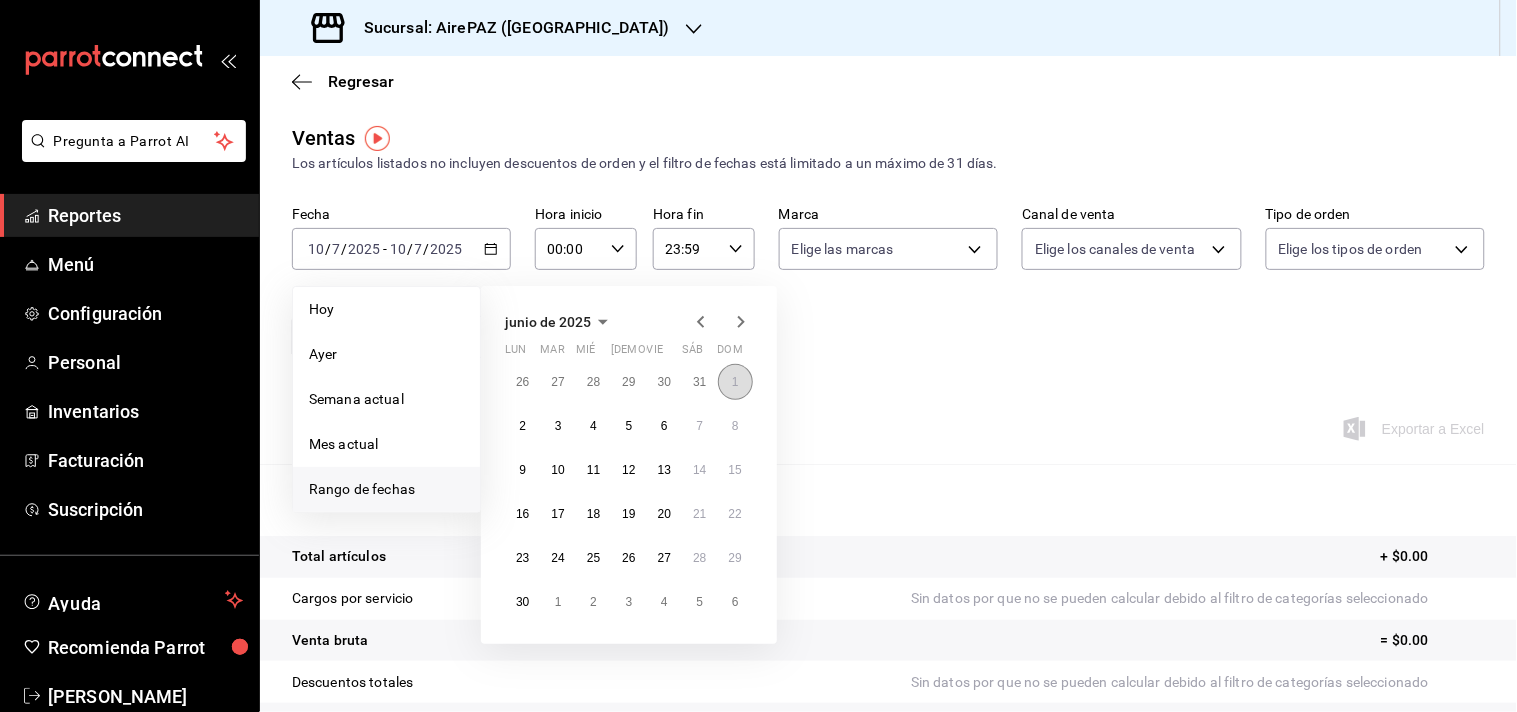 click on "1" at bounding box center [735, 382] 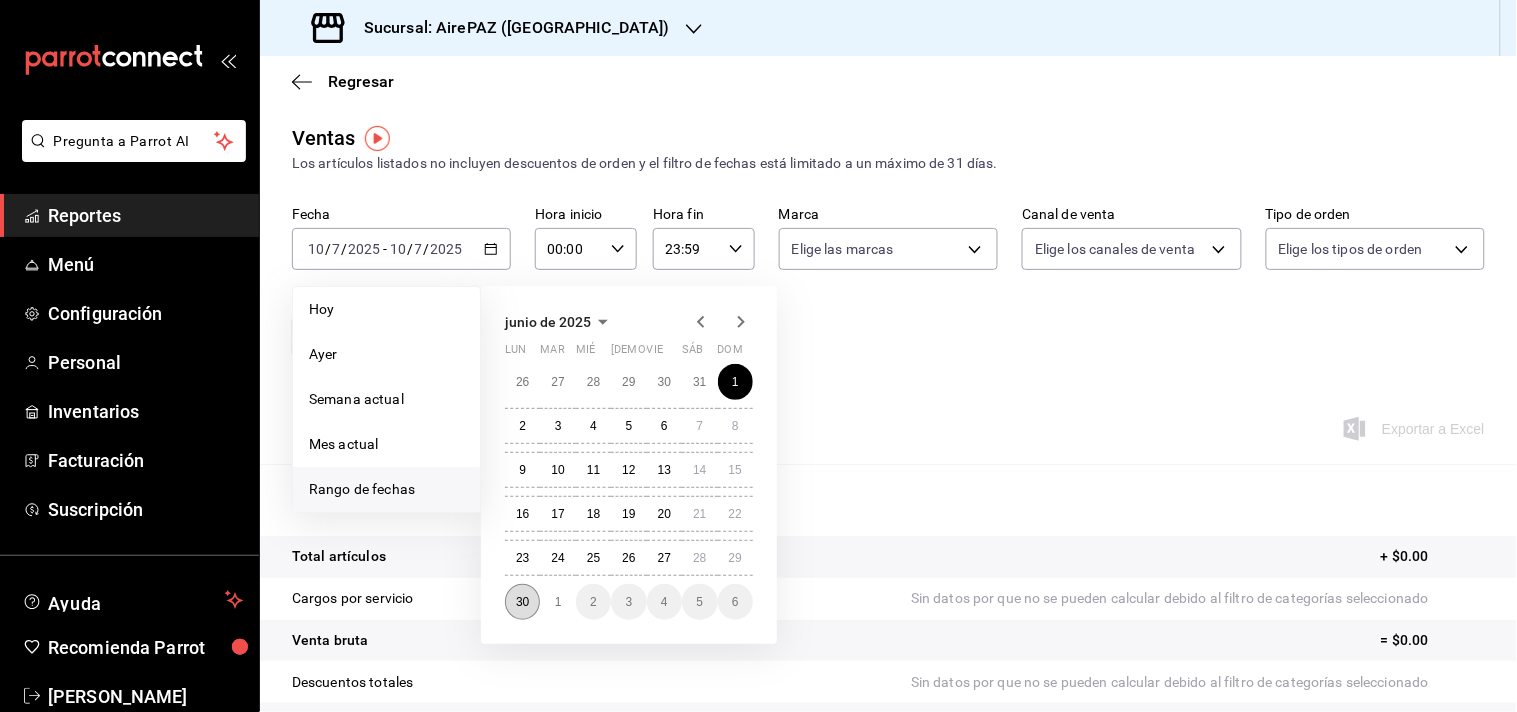 click on "30" at bounding box center (522, 602) 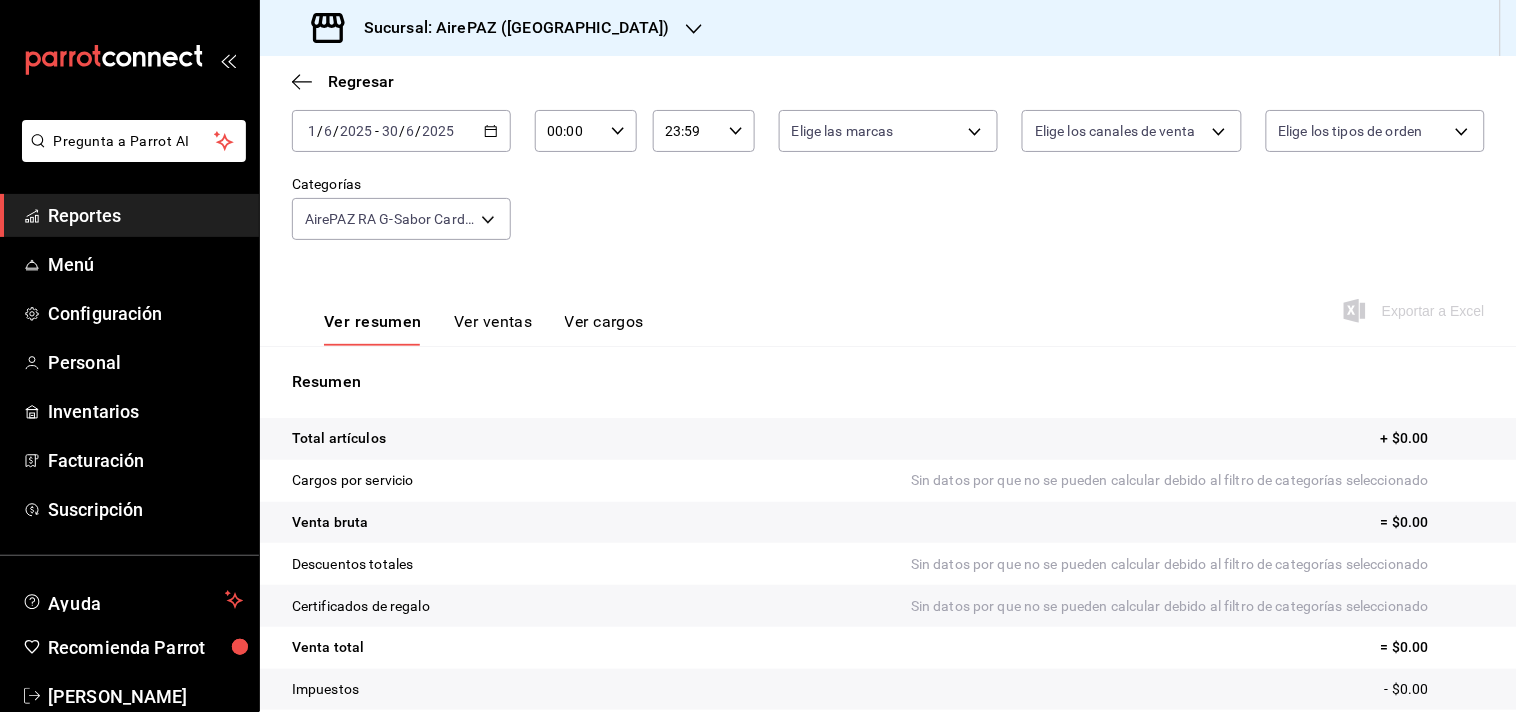 scroll, scrollTop: 246, scrollLeft: 0, axis: vertical 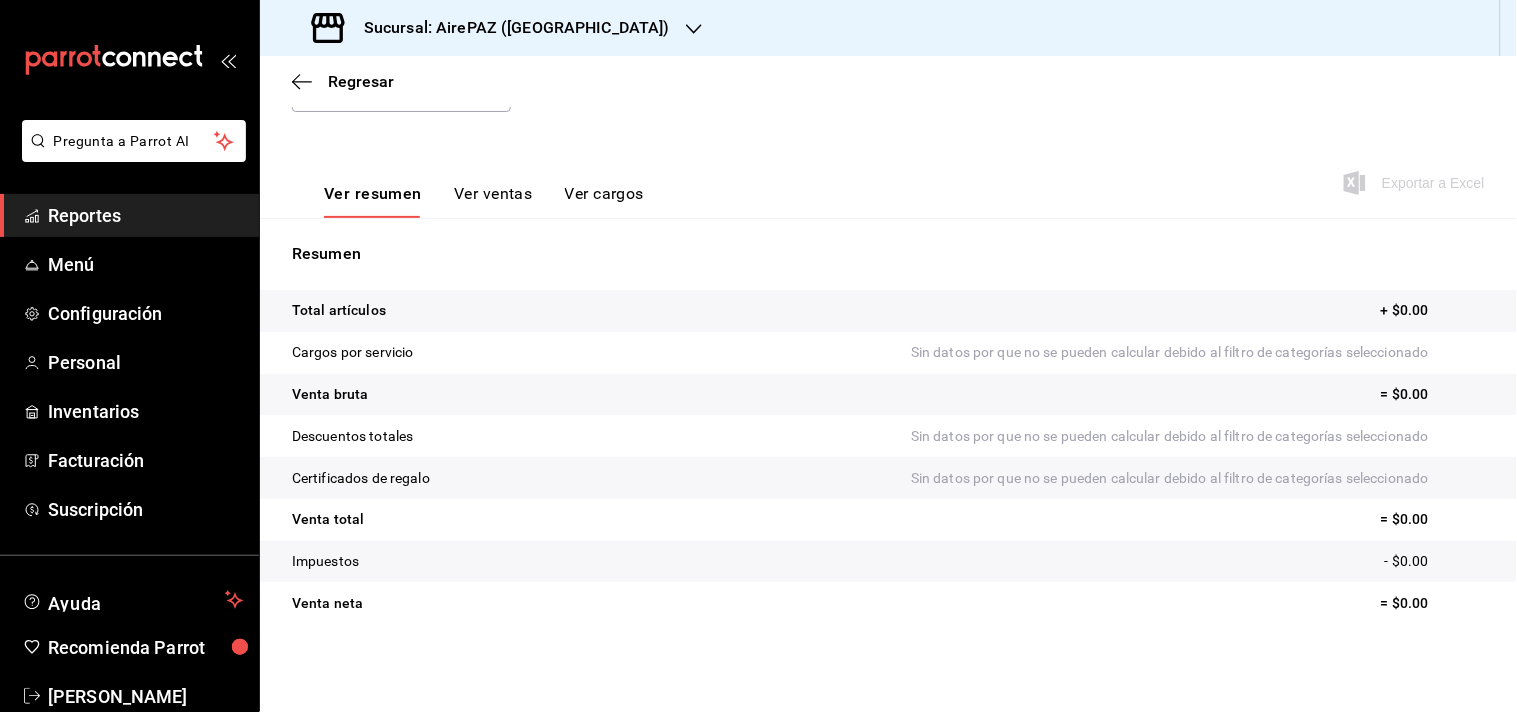 click on "Ver ventas" at bounding box center [493, 201] 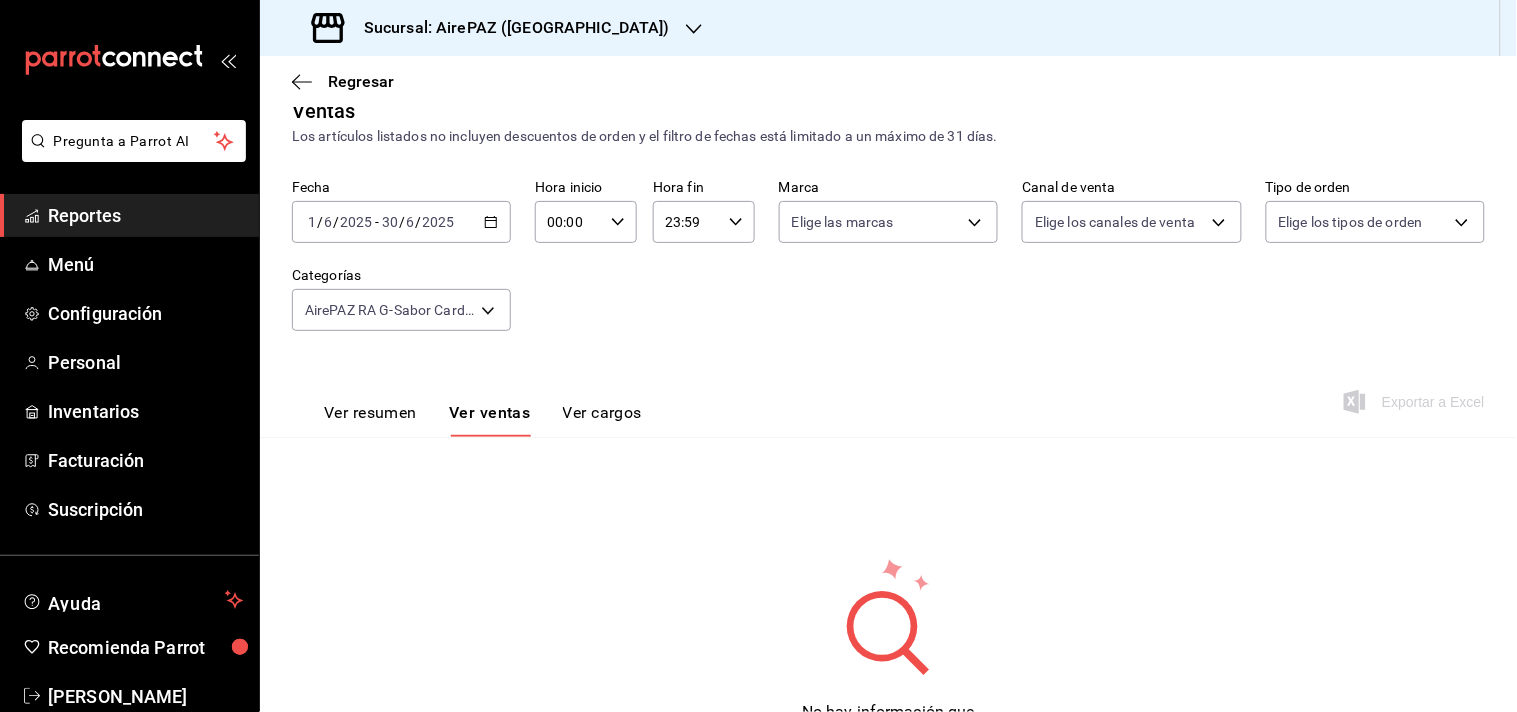 scroll, scrollTop: 125, scrollLeft: 0, axis: vertical 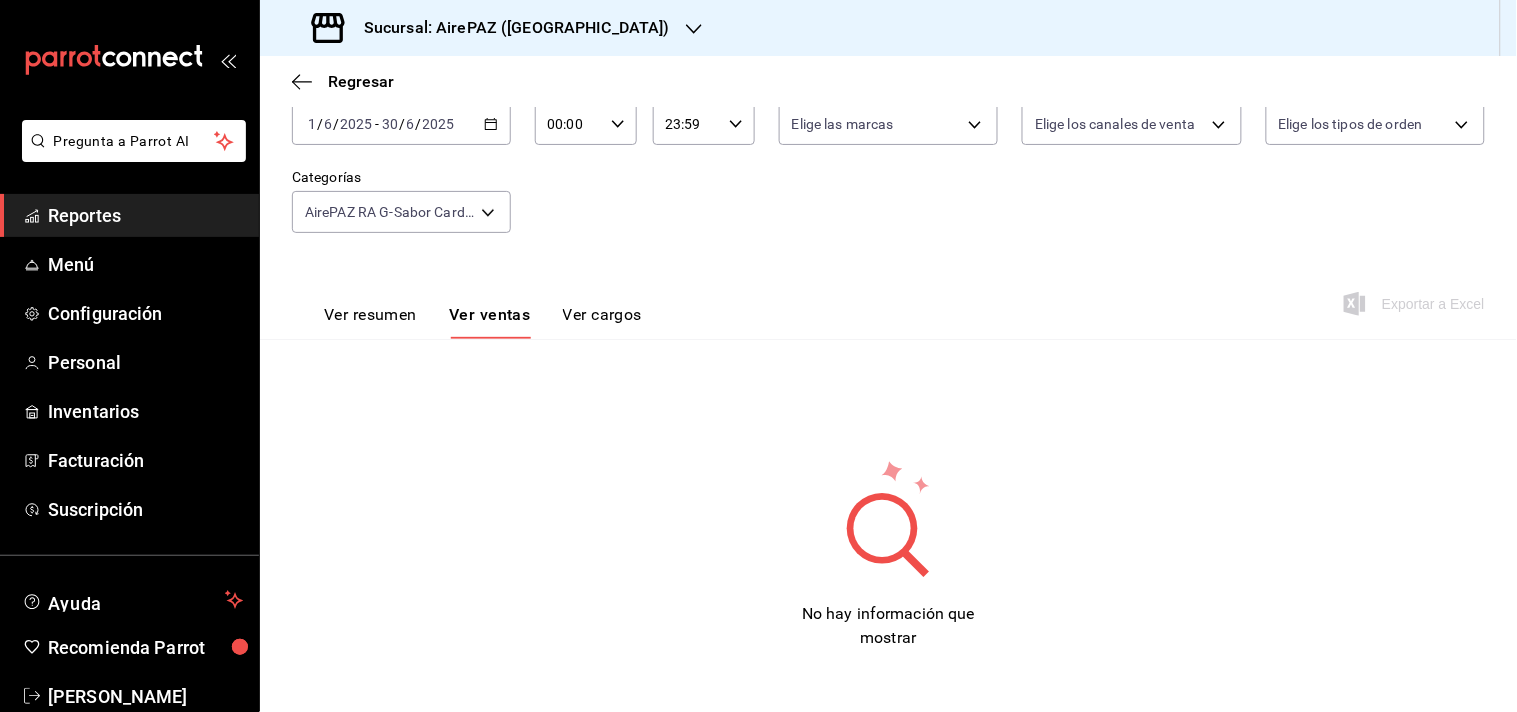 click on "Ver cargos" at bounding box center (603, 322) 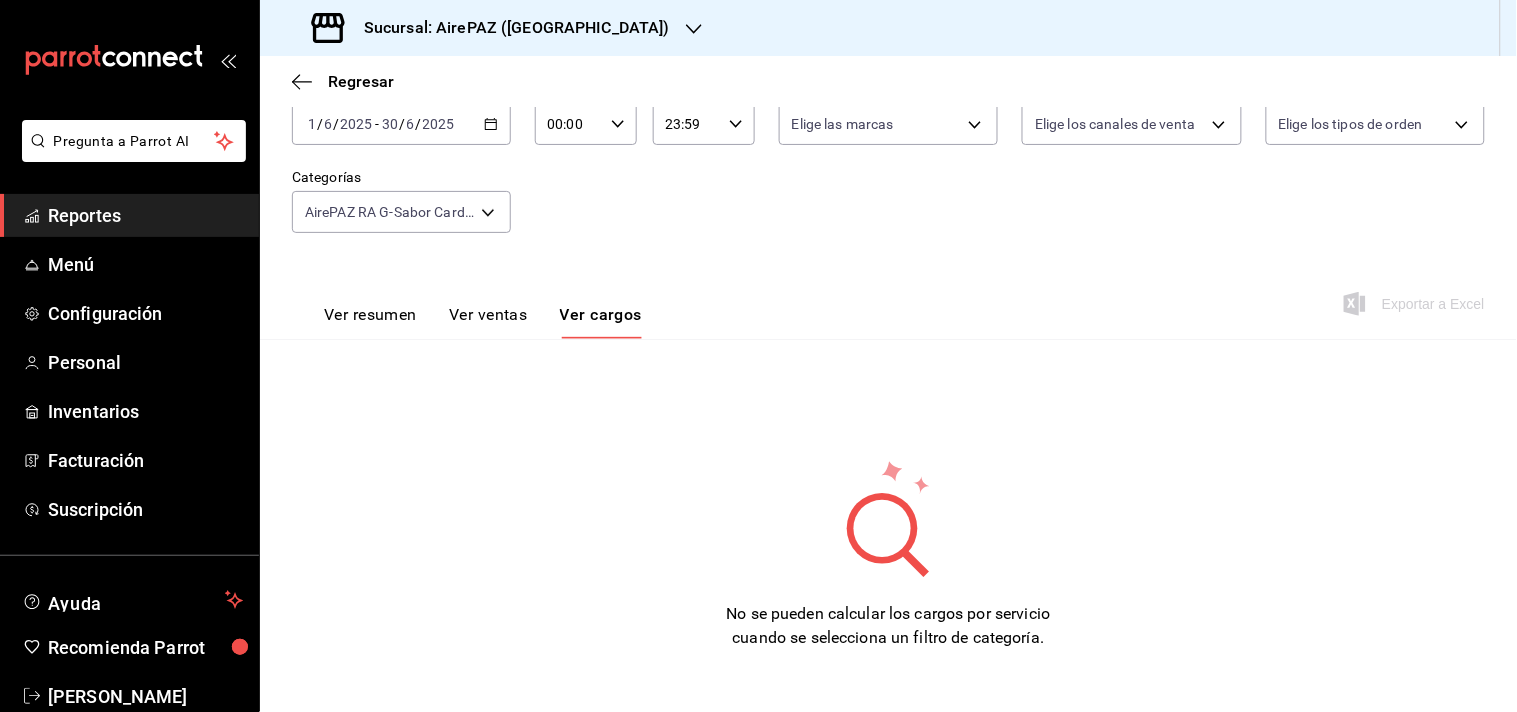 click 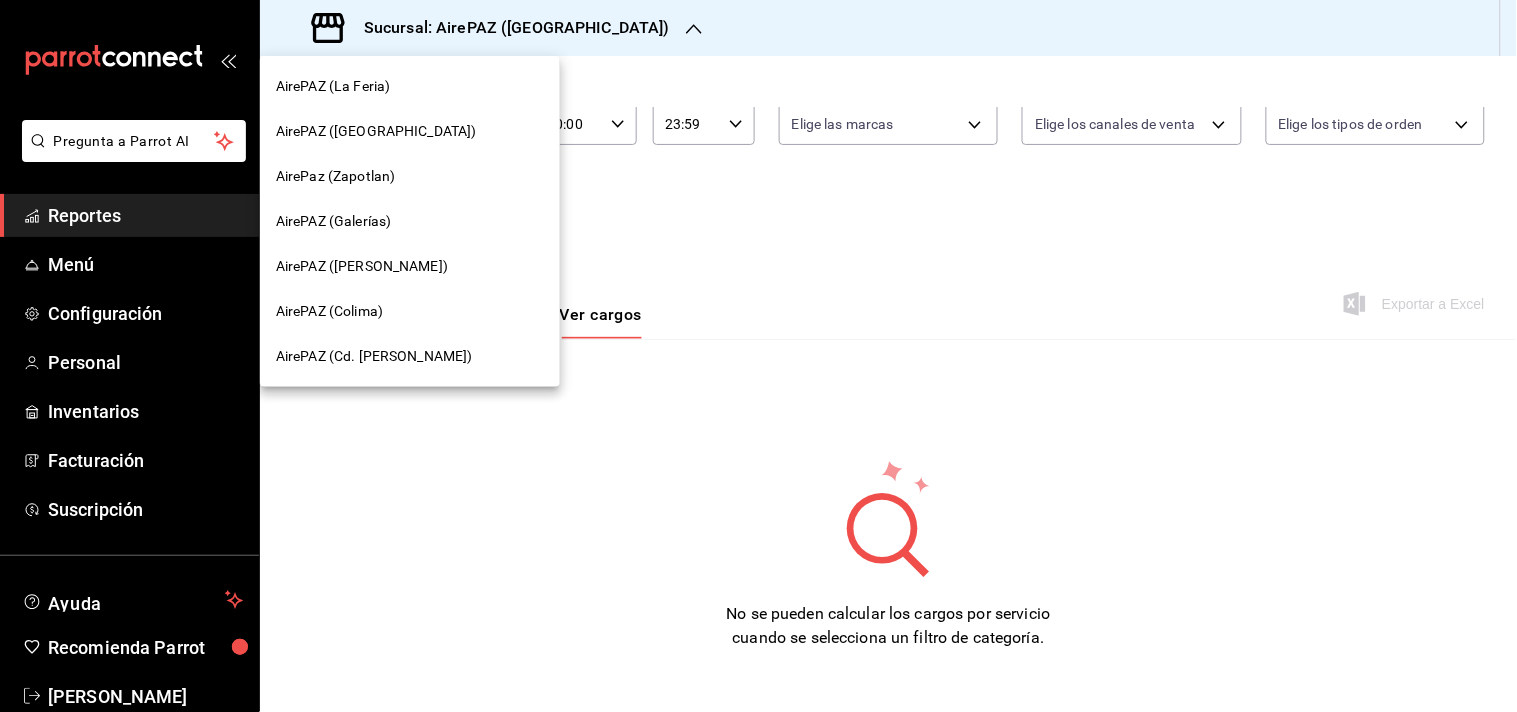 click on "AirePAZ (Cd. [PERSON_NAME])" at bounding box center [374, 356] 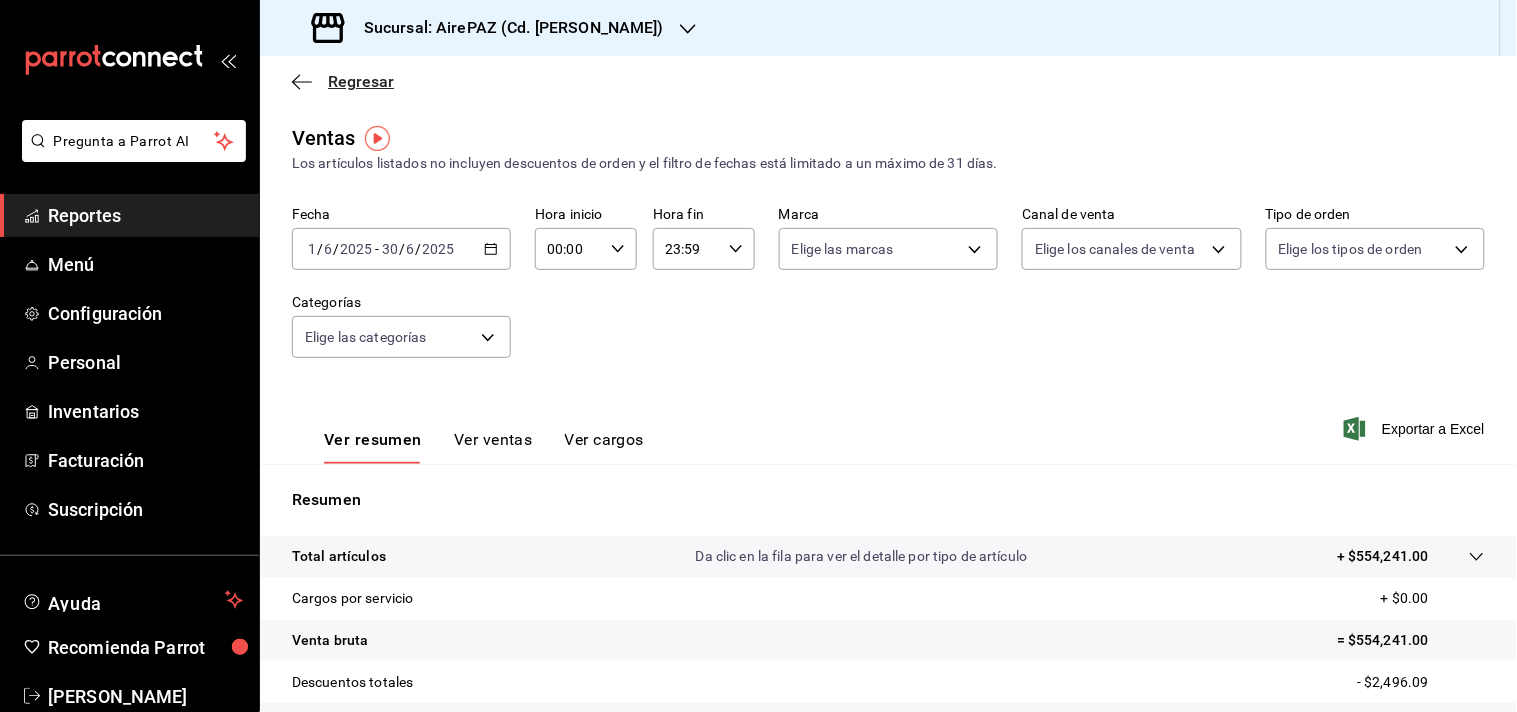 click on "Regresar" at bounding box center [361, 81] 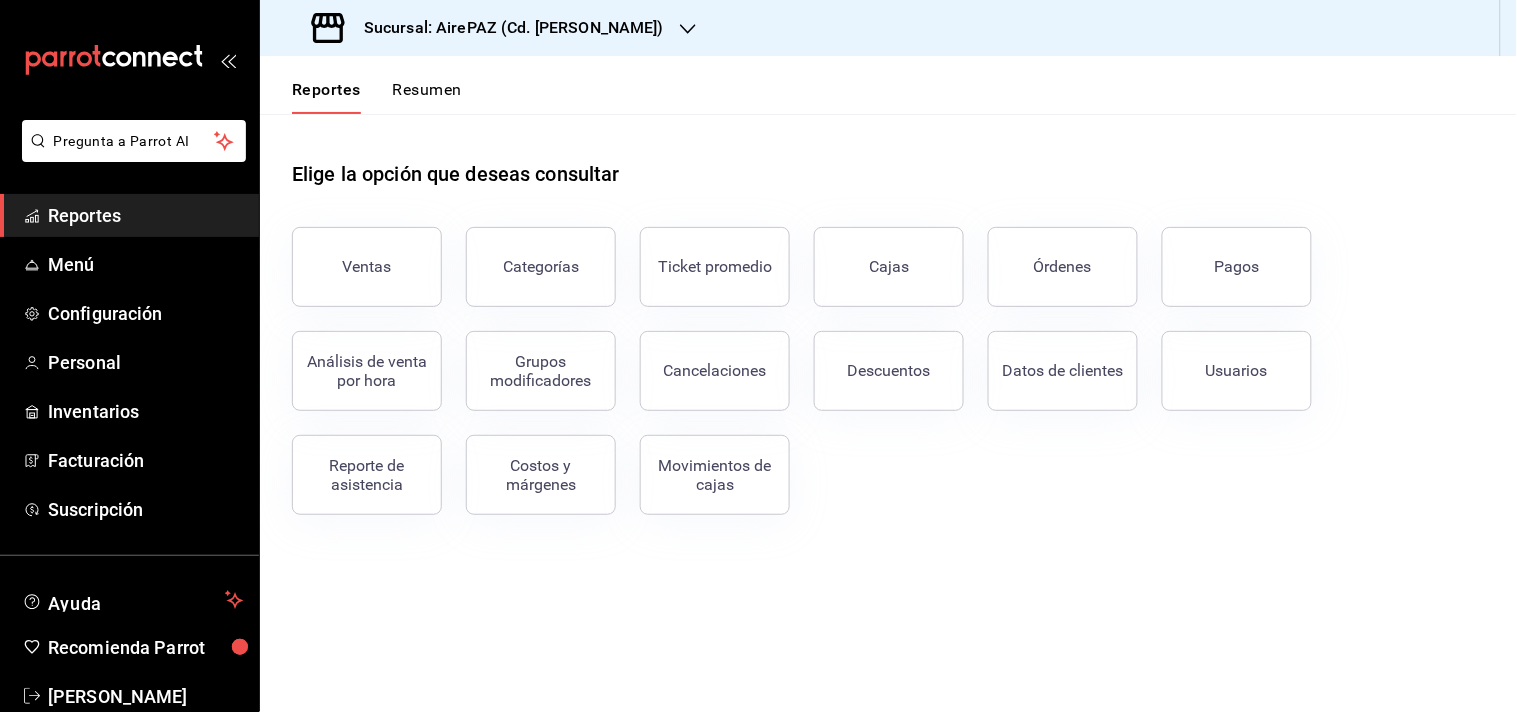 click on "Reportes" at bounding box center [145, 215] 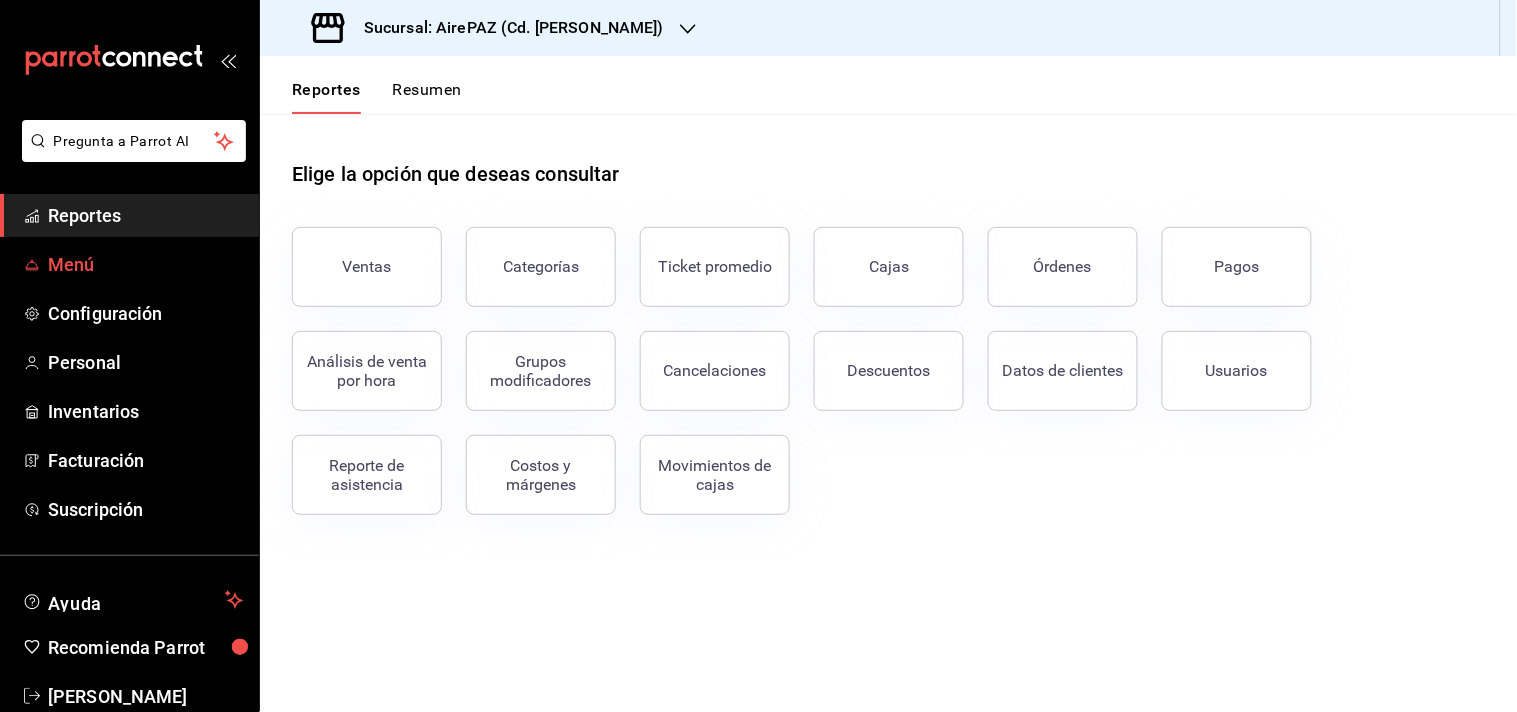 click on "Menú" at bounding box center [145, 264] 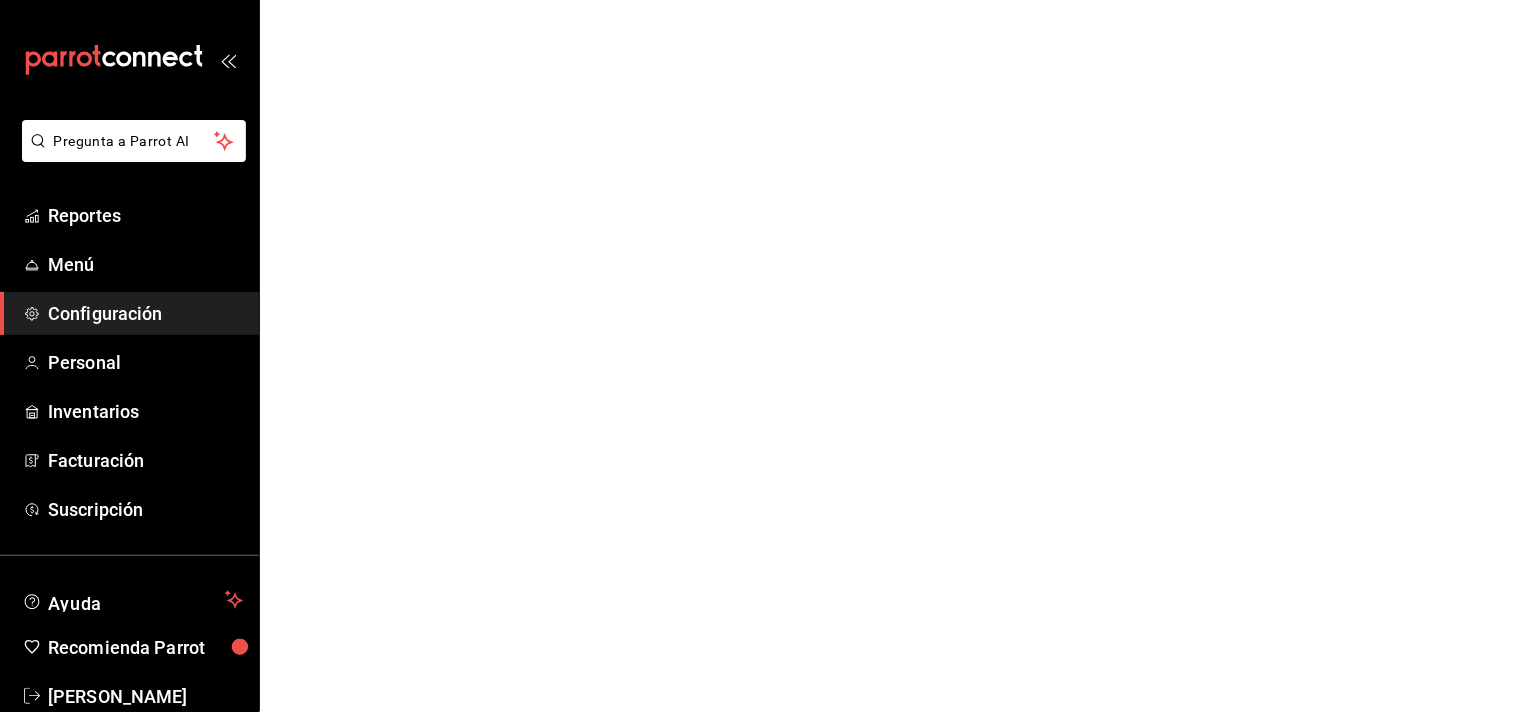 click on "Configuración" at bounding box center (145, 313) 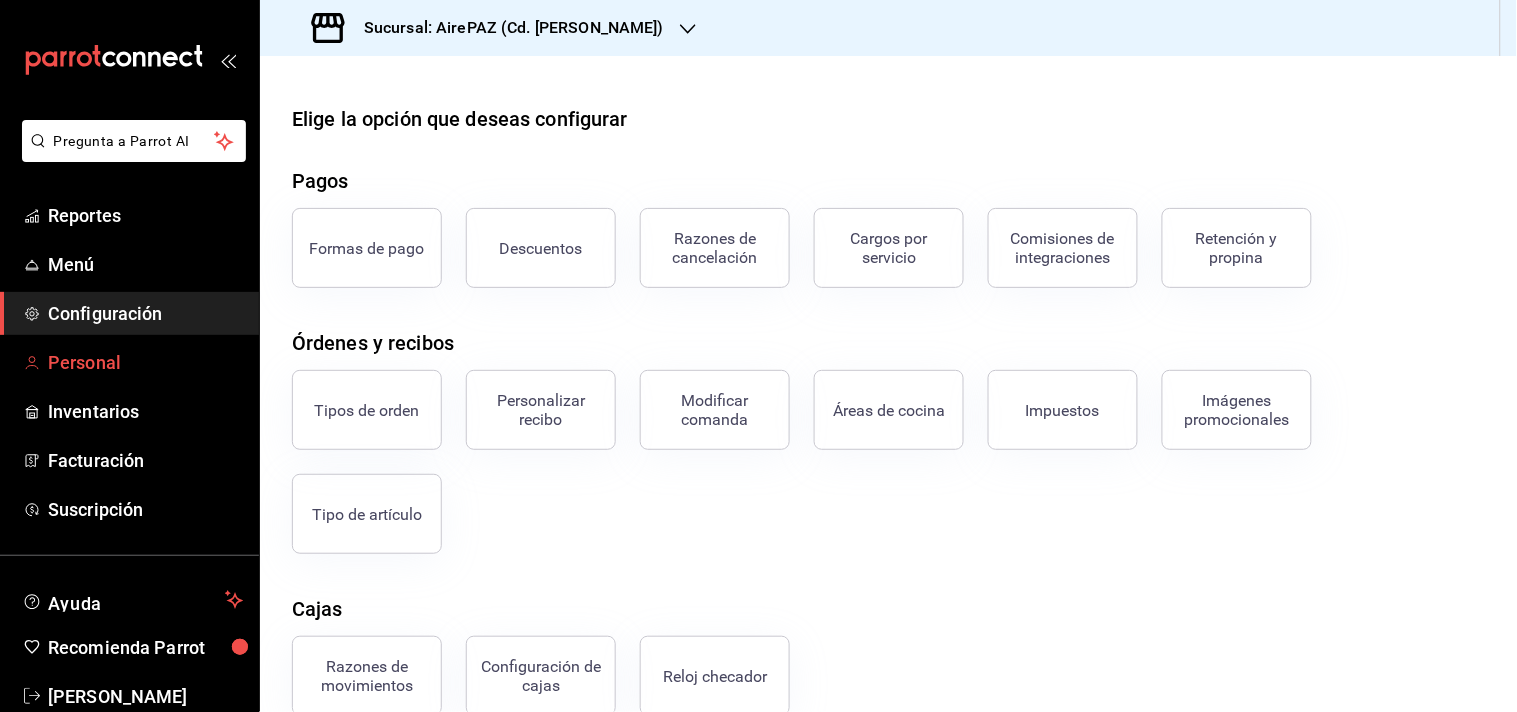 click on "Personal" at bounding box center (145, 362) 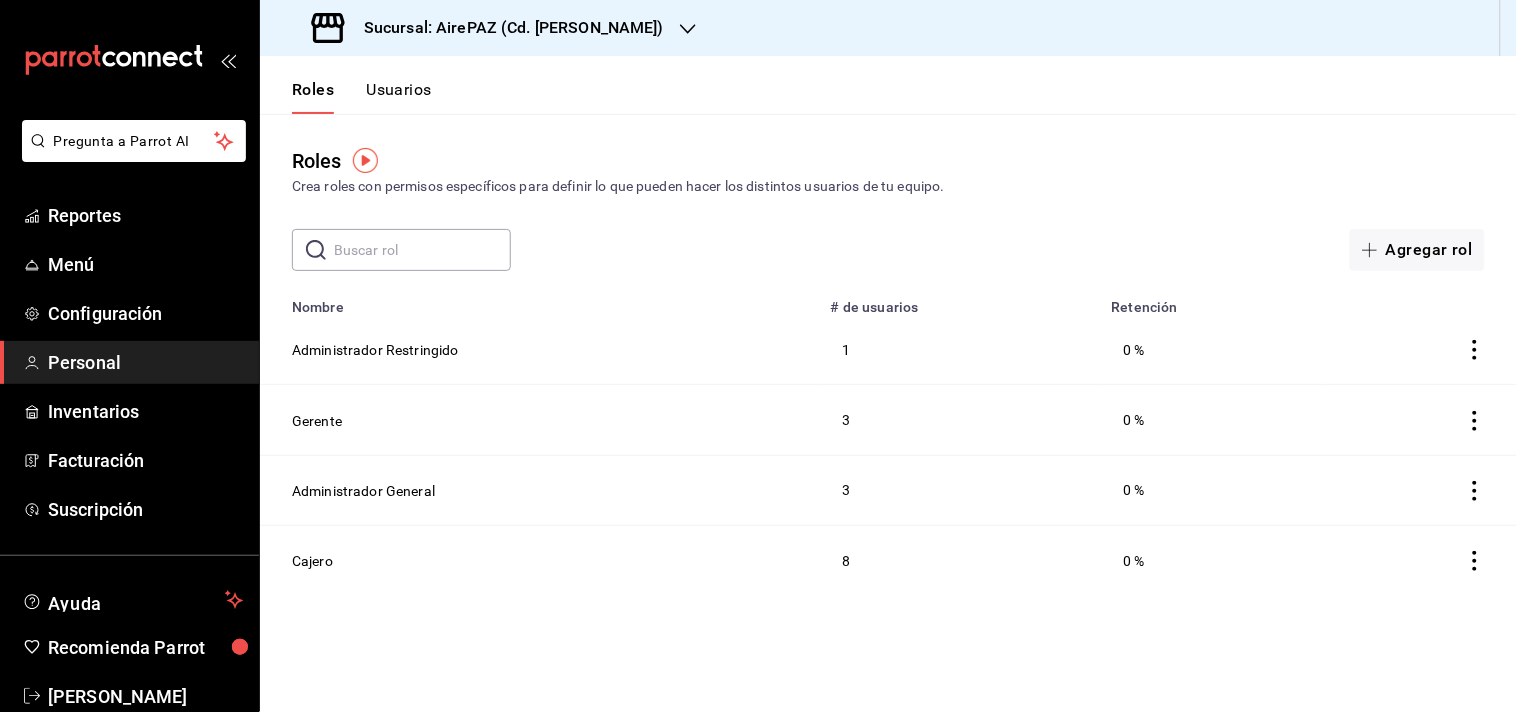 click 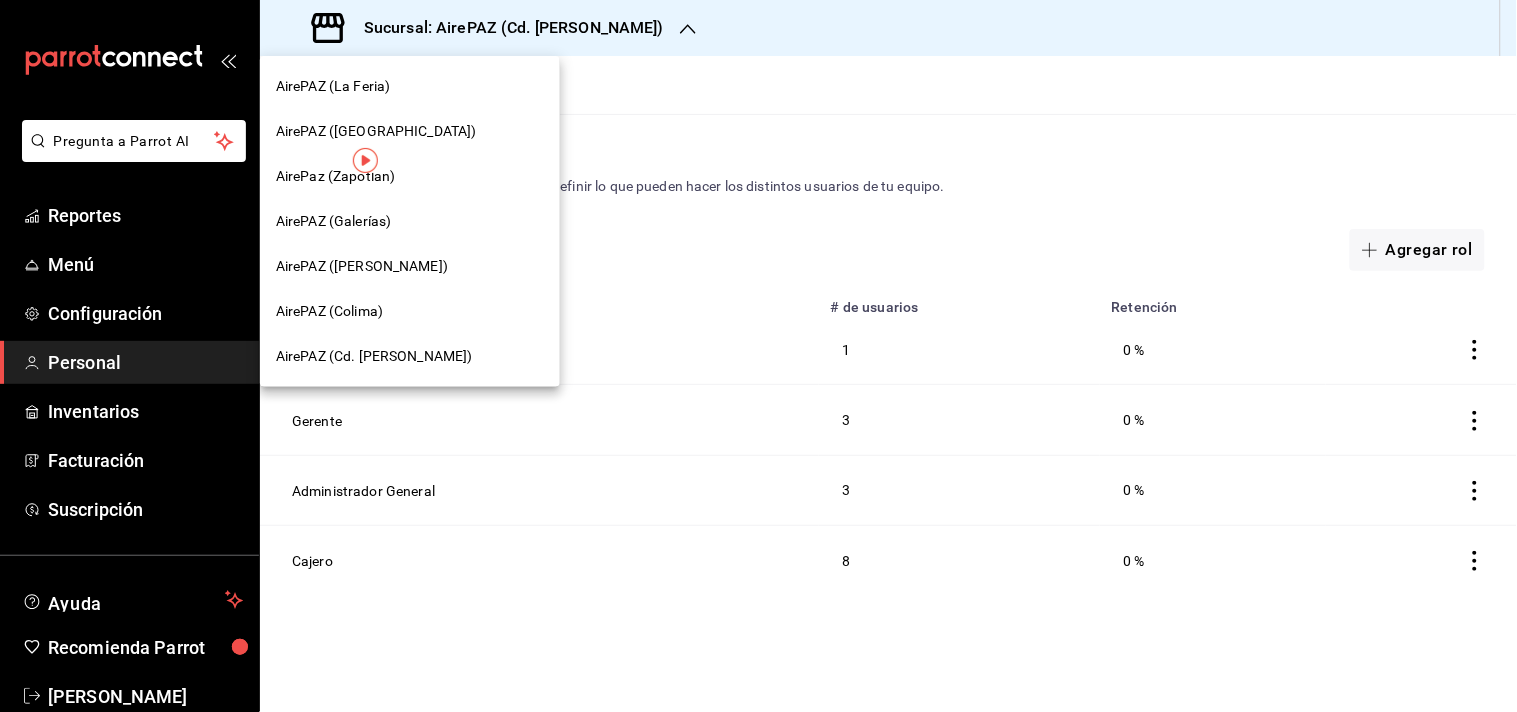 click at bounding box center [758, 356] 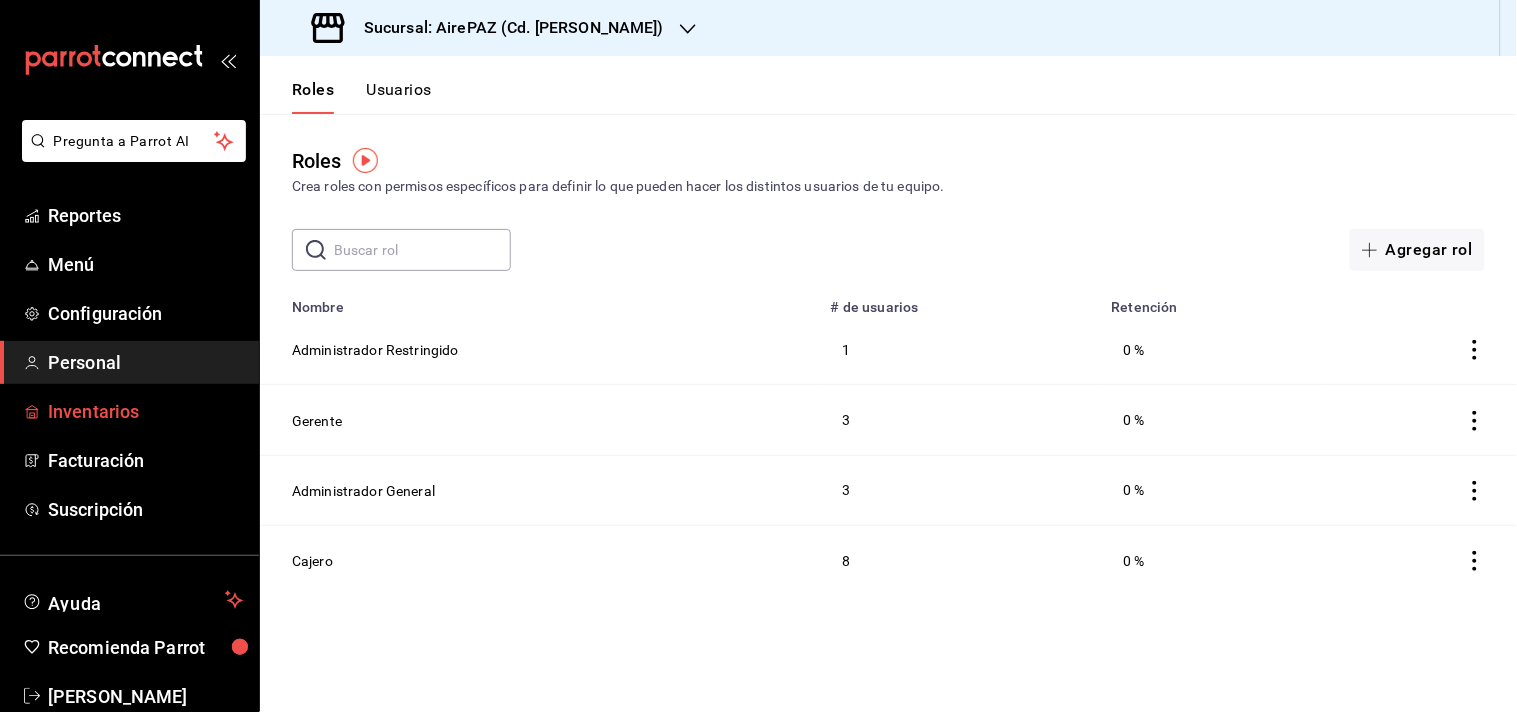 click on "Inventarios" at bounding box center [145, 411] 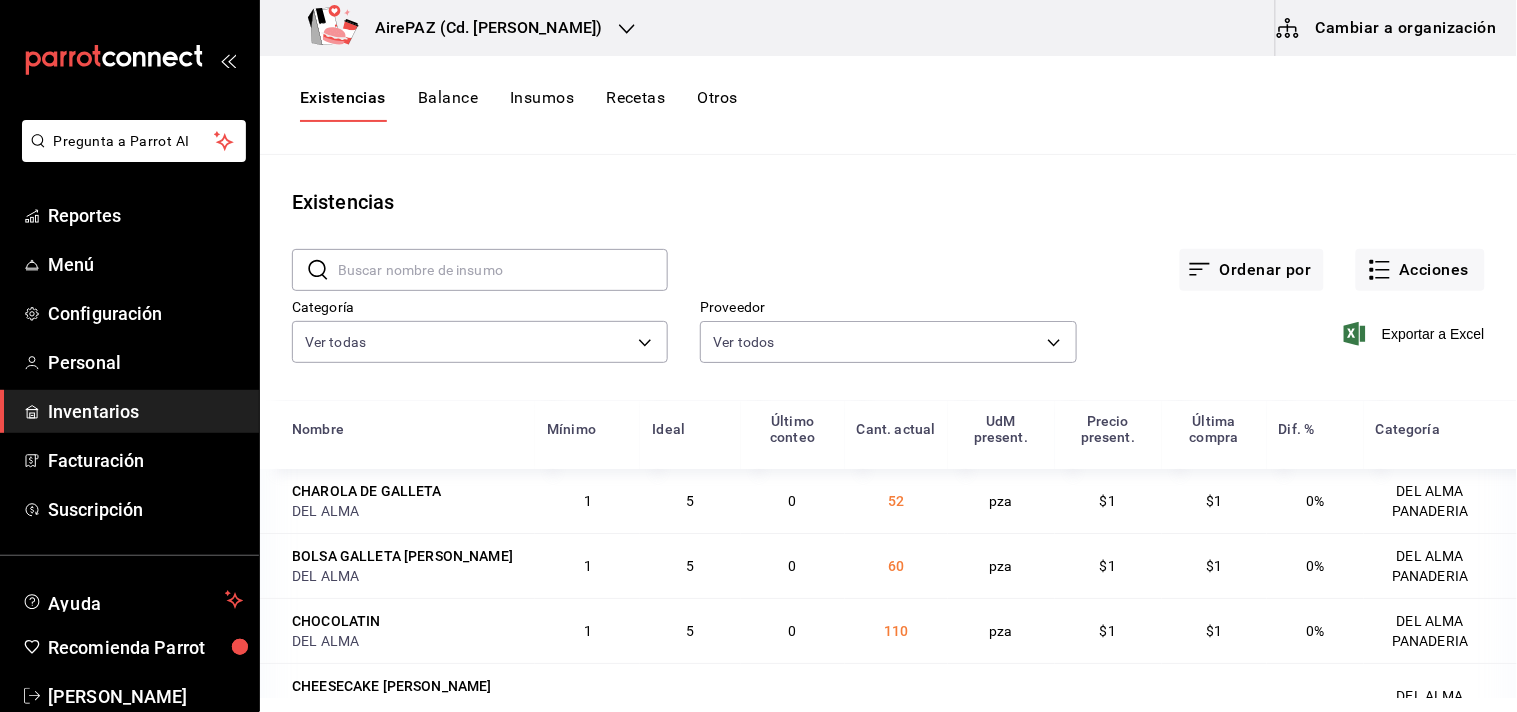 click on "Cambiar a organización" at bounding box center [1388, 28] 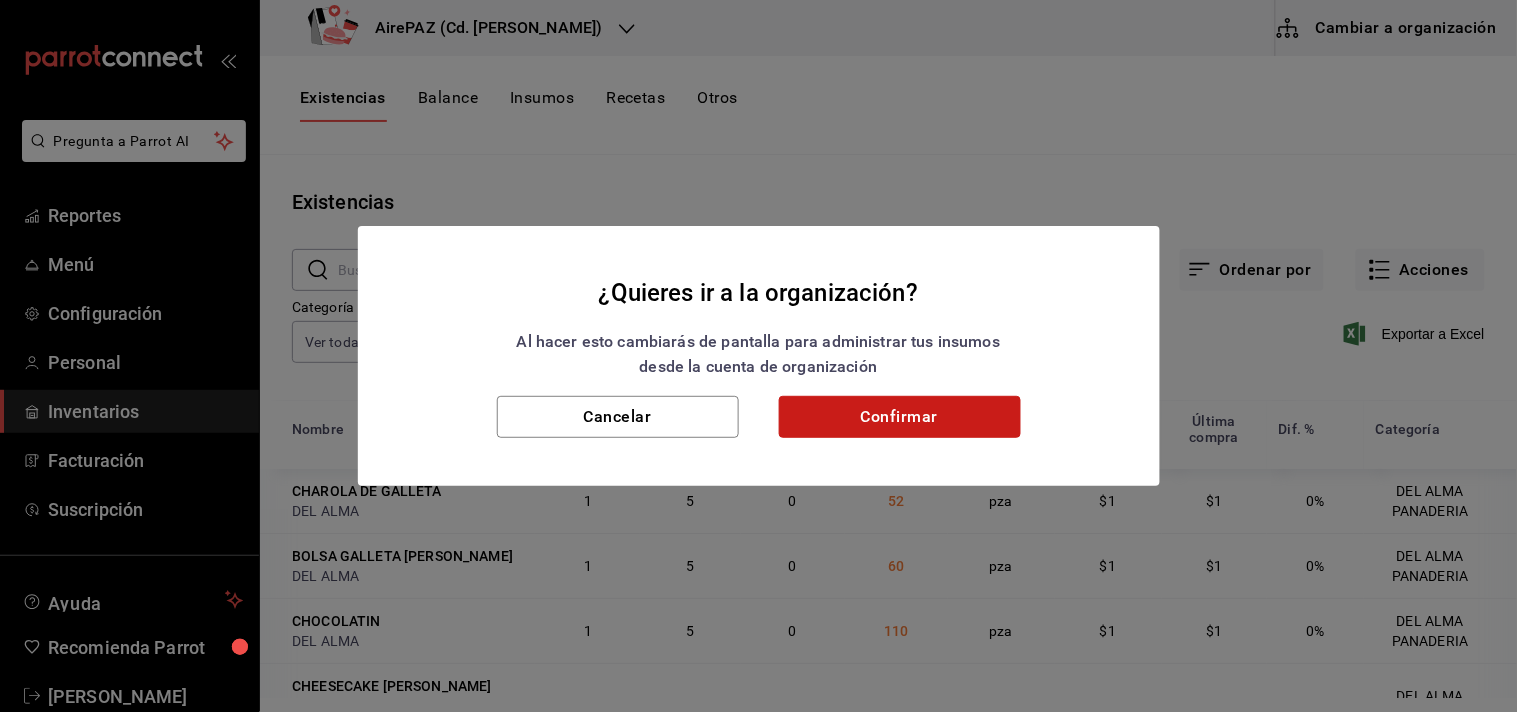 click on "Confirmar" at bounding box center [900, 417] 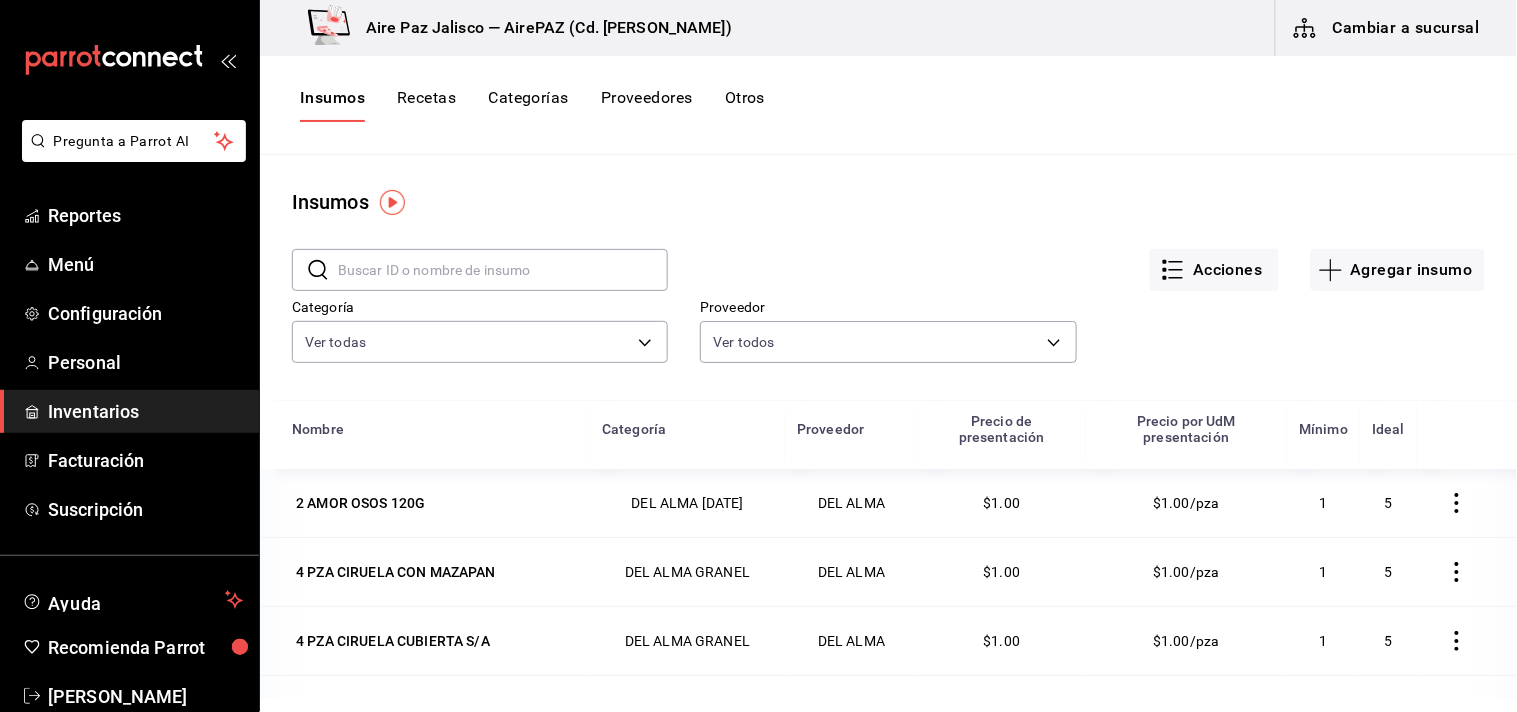 click on "Recetas" at bounding box center [426, 105] 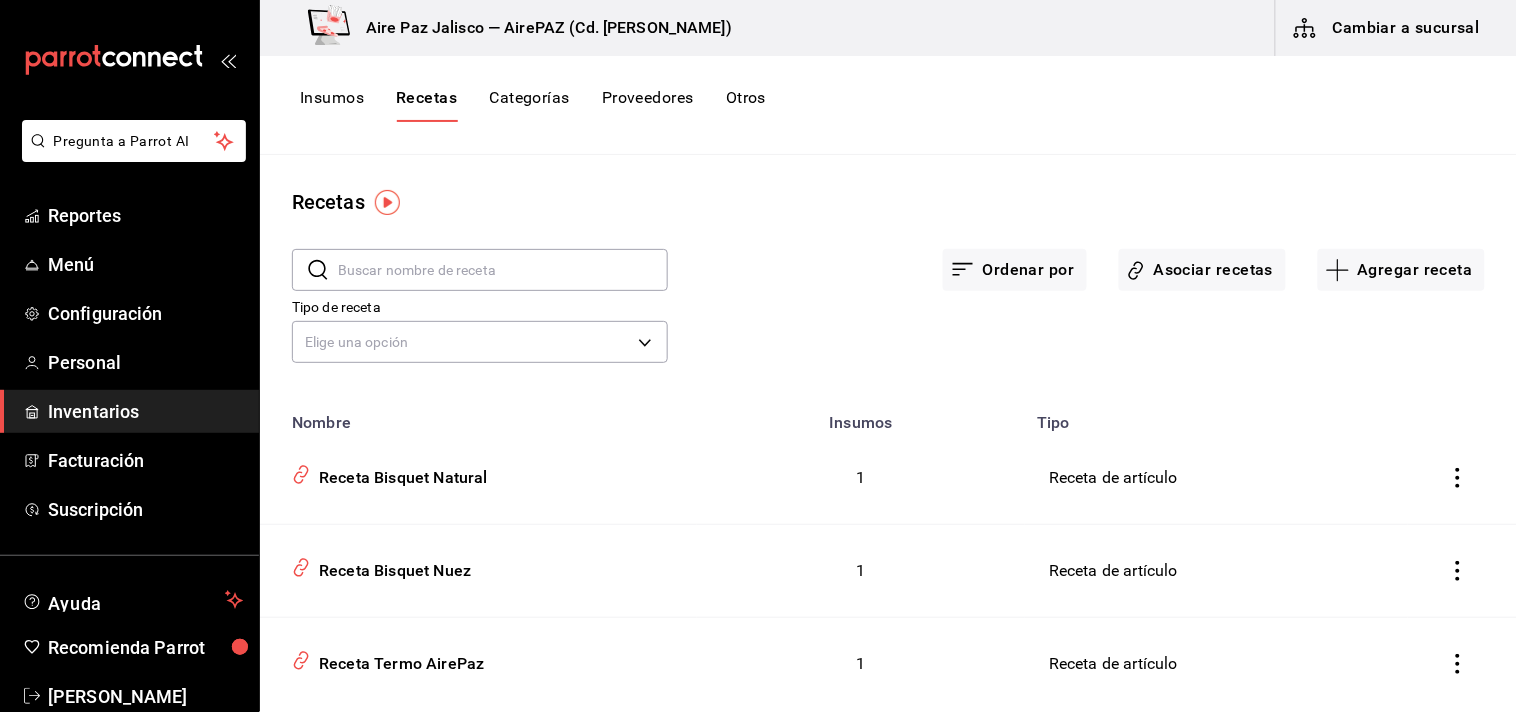 click on "Categorías" at bounding box center [529, 105] 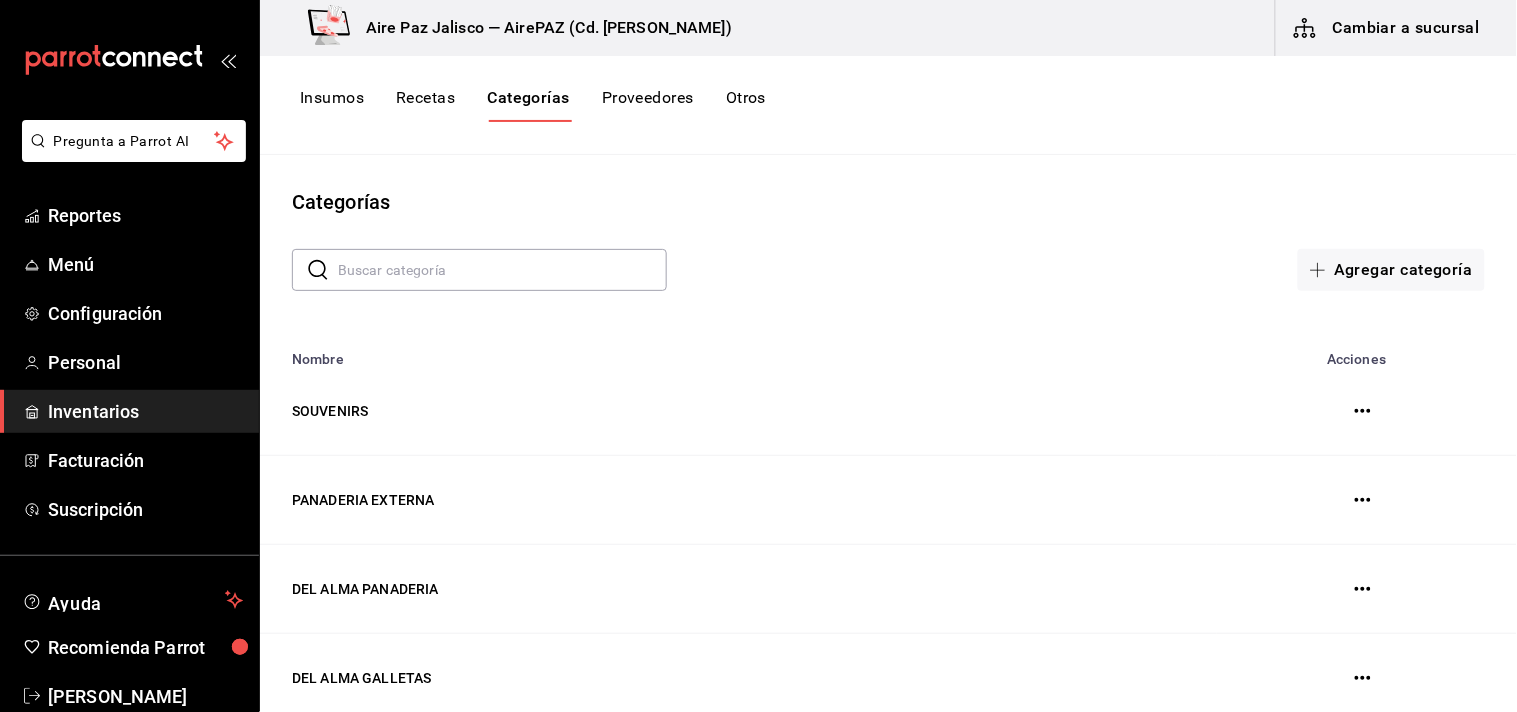 click on "Proveedores" at bounding box center [648, 105] 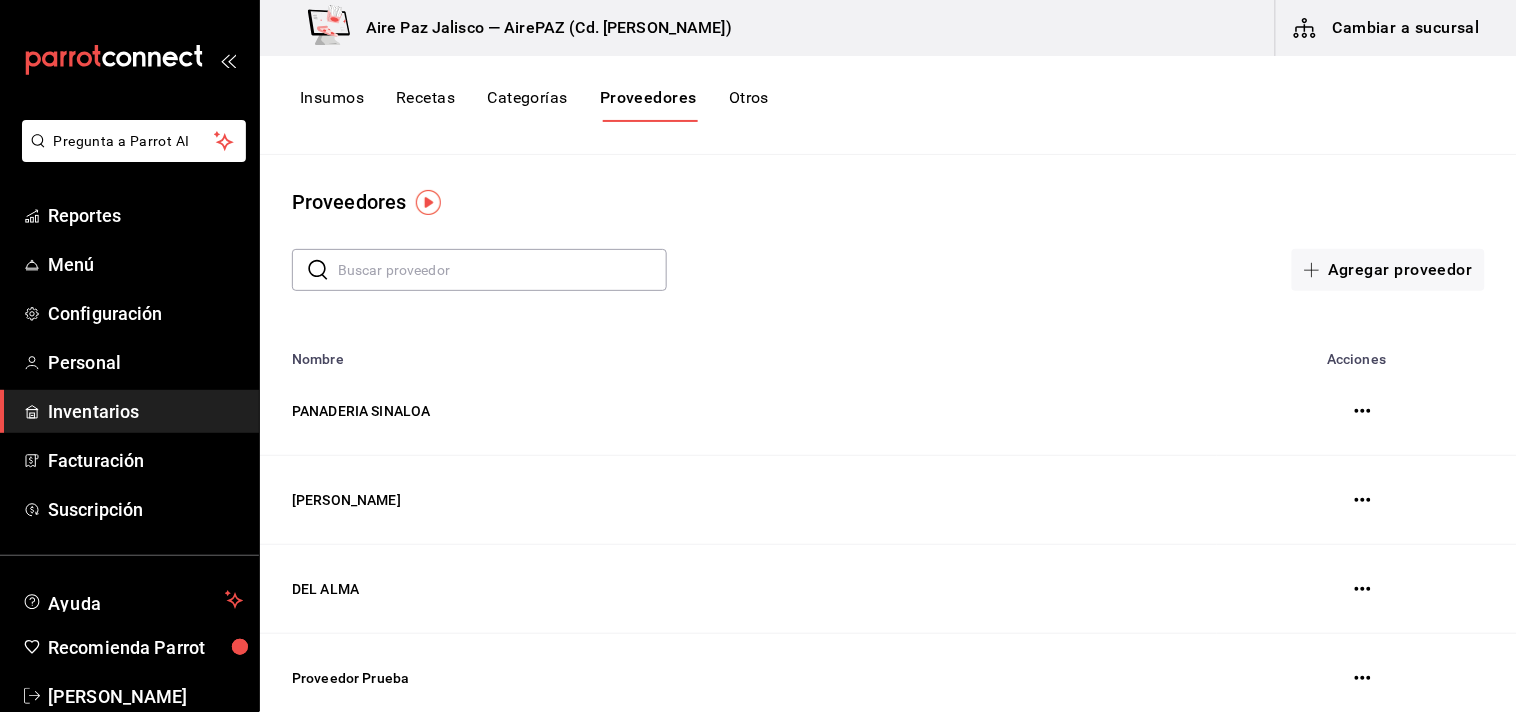 click on "Otros" at bounding box center (749, 105) 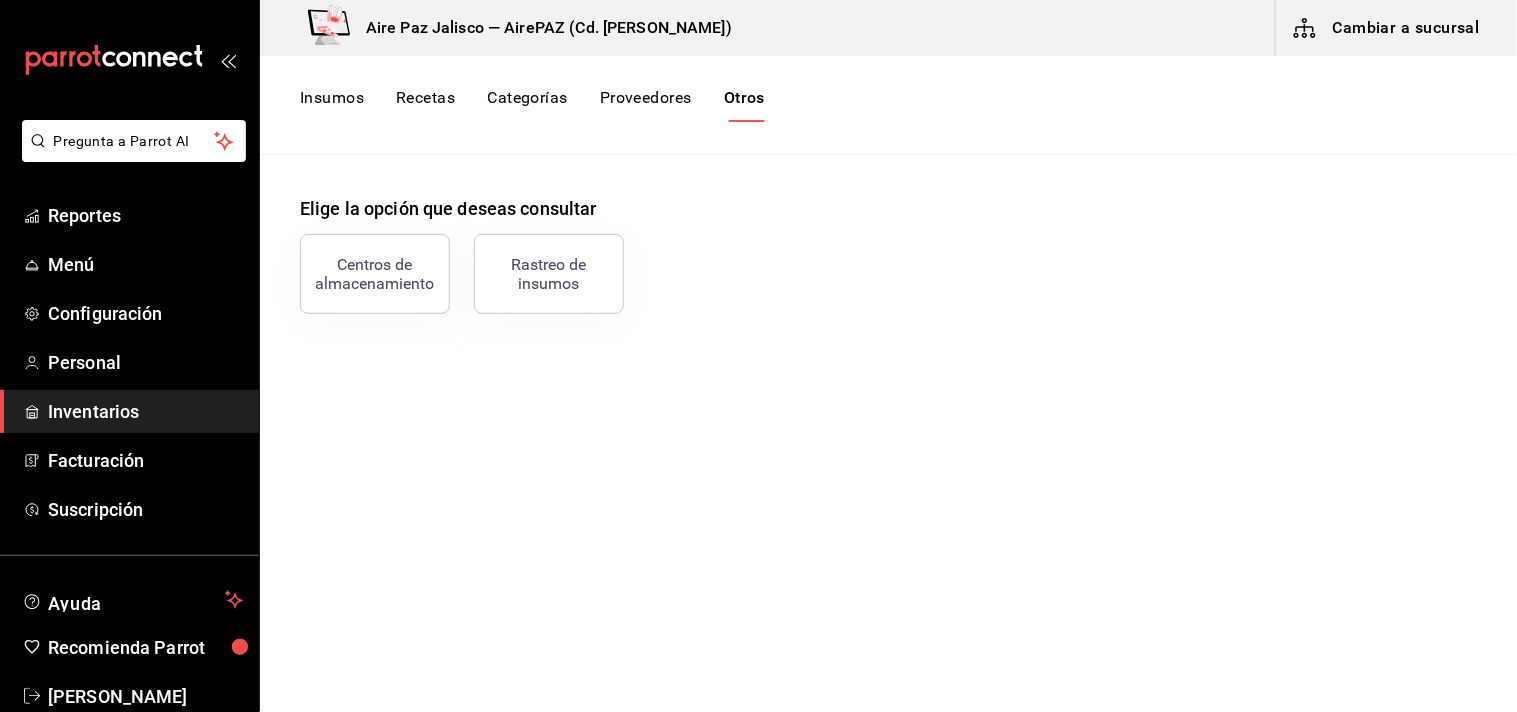 click on "Insumos" at bounding box center (332, 105) 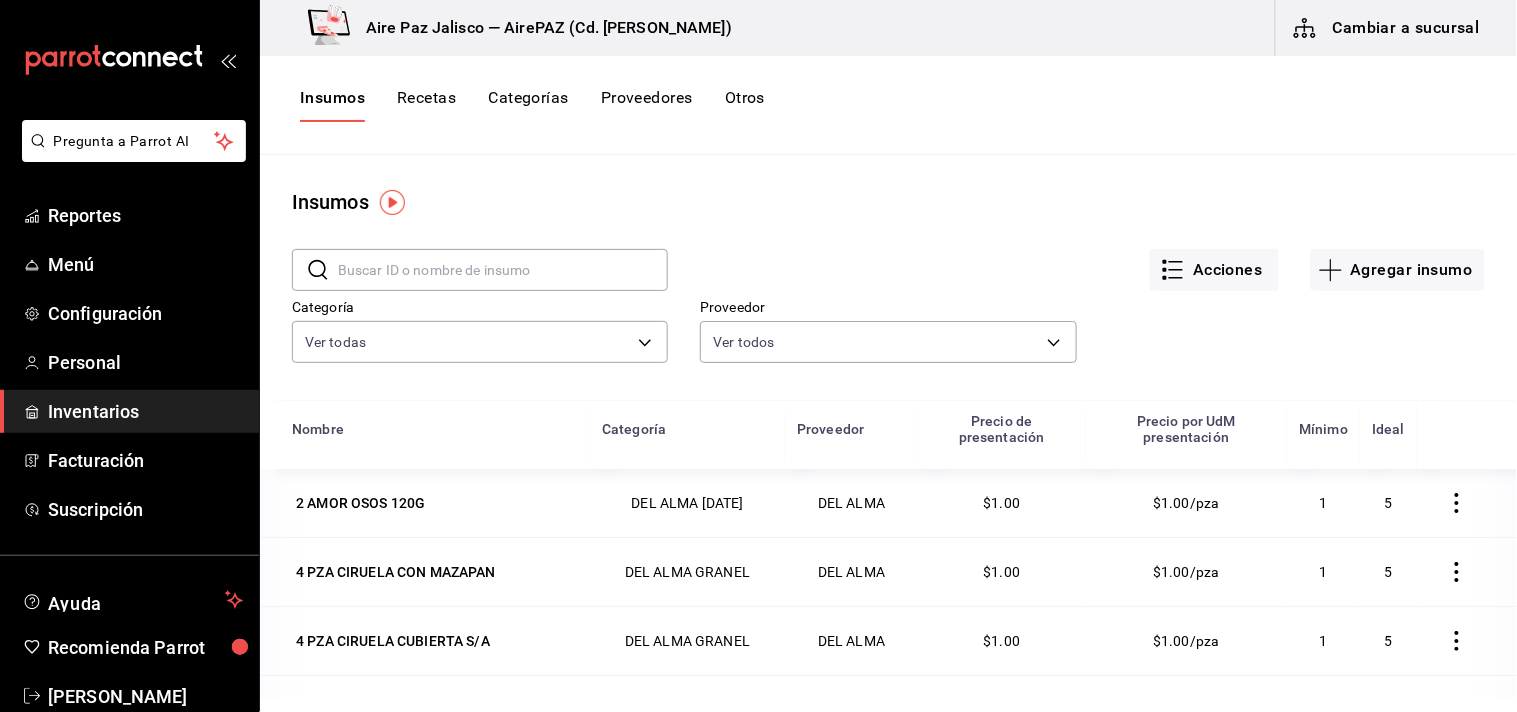 click on "Otros" at bounding box center [745, 105] 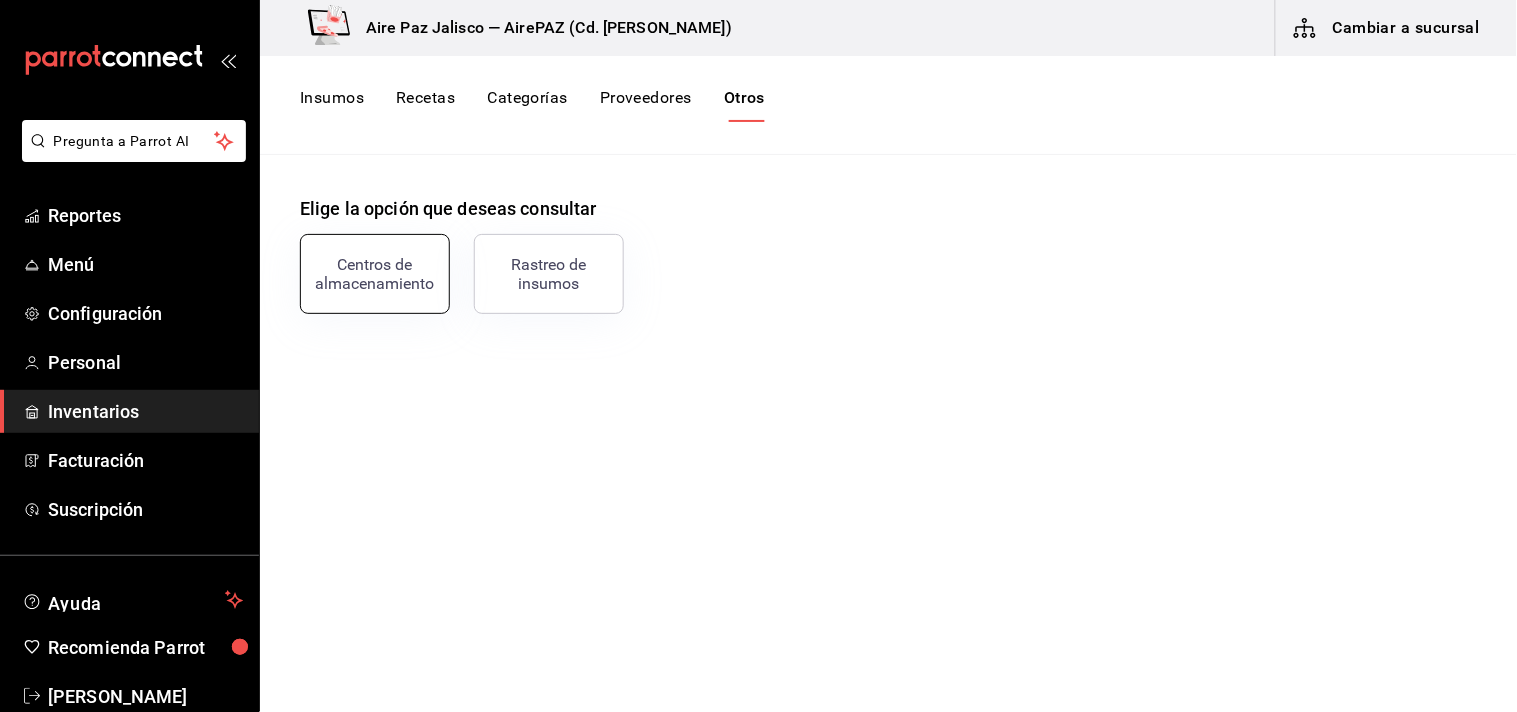 click on "Centros de almacenamiento" at bounding box center (375, 274) 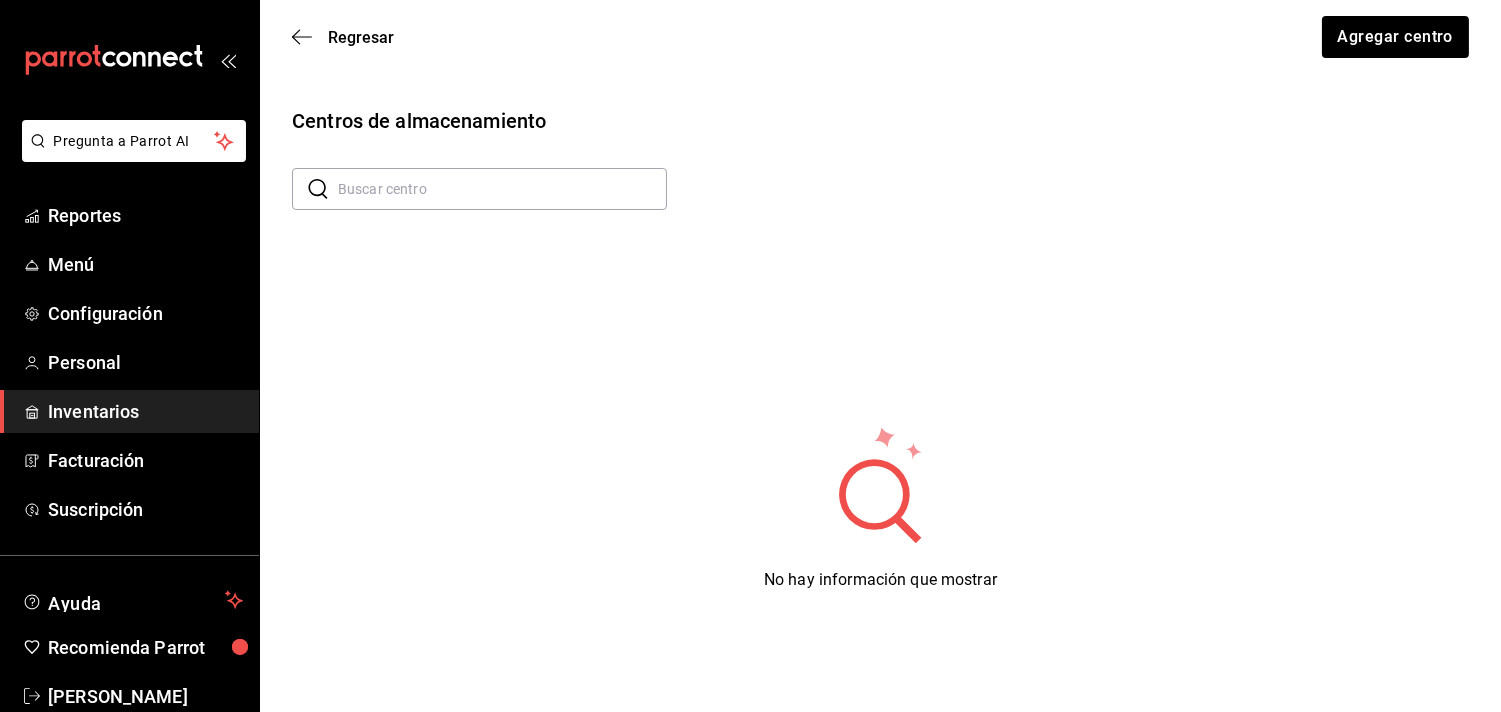 click at bounding box center (502, 189) 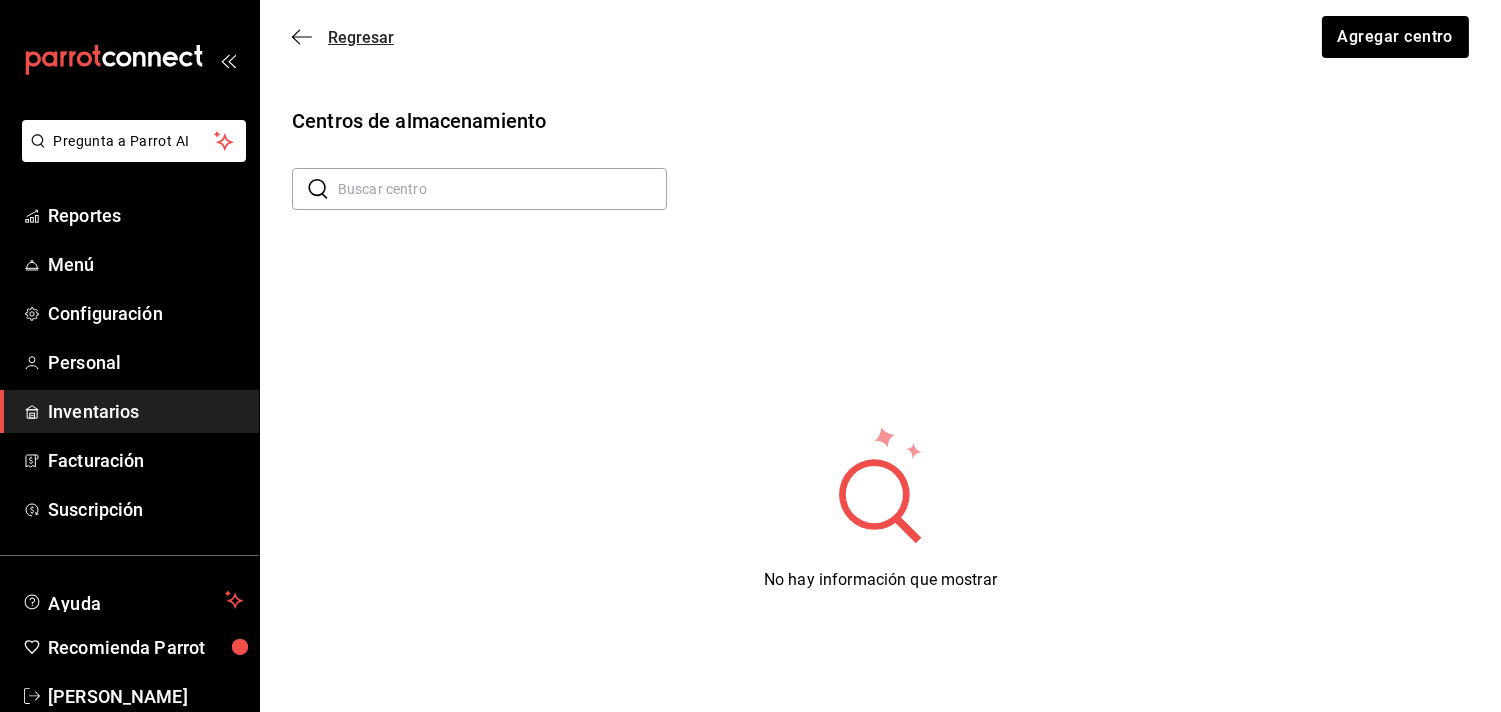 click on "Regresar" at bounding box center [361, 37] 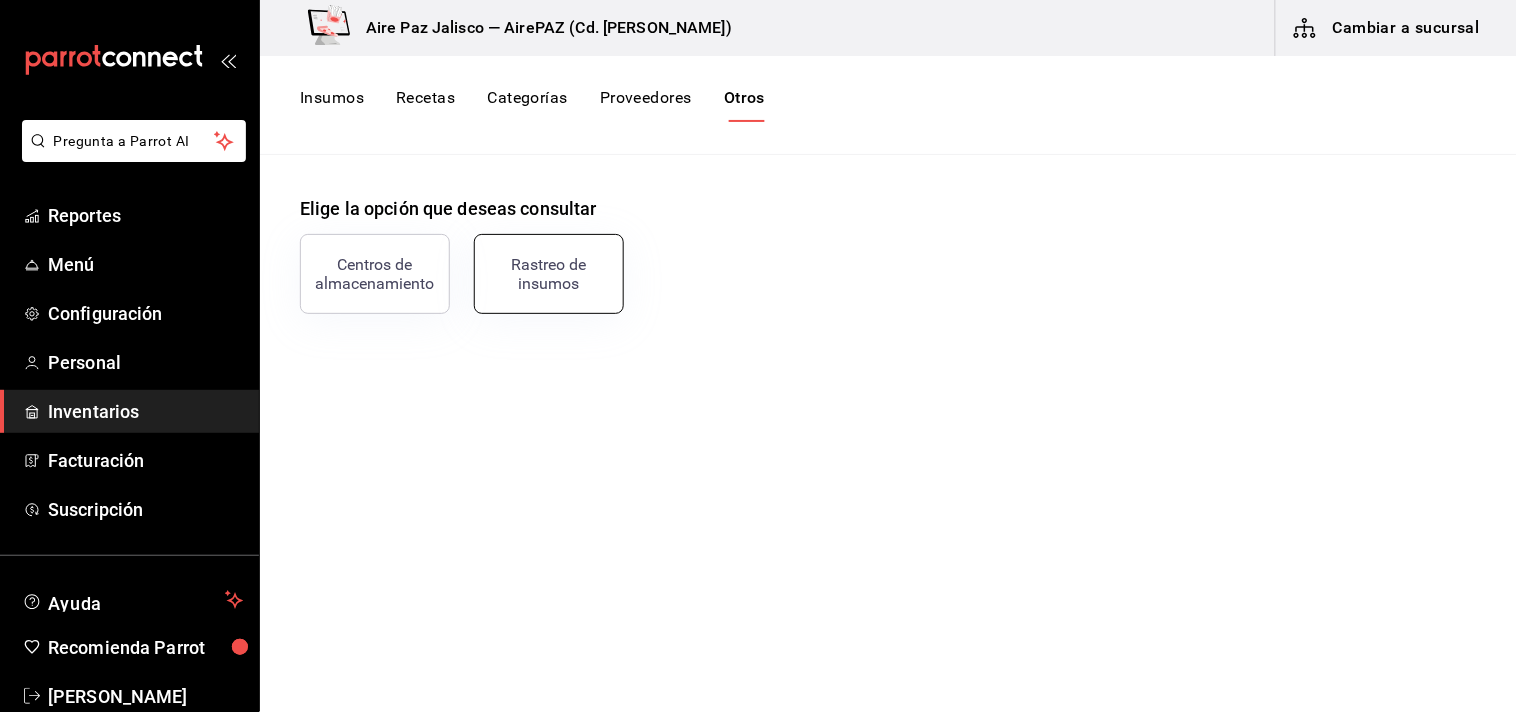 click on "Rastreo de insumos" at bounding box center (549, 274) 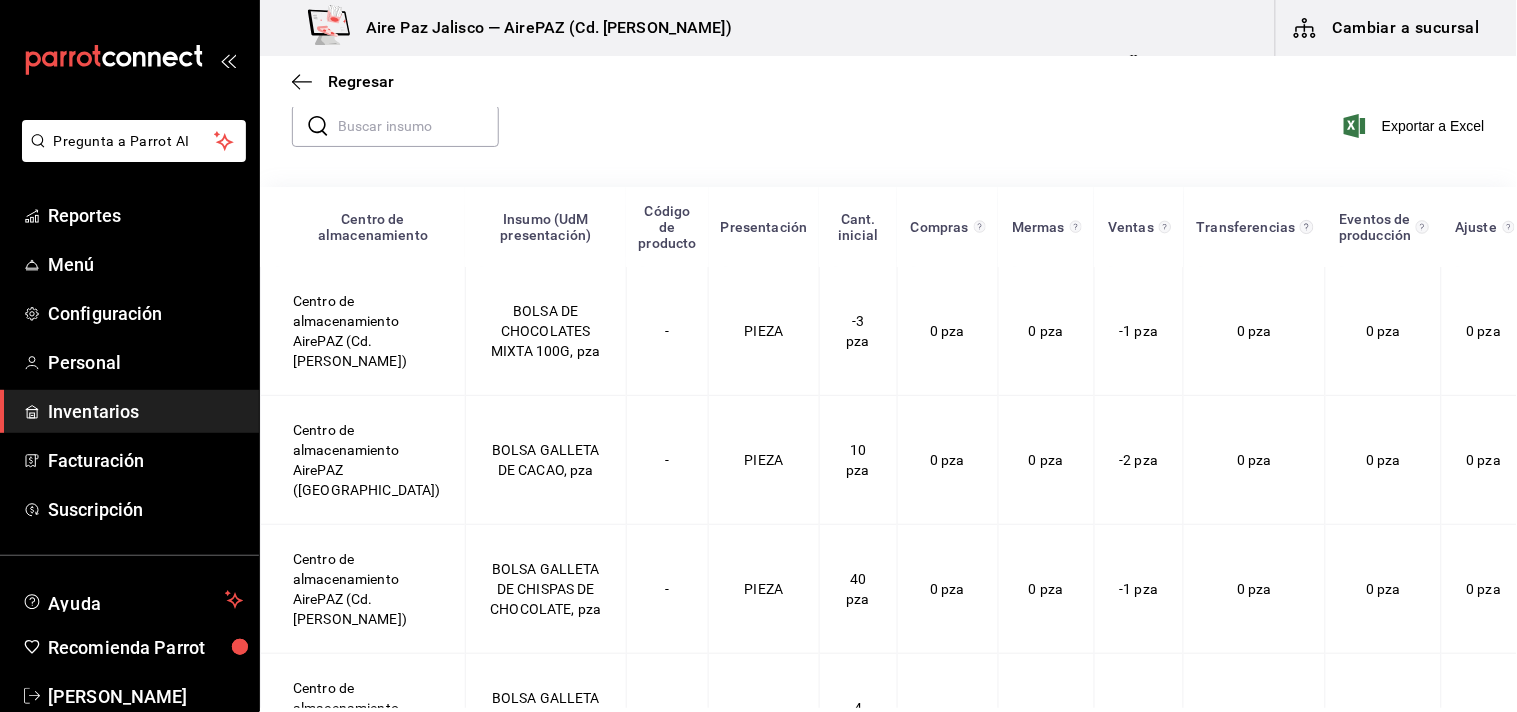 scroll, scrollTop: 194, scrollLeft: 0, axis: vertical 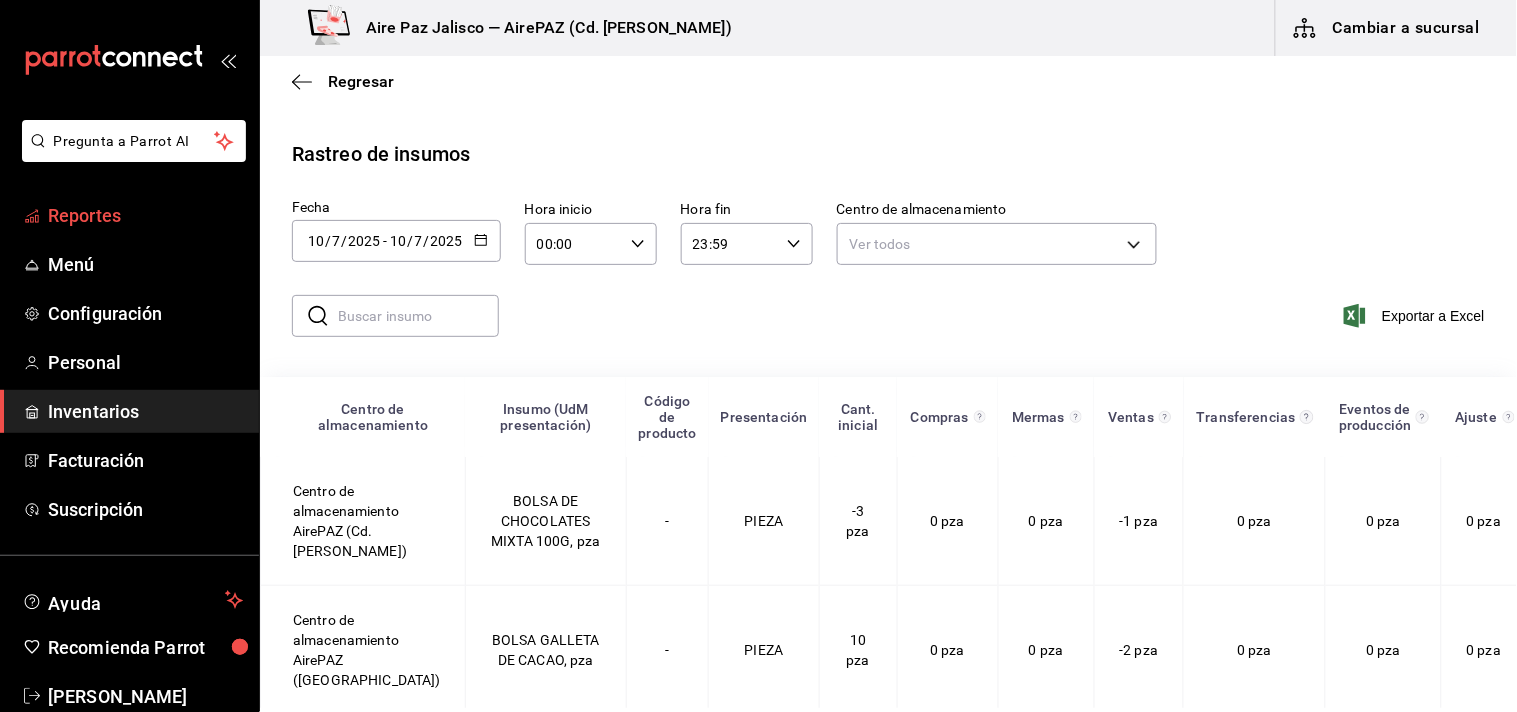 click on "Reportes" at bounding box center [145, 215] 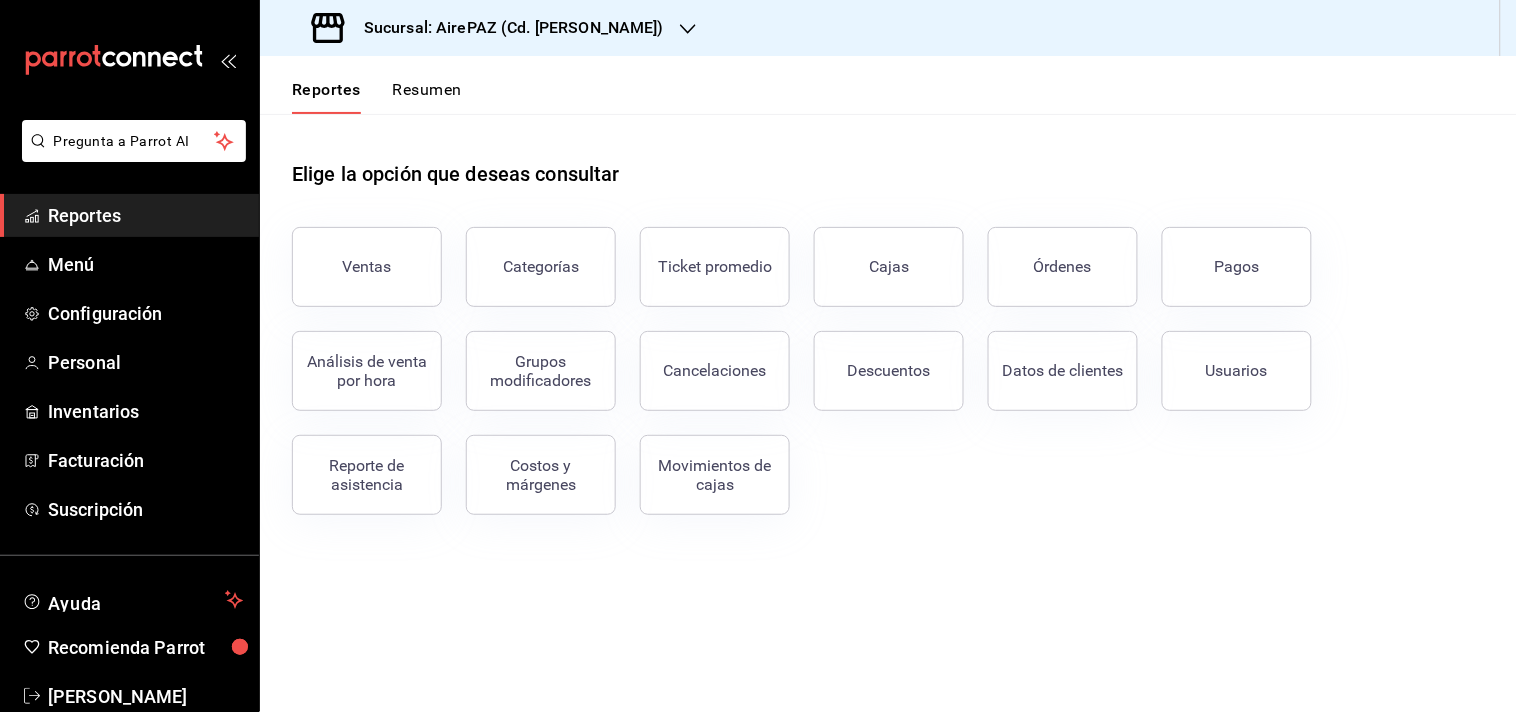 click 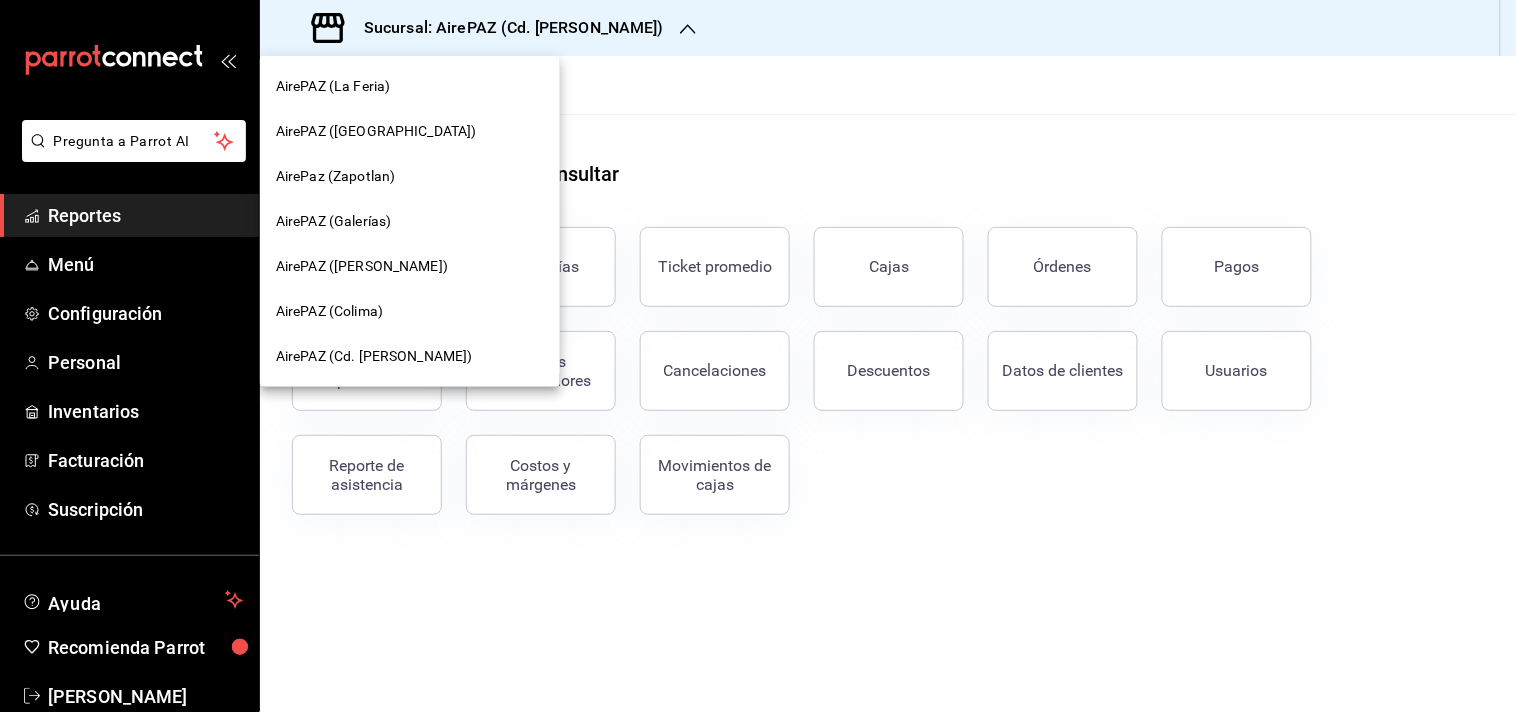 click on "AirePAZ (La Feria)" at bounding box center (410, 86) 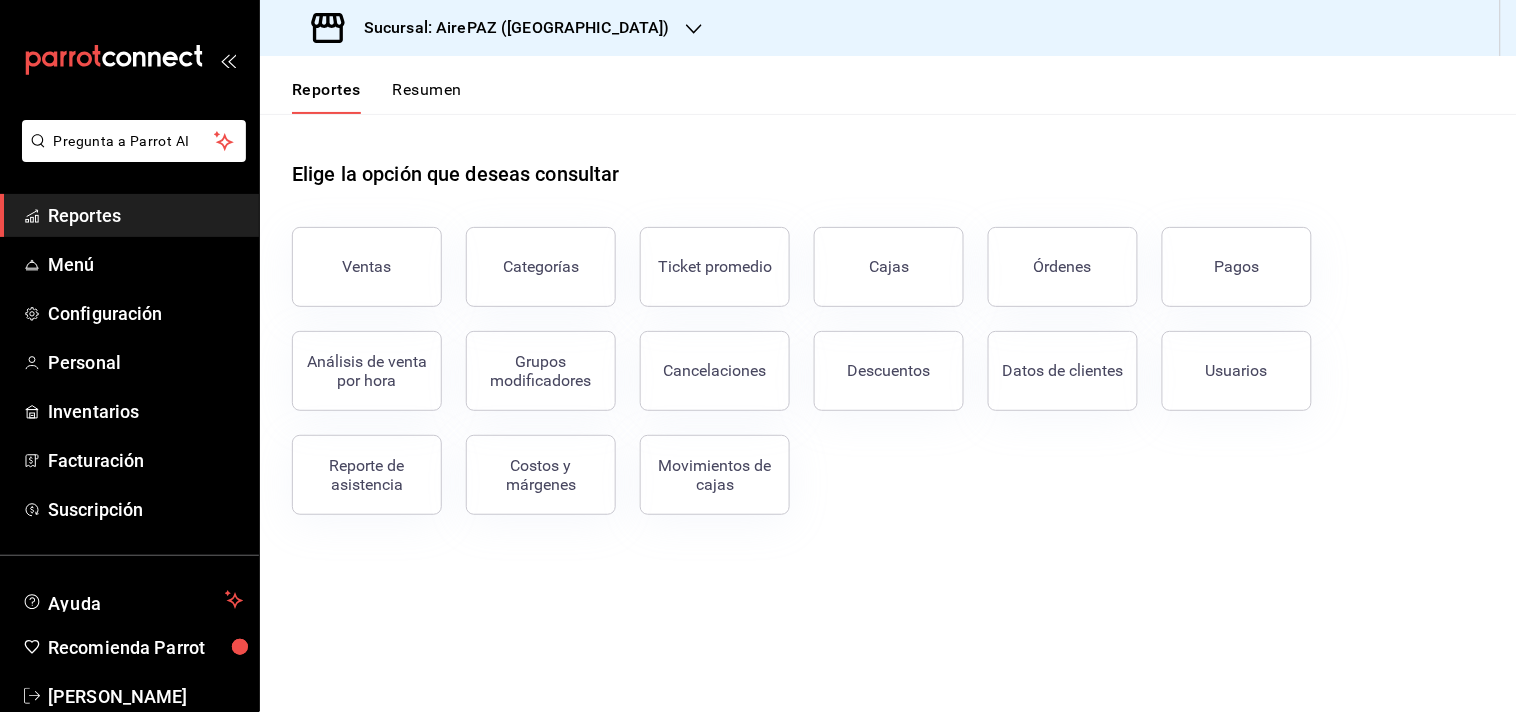 click on "Sucursal: AirePAZ ([GEOGRAPHIC_DATA])" at bounding box center [493, 28] 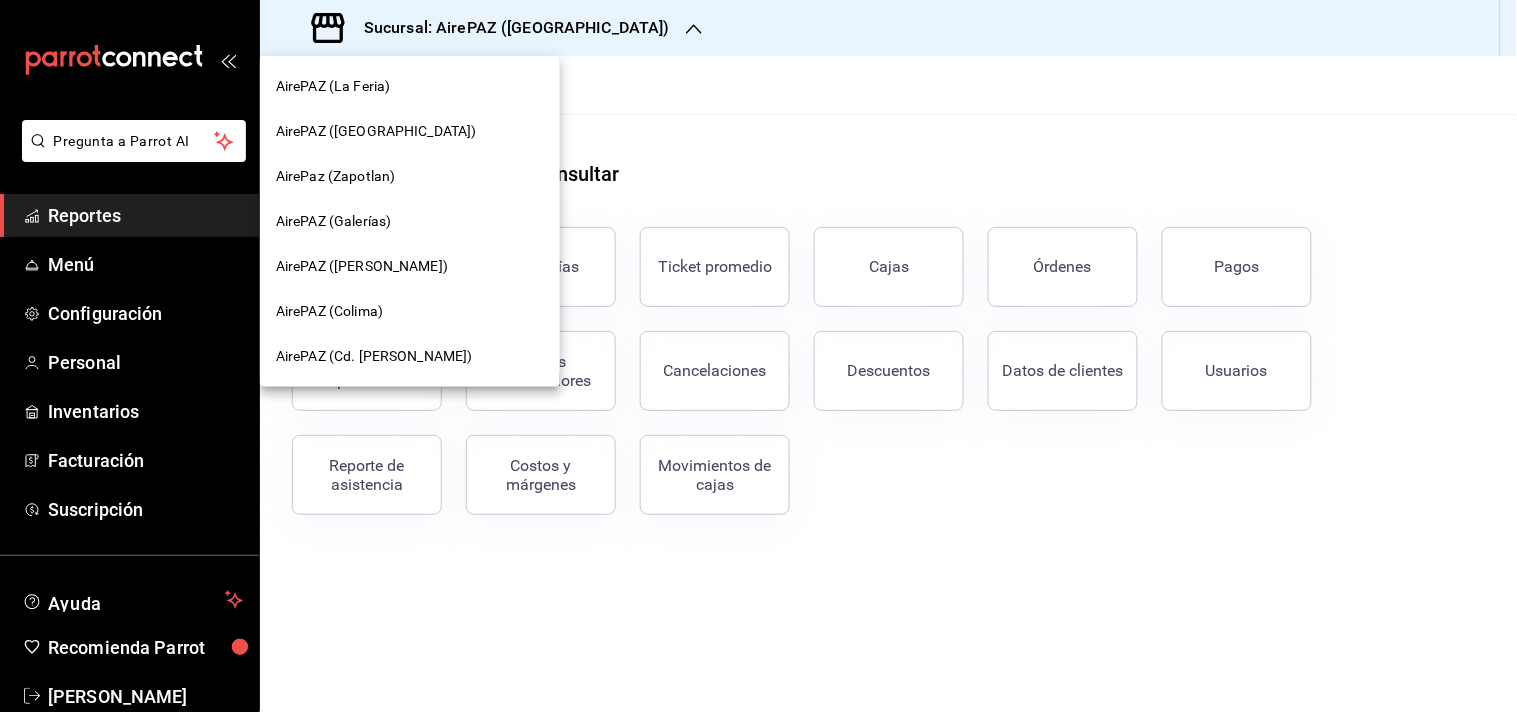 click on "AirePAZ ([GEOGRAPHIC_DATA])" at bounding box center [410, 131] 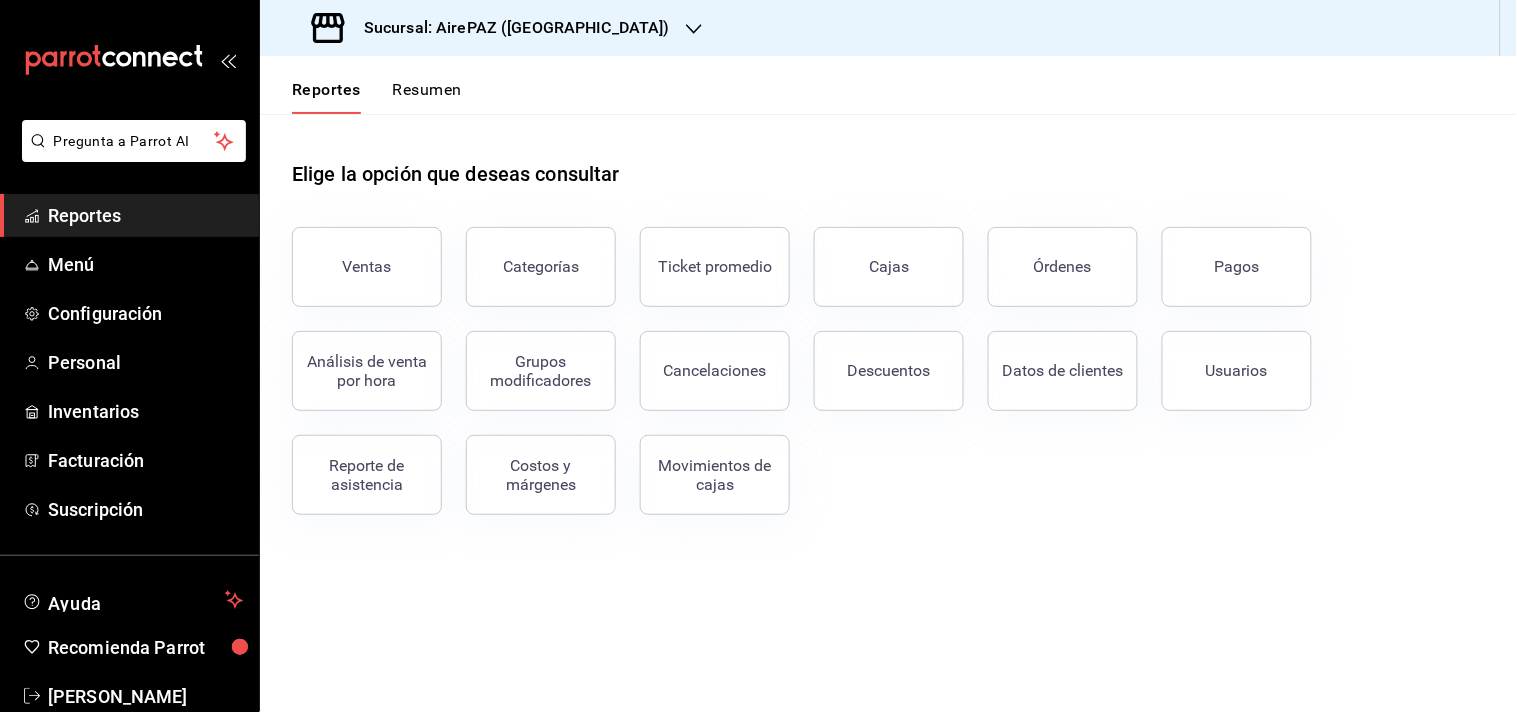 click on "Sucursal: AirePAZ ([GEOGRAPHIC_DATA])" at bounding box center (493, 28) 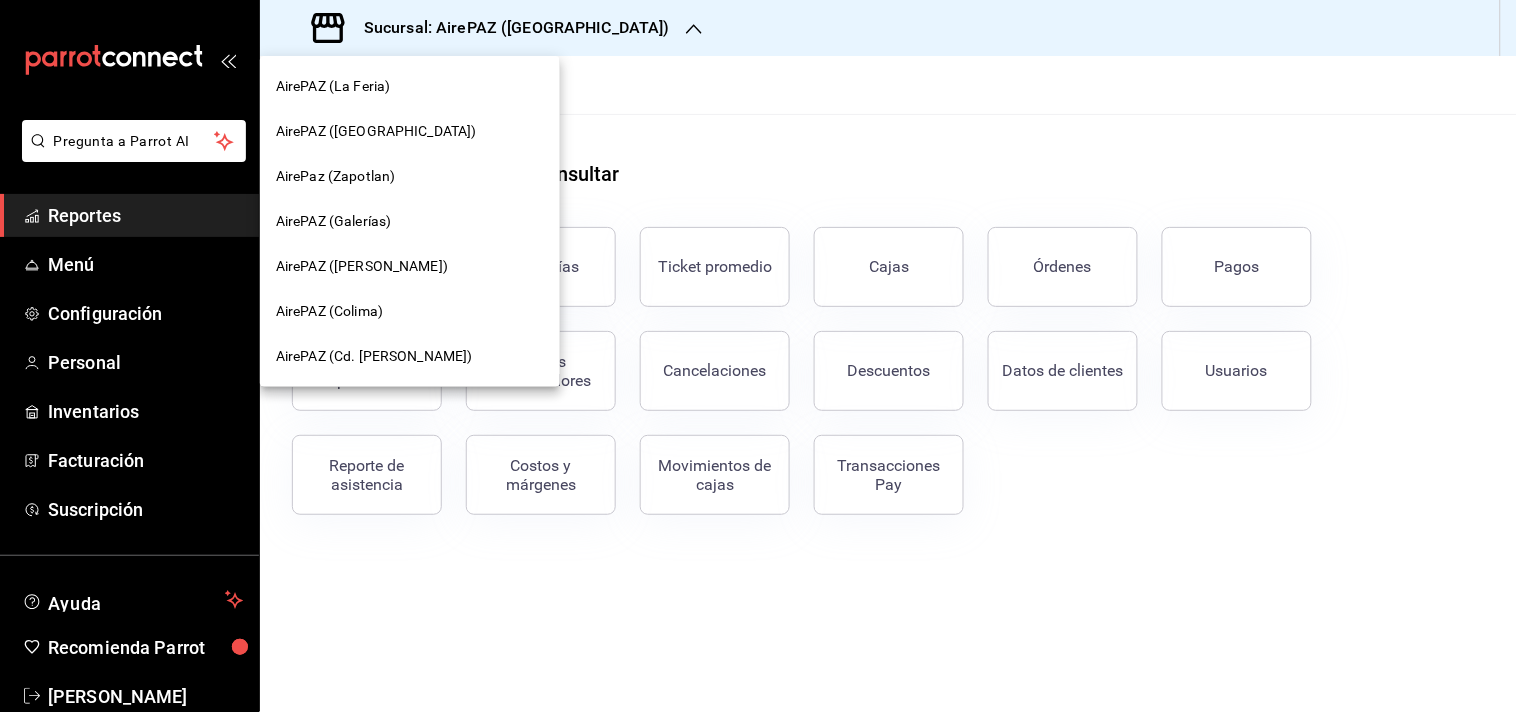 click on "AirePaz (Zapotlan)" at bounding box center (410, 176) 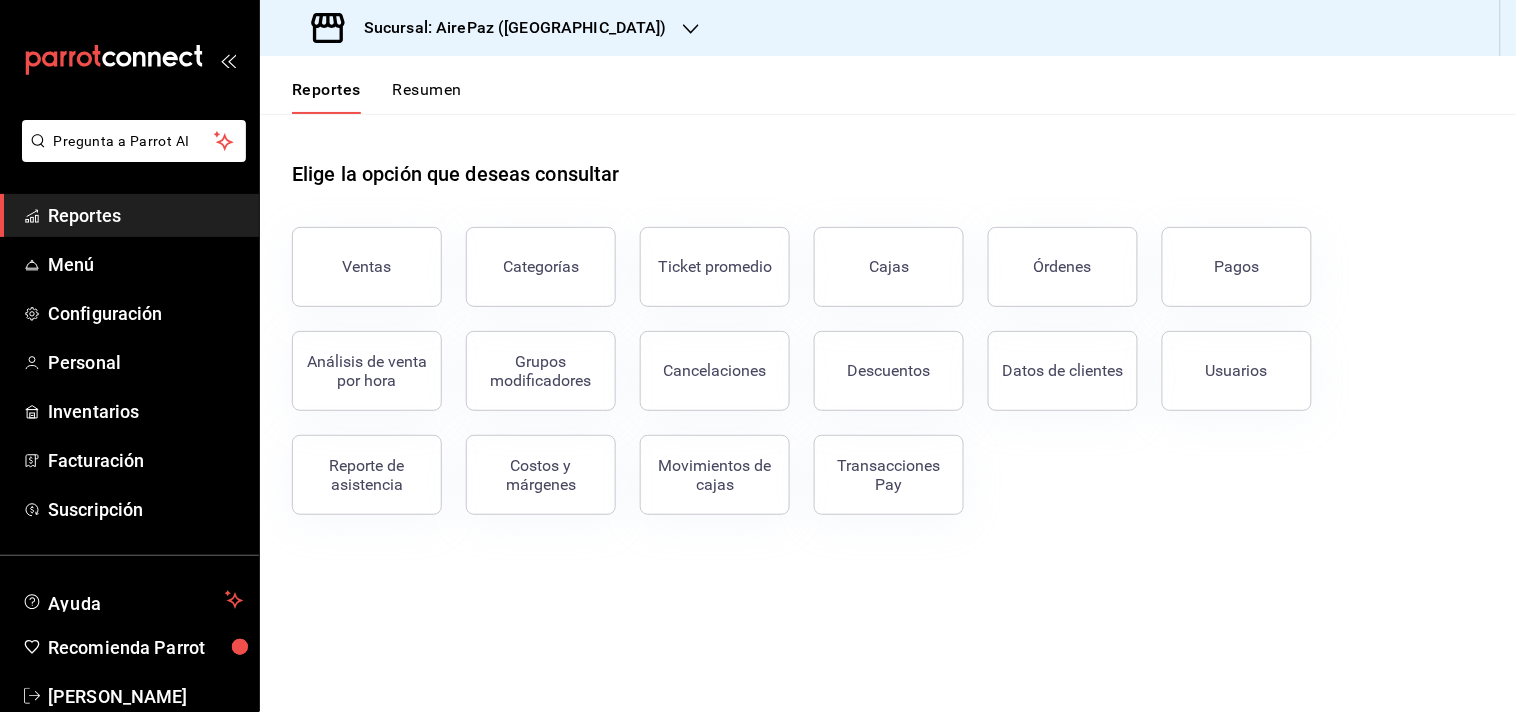click 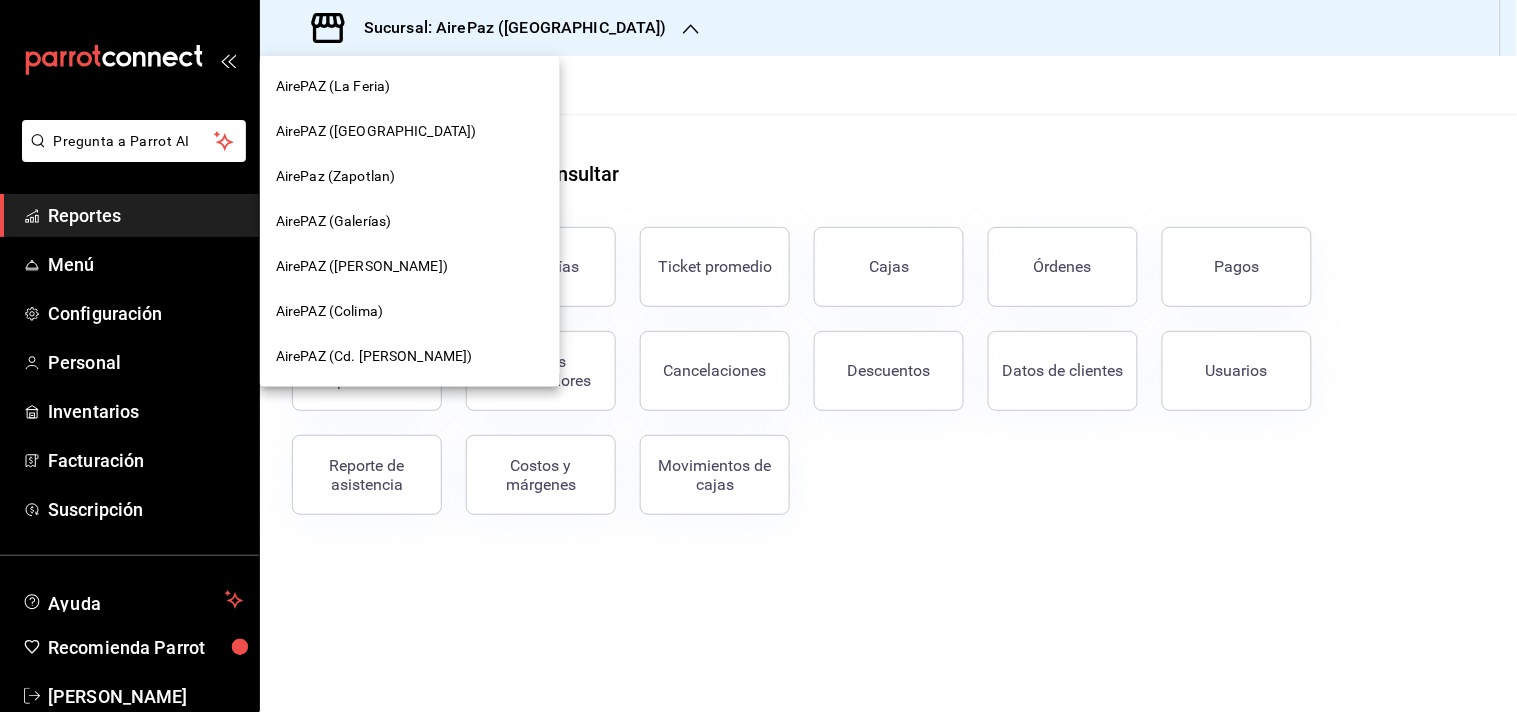 click on "AirePAZ (Galerías)" at bounding box center (333, 221) 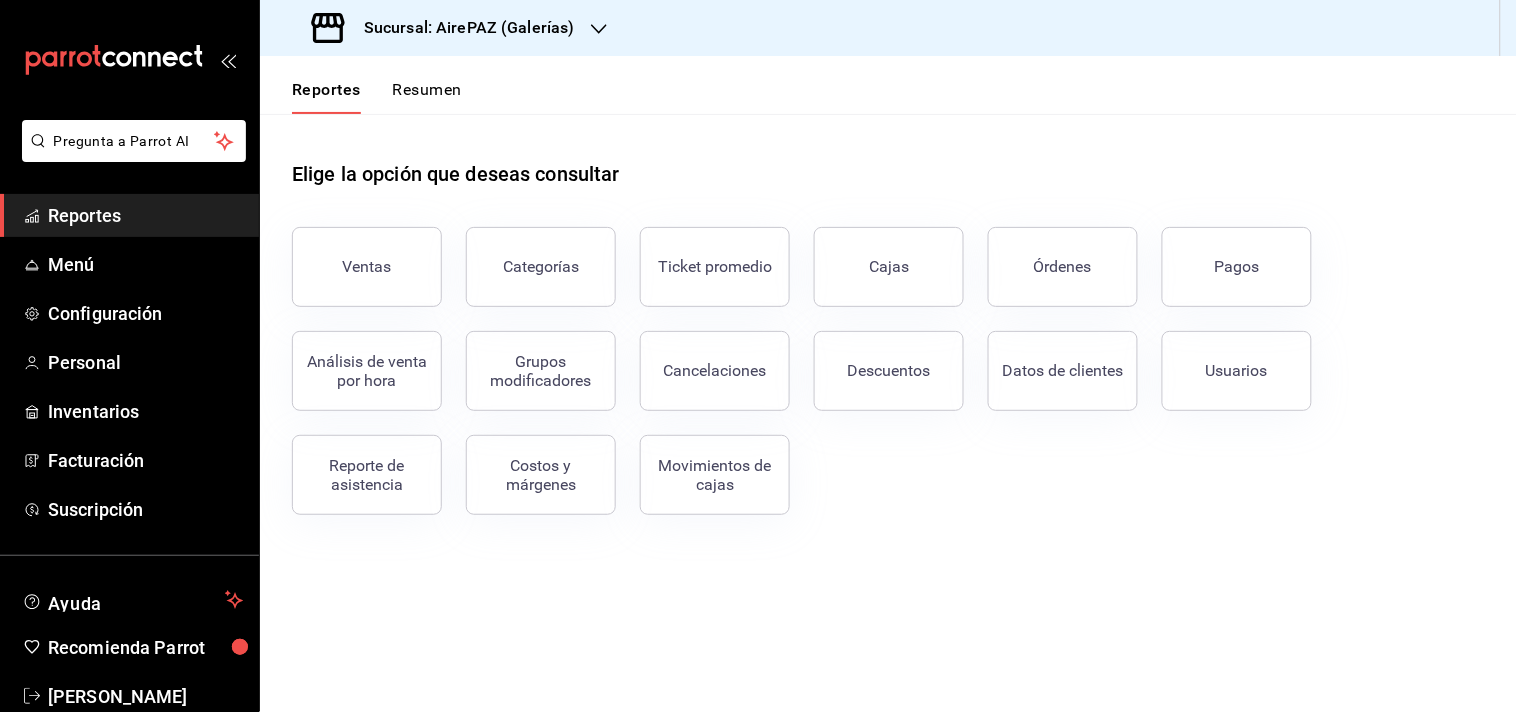 click 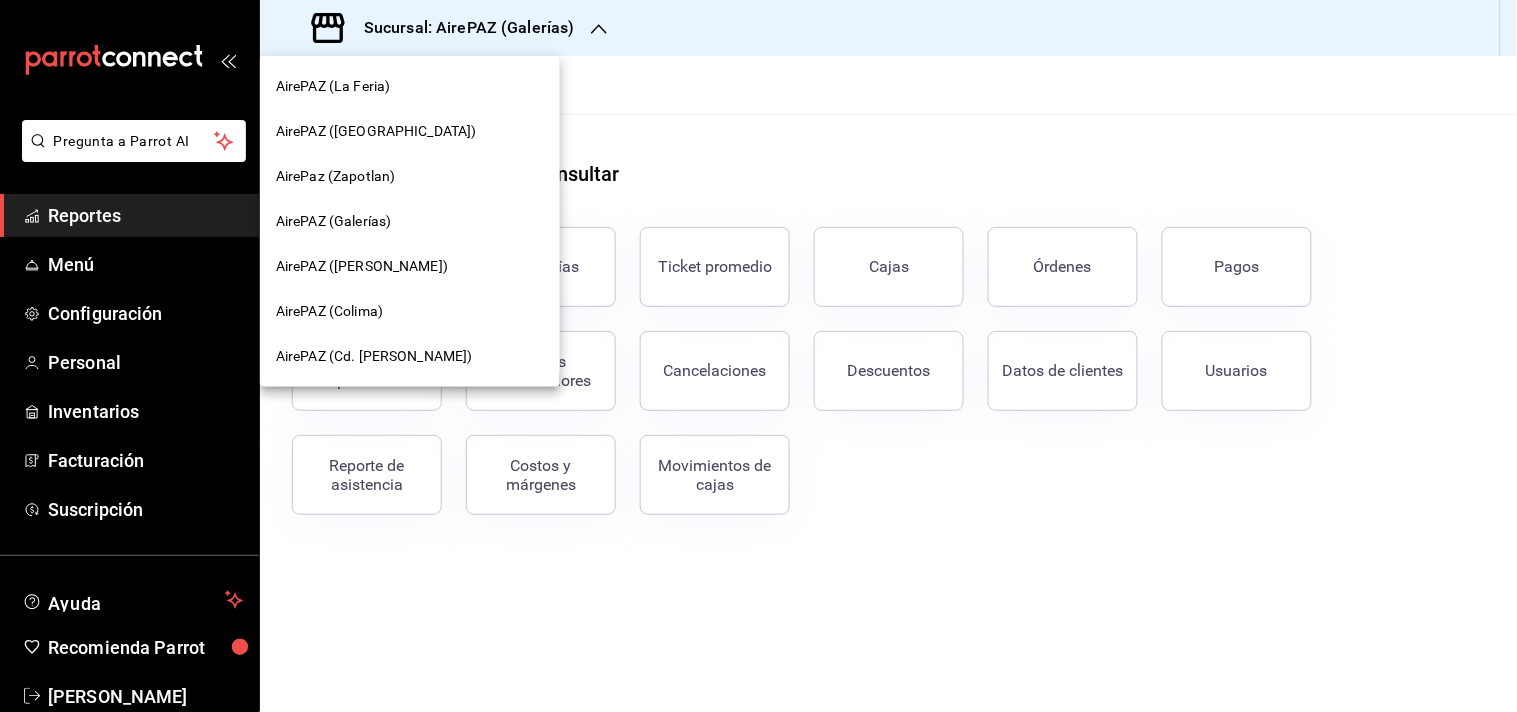 click on "AirePAZ ([PERSON_NAME])" at bounding box center [410, 266] 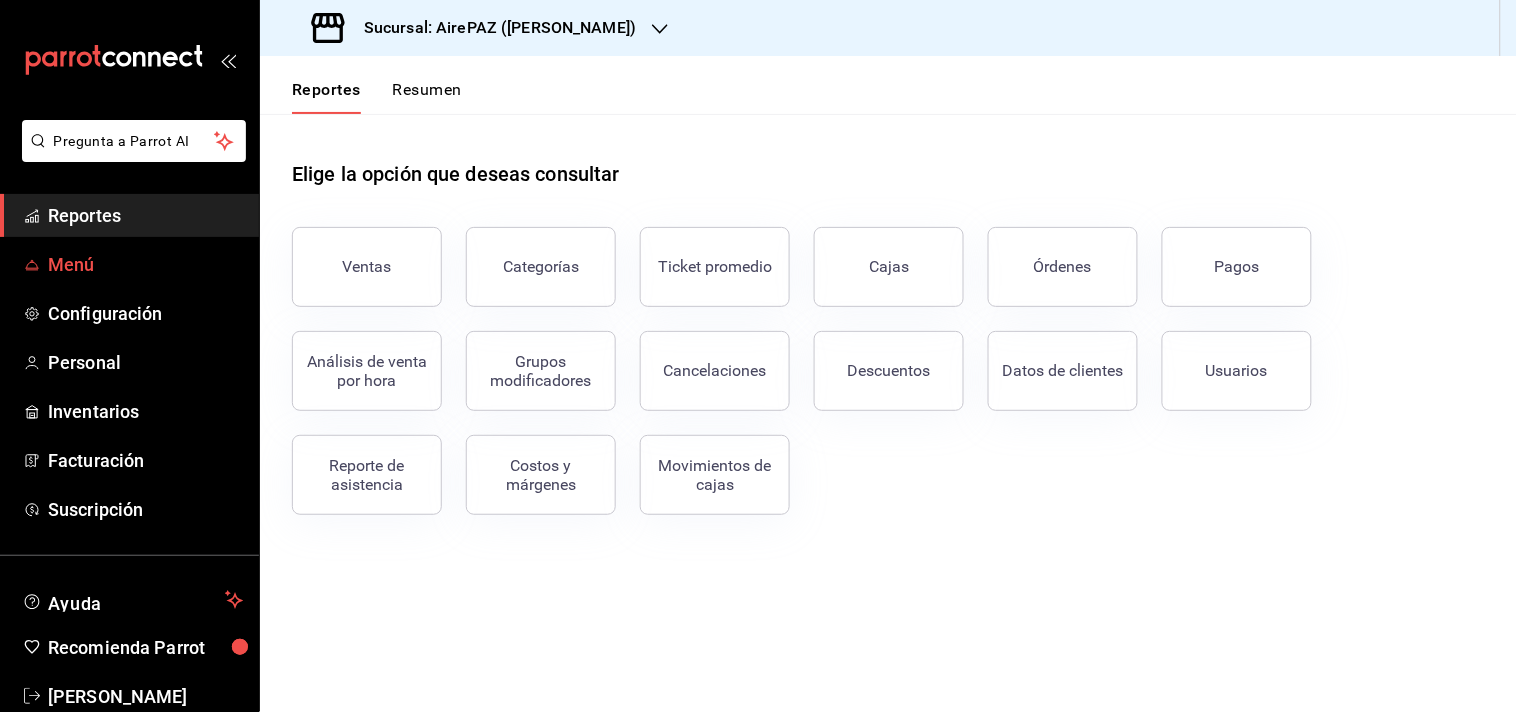 click on "Menú" at bounding box center (145, 264) 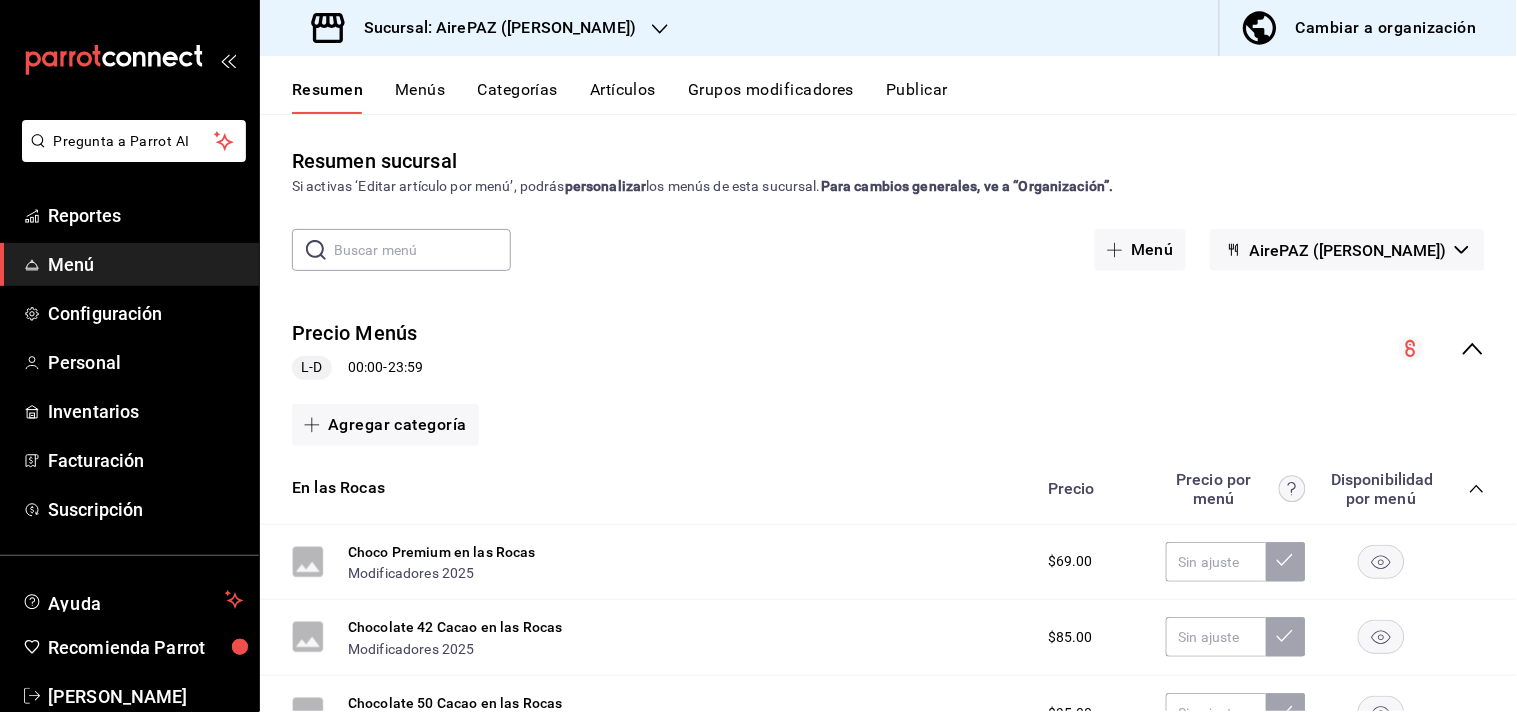 click on "Sucursal: AirePAZ ([PERSON_NAME])" at bounding box center [476, 28] 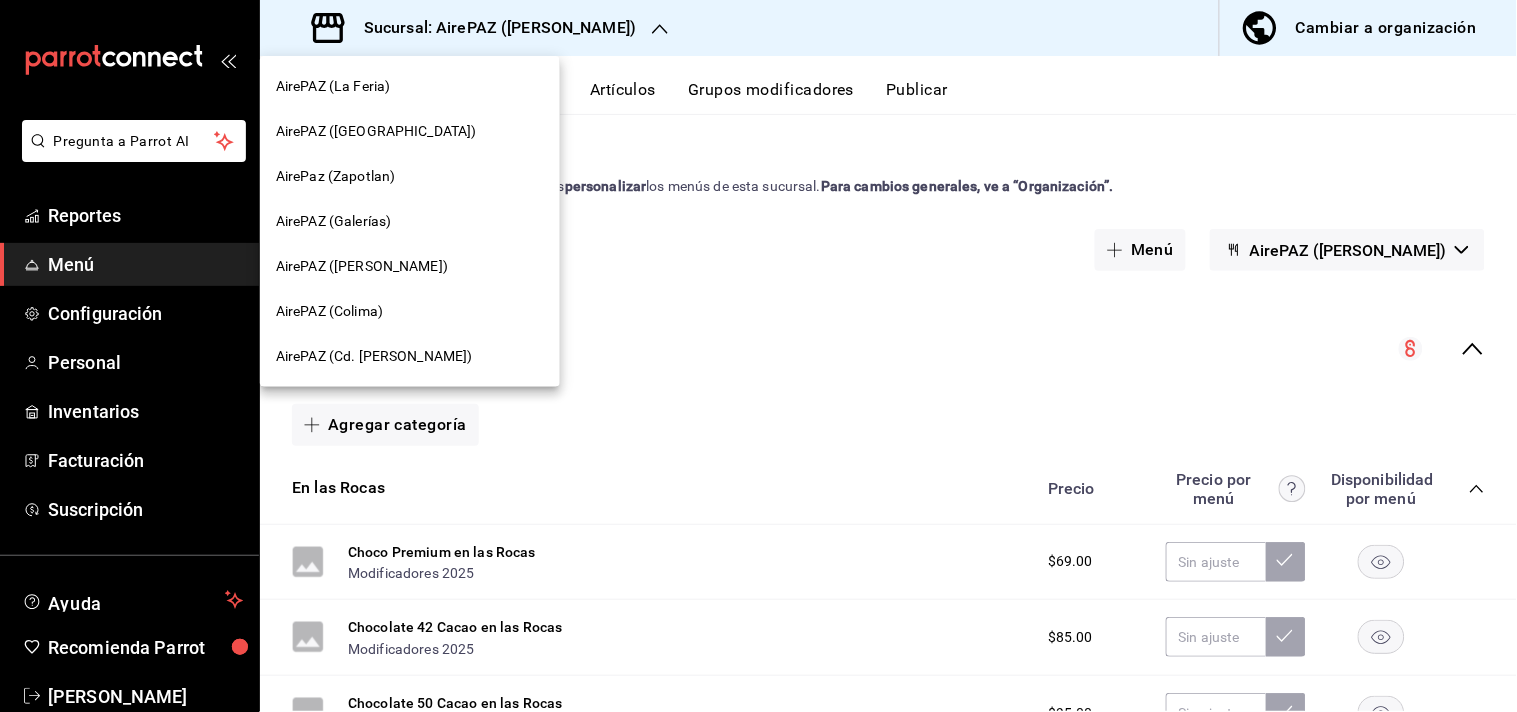 click on "AirePAZ (Cd. [PERSON_NAME])" at bounding box center (410, 356) 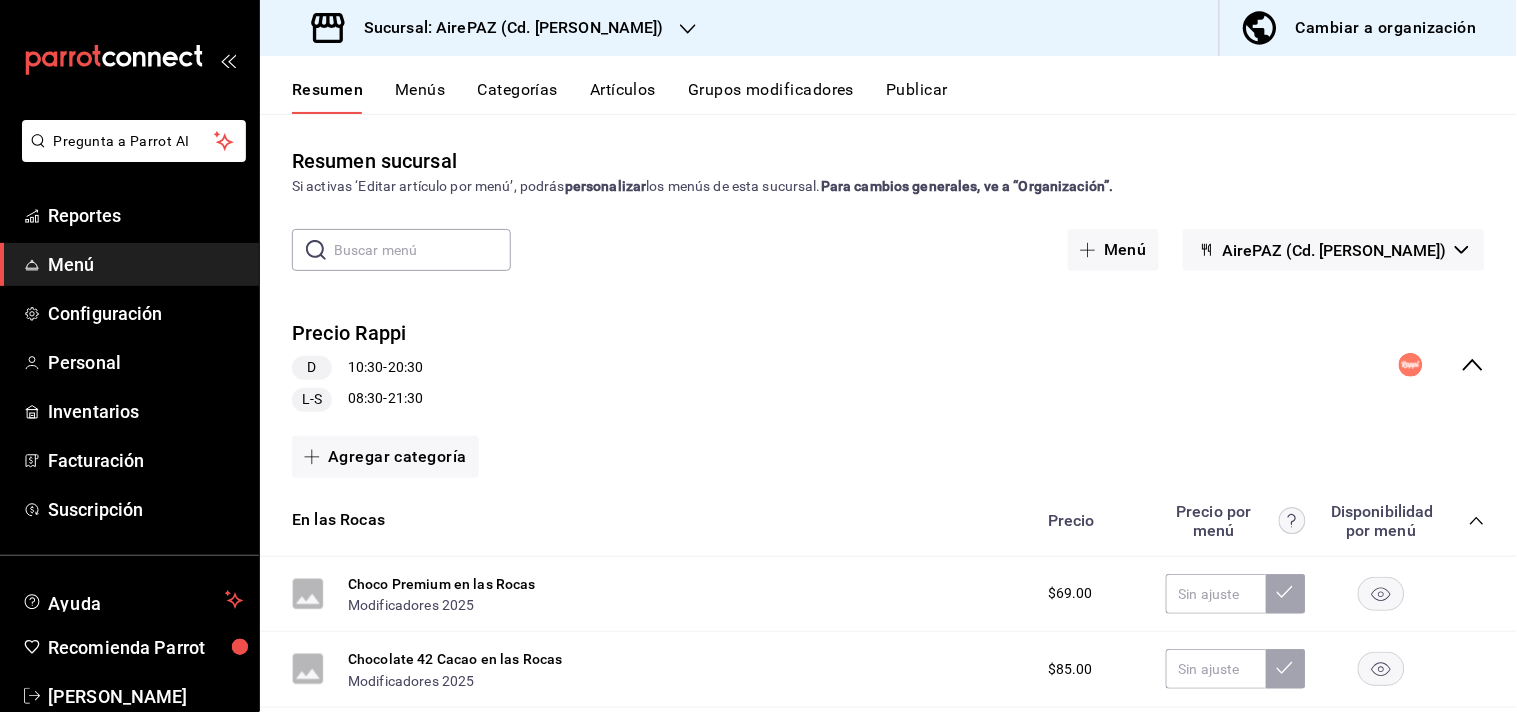 click on "Categorías" at bounding box center (518, 97) 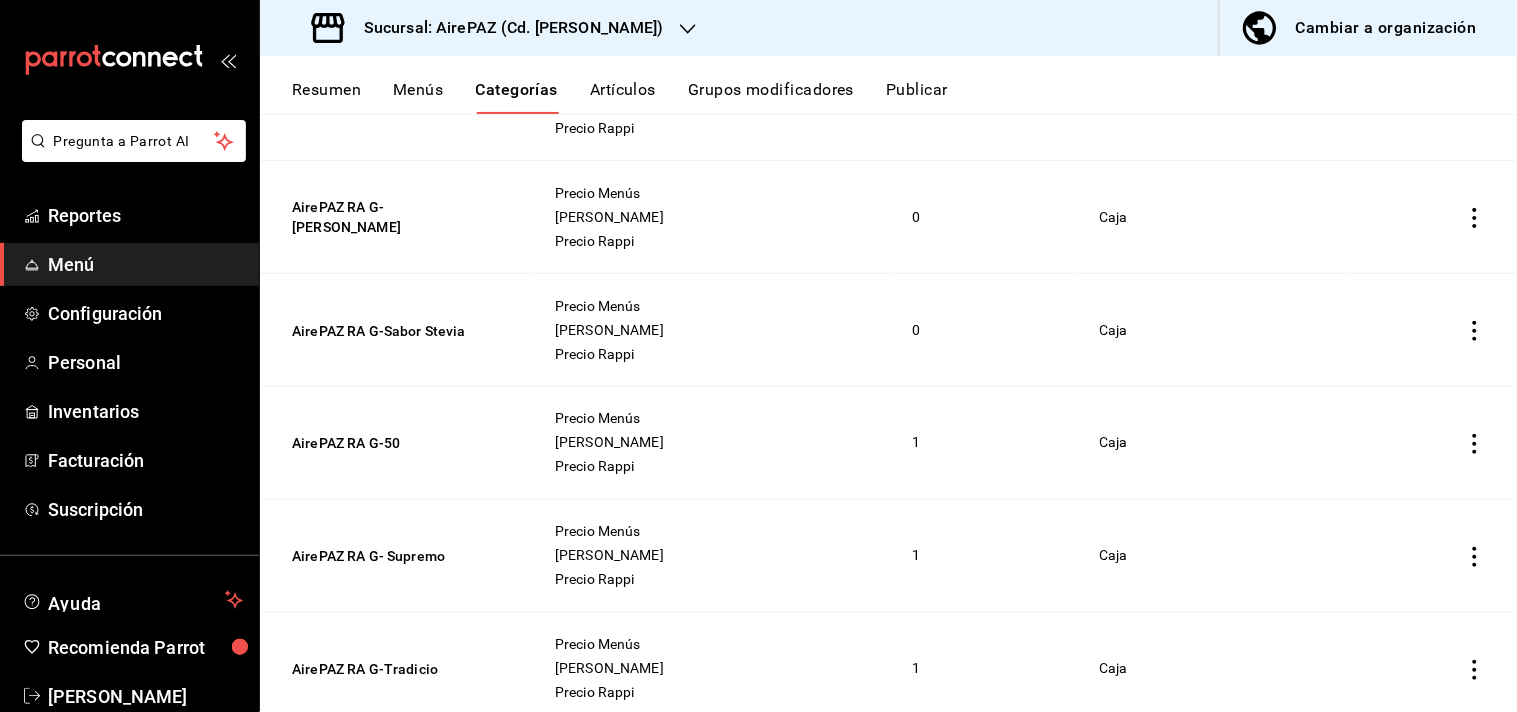 scroll, scrollTop: 663, scrollLeft: 0, axis: vertical 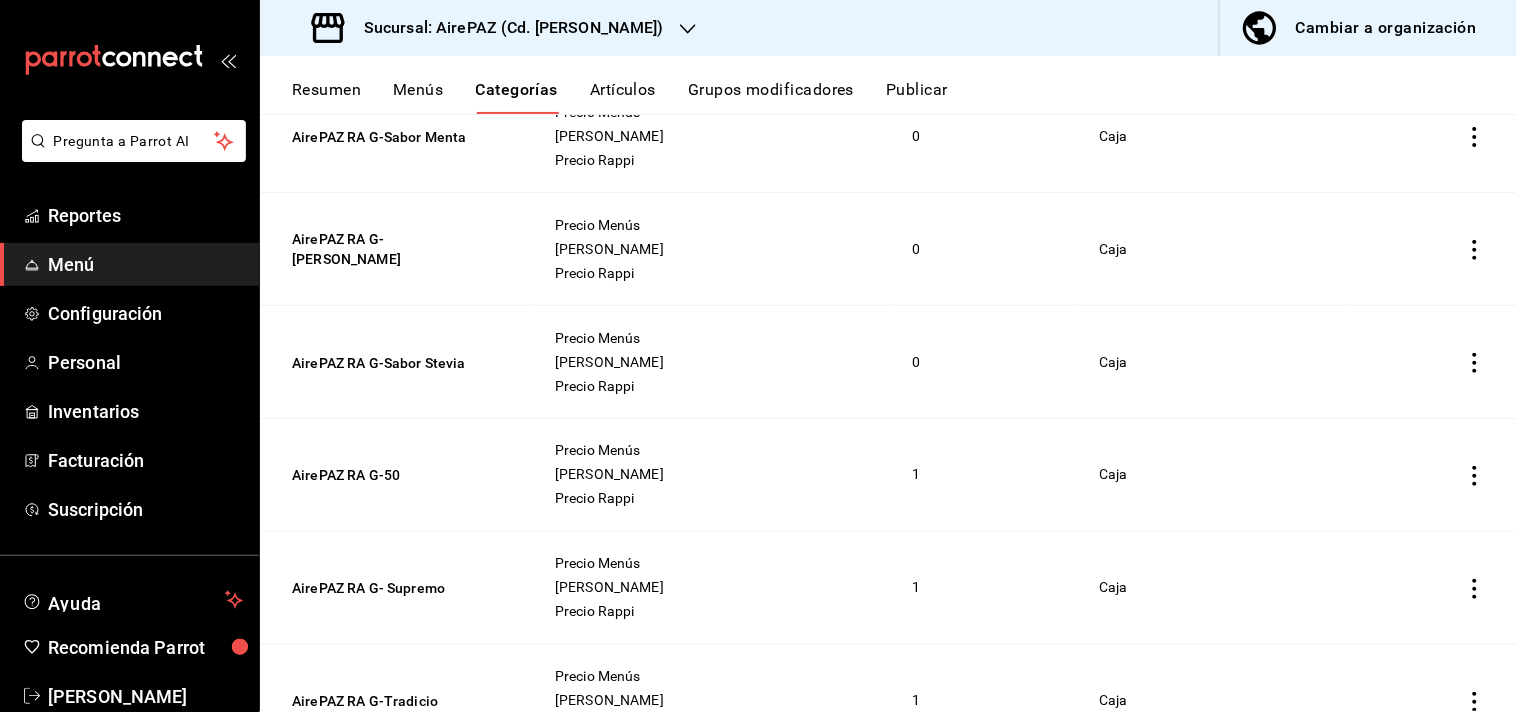 click 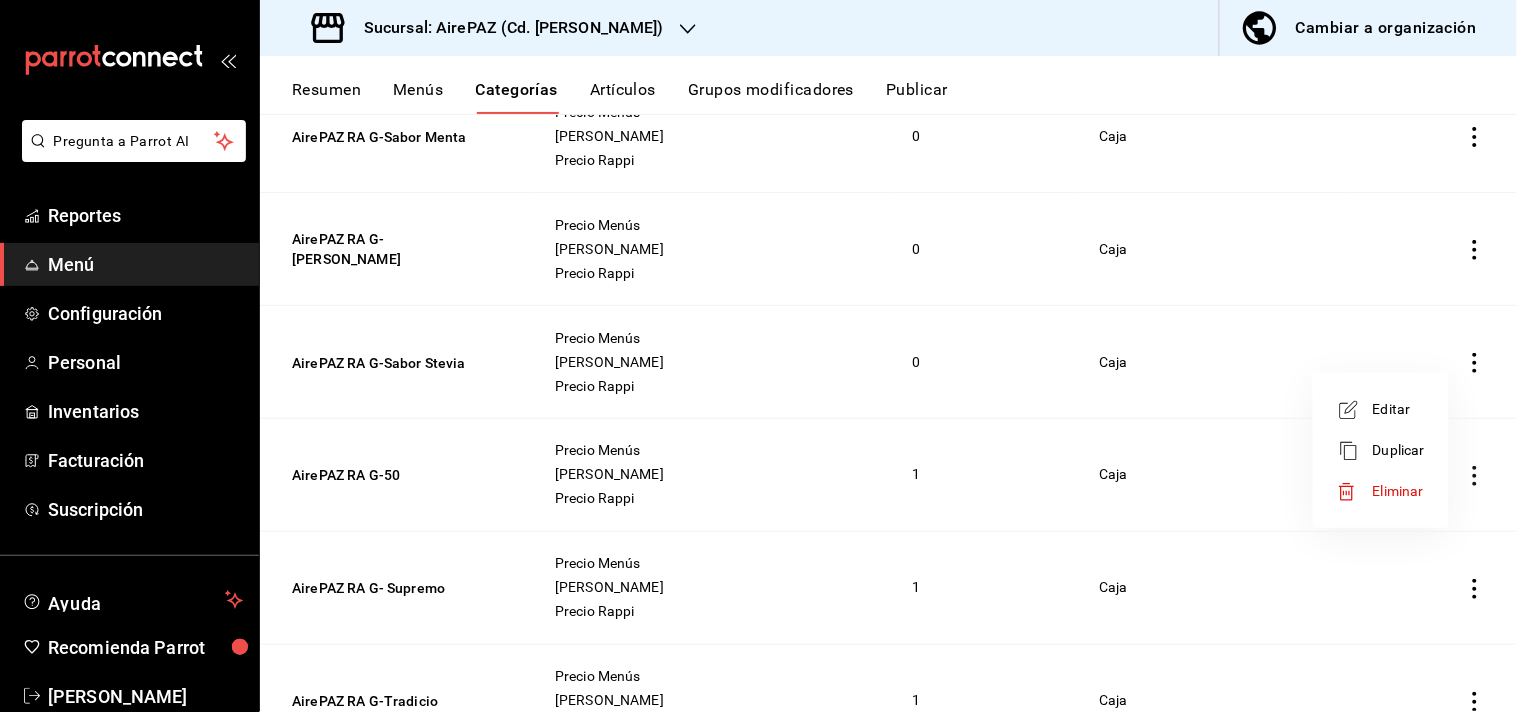 click at bounding box center [758, 356] 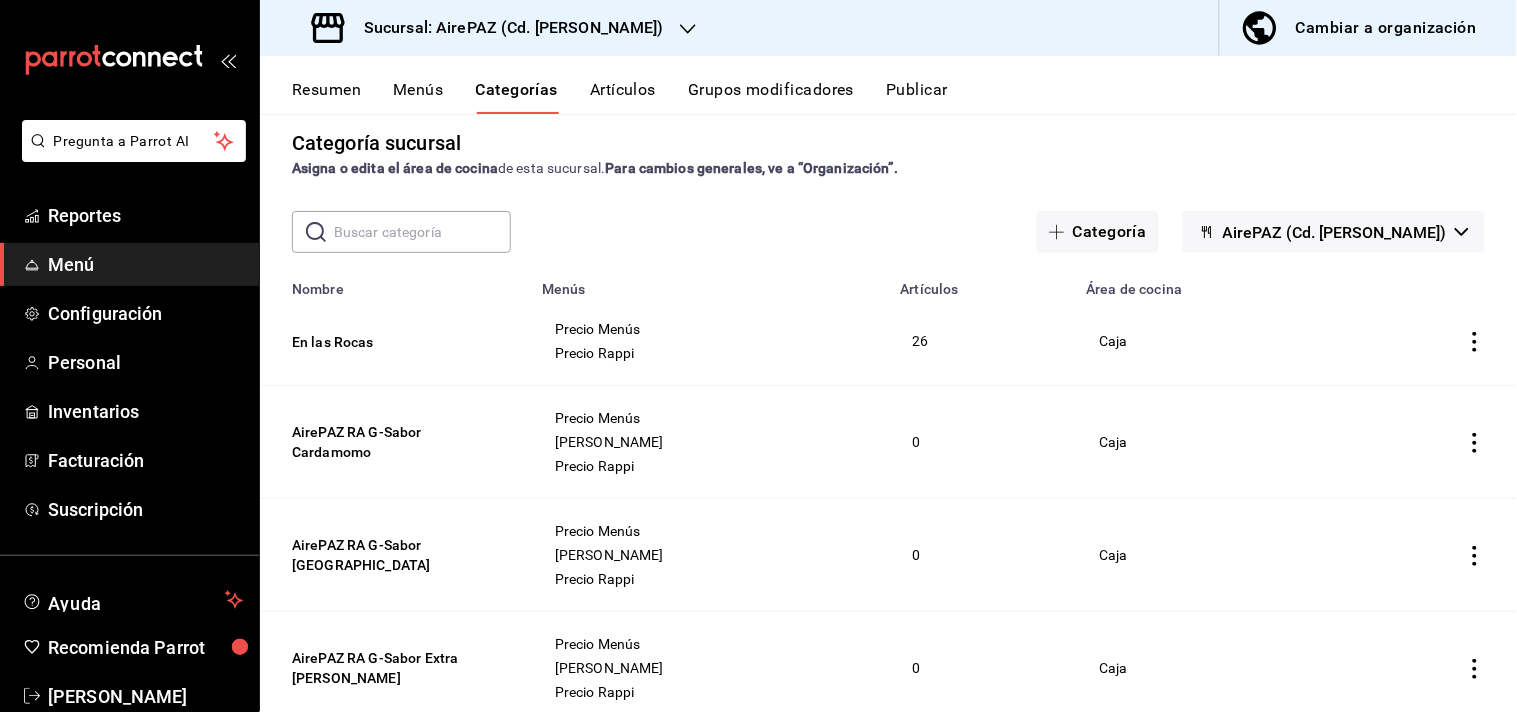 scroll, scrollTop: 0, scrollLeft: 0, axis: both 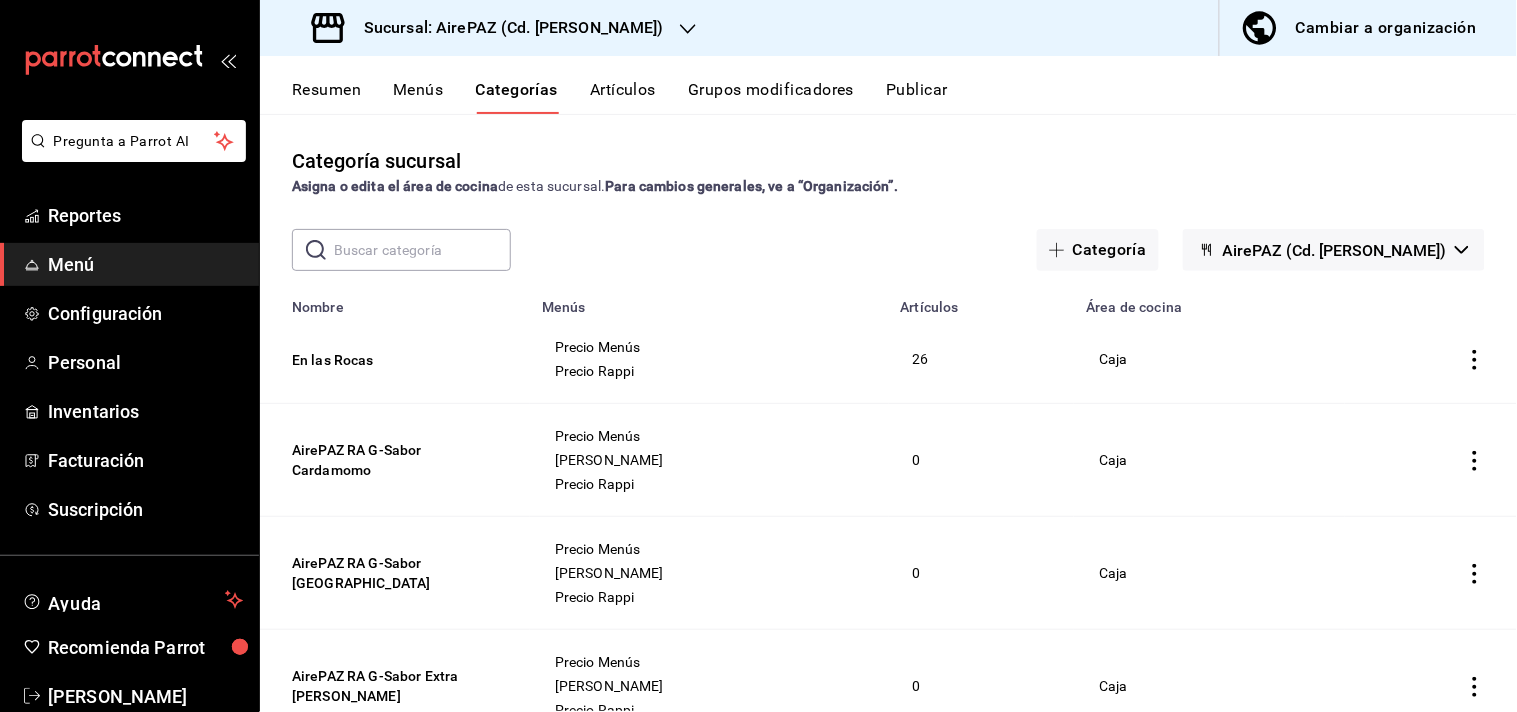 click on "Artículos" at bounding box center [623, 97] 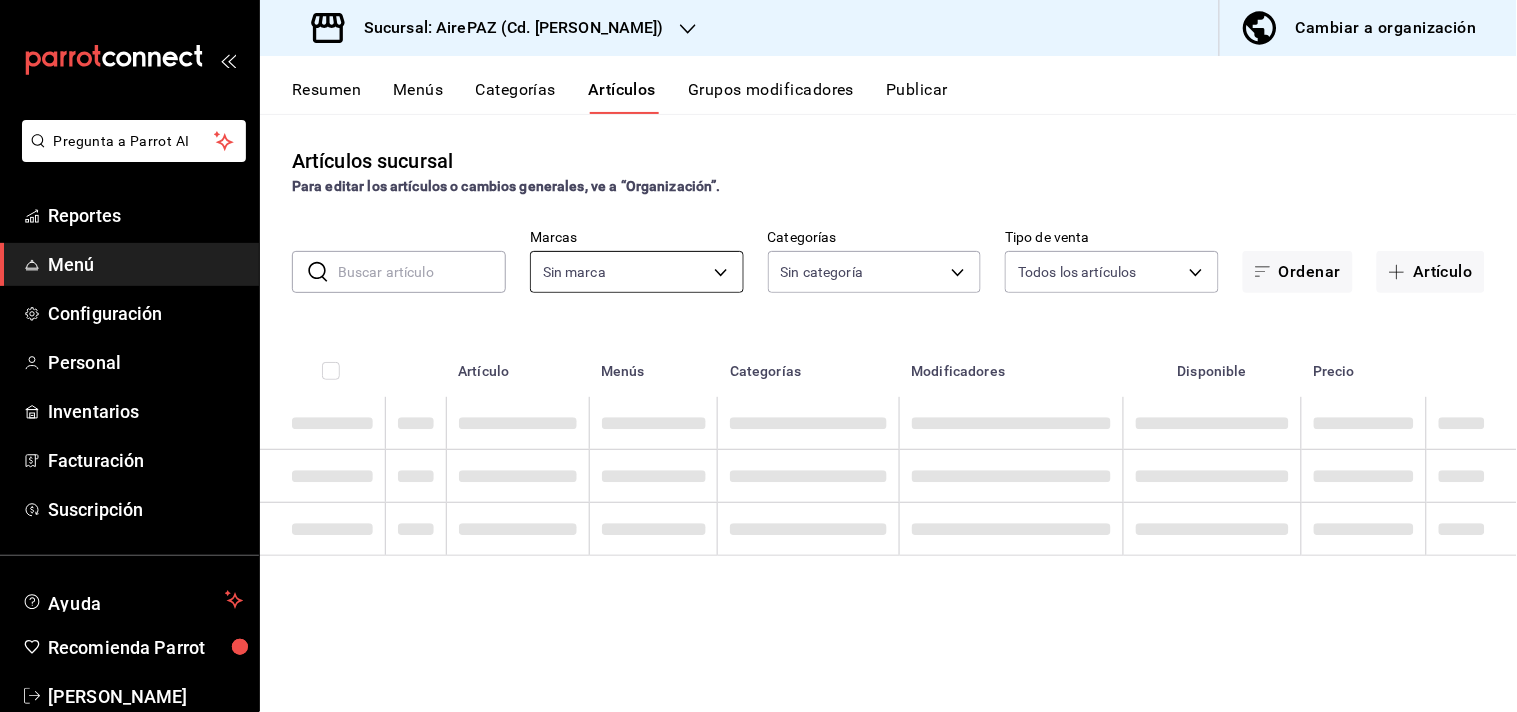 type on "c4e24969-83f8-428a-834c-4c073b6d2971" 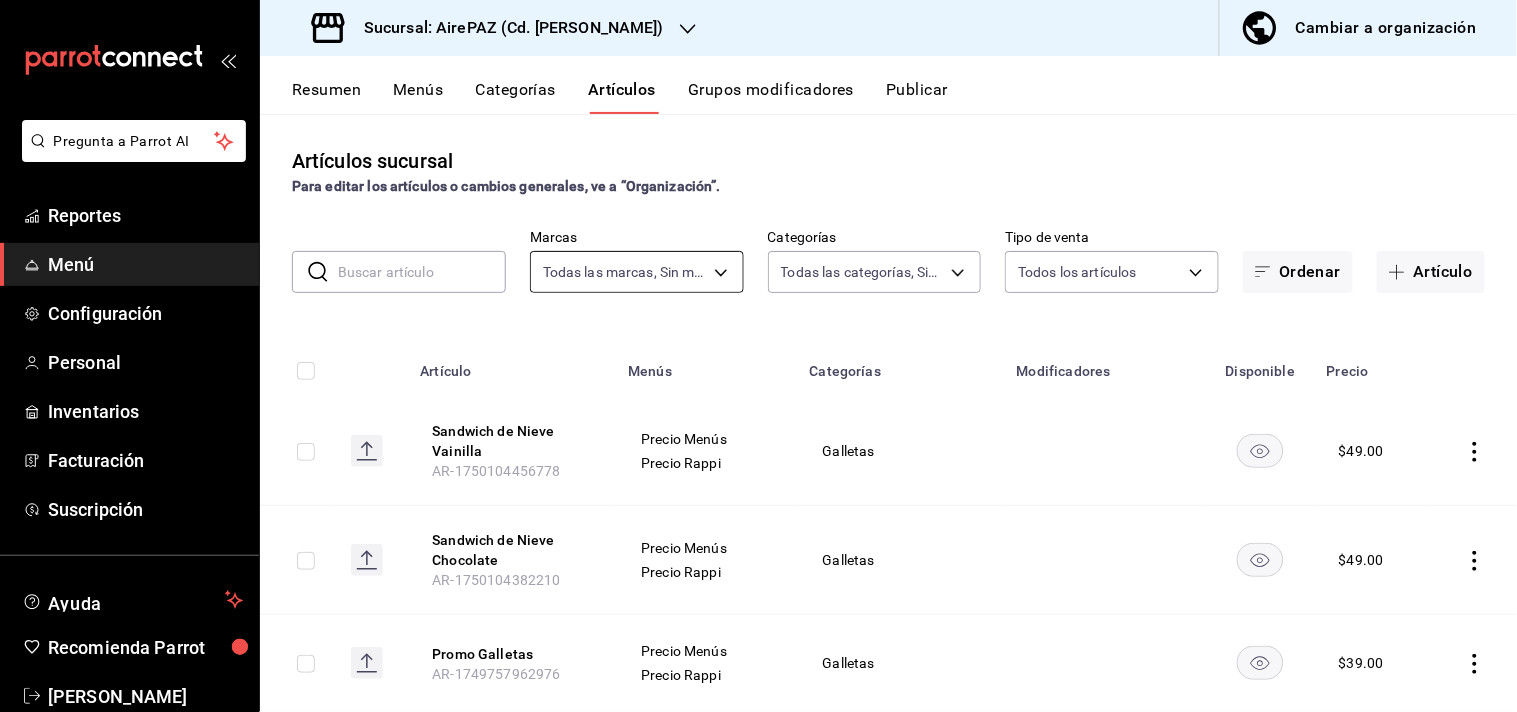 type on "0a62610d-2c9b-4d9f-8288-2a5b453db2e5,7aa12f48-4b72-4163-8e7a-298cc34d0c6f,7bb70216-92f3-47a3-b53e-672eef4b3300,7943596c-50e7-40af-91aa-9e40e2d5dd2a,b55544b6-4ee5-4b47-b6cd-ddfff263a295,22338f0d-f02d-4bc3-a817-b99b3c5af16f,e94656f3-4776-4949-a5b8-b2e3ae7a0807,35270756-fccd-4e23-969e-4b1b5c7bcc77,3074d81a-1372-4c73-a4f7-f104f17b6276,f79fddf2-b307-4e78-ba81-60f967df7e33,ef4224e3-011e-4b65-806a-aa8fcc4f7d37,87c8902f-42f4-4182-9db1-a20a54dfe43a,9b1d11f4-fd32-4f1c-a09f-16218b7d0209,9ad11bd8-8426-466a-97e3-528b0fe17995,28310c7d-396a-42b0-9aea-fbbe240c9832,5e361509-35e5-4dc2-95e7-f82460c0ae6d,00d4b111-ad84-4cb4-ab28-ec7971f588cd,2220b0e4-da46-4b77-b80a-44b45fe8ed75,4ea83125-e2c0-4b7a-b927-9318557ae0a2,4d55b6bb-bbdc-43a4-9095-25acad4f5614,f994eac0-c00c-4044-bd04-1150de824bd1,424512c8-9d39-42f0-a5ac-4d4416c166b4,a0c7be1d-0840-4fee-be1b-3277e926d651,08ecda20-a5ae-44d3-8f3c-1201fd2815ee,1eae7329-ca29-4e5e-8503-5add8fd3ec7e,cba87253-bd70-4444-9c6a-0f0e33b97cdd,aacd4edd-2870-4990-bb15-9ed9a675a4fa,3b2f998e-682e-4ee7-b1e..." 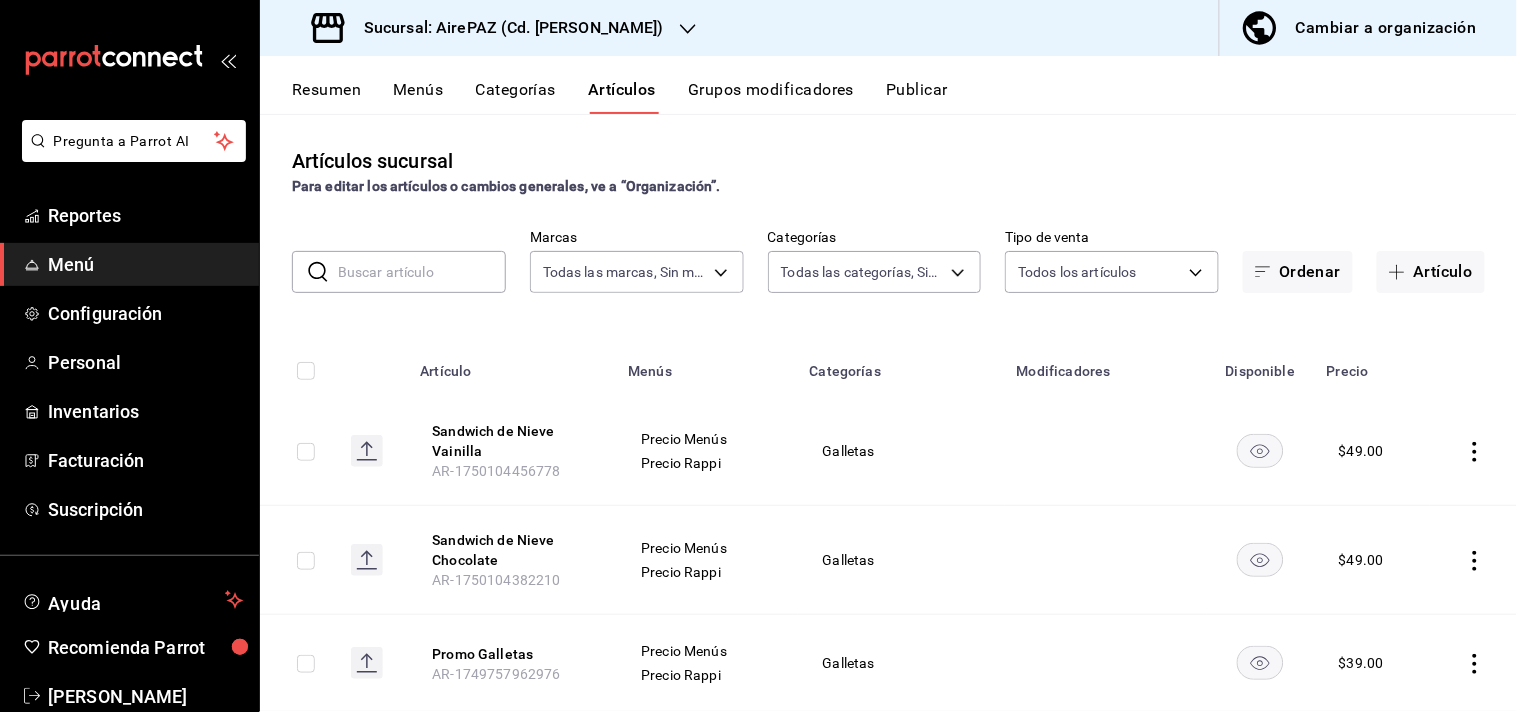 click 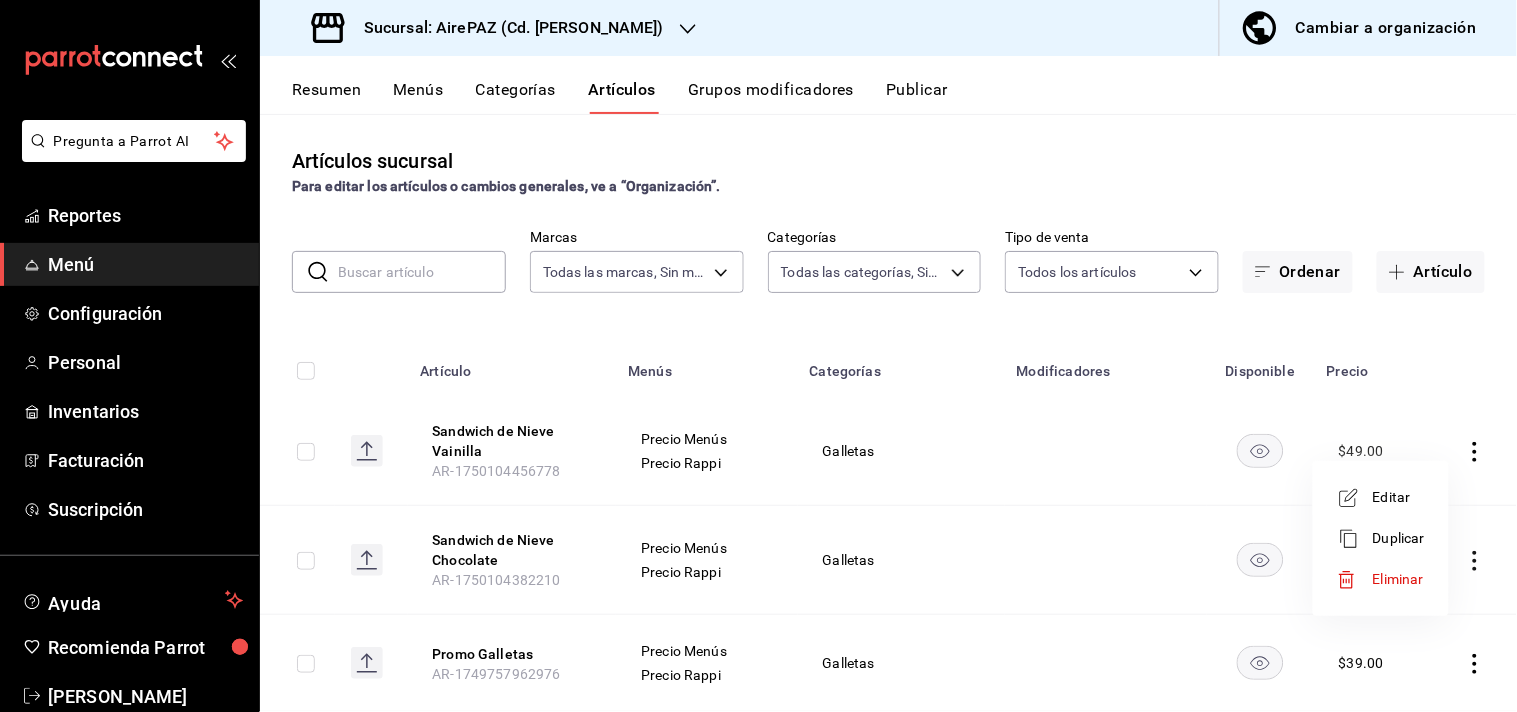 click on "Editar" at bounding box center (1399, 497) 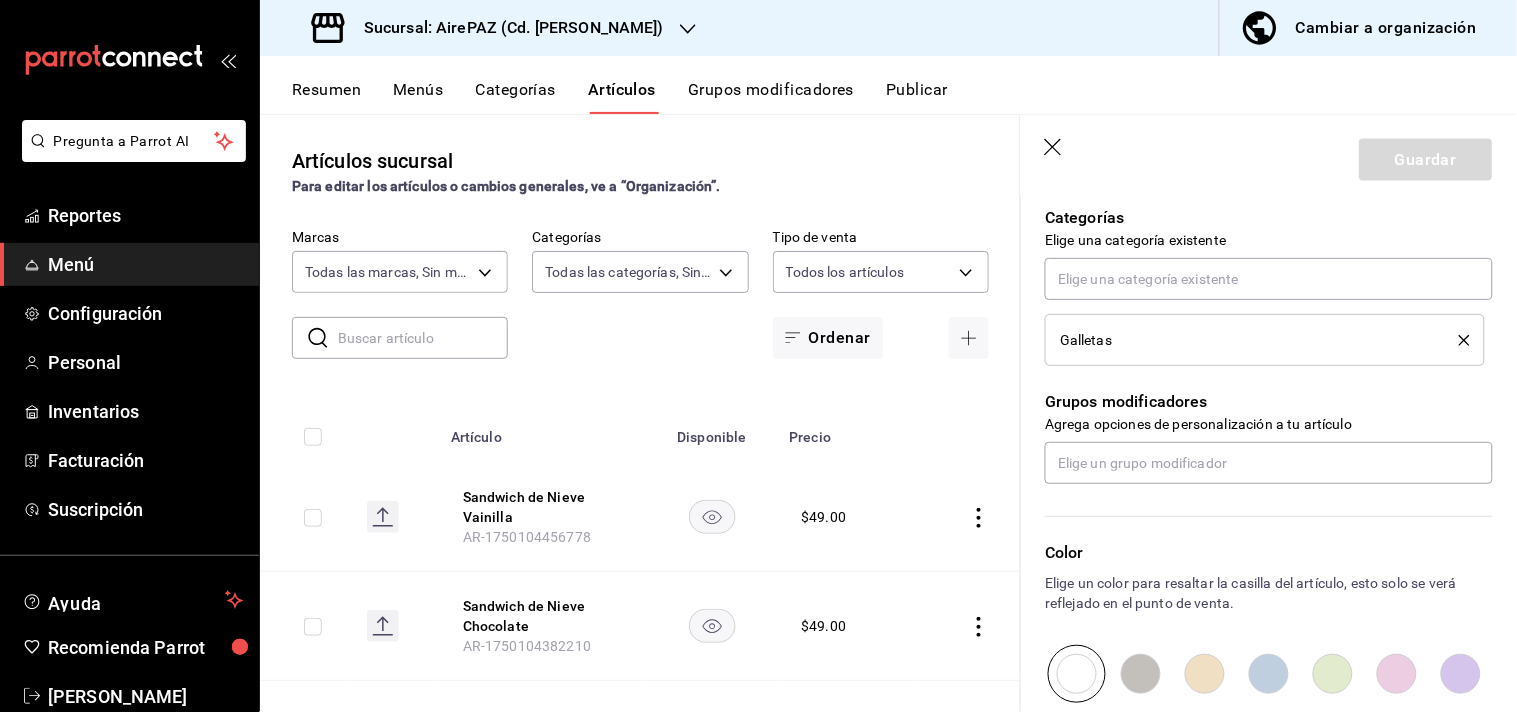 scroll, scrollTop: 708, scrollLeft: 0, axis: vertical 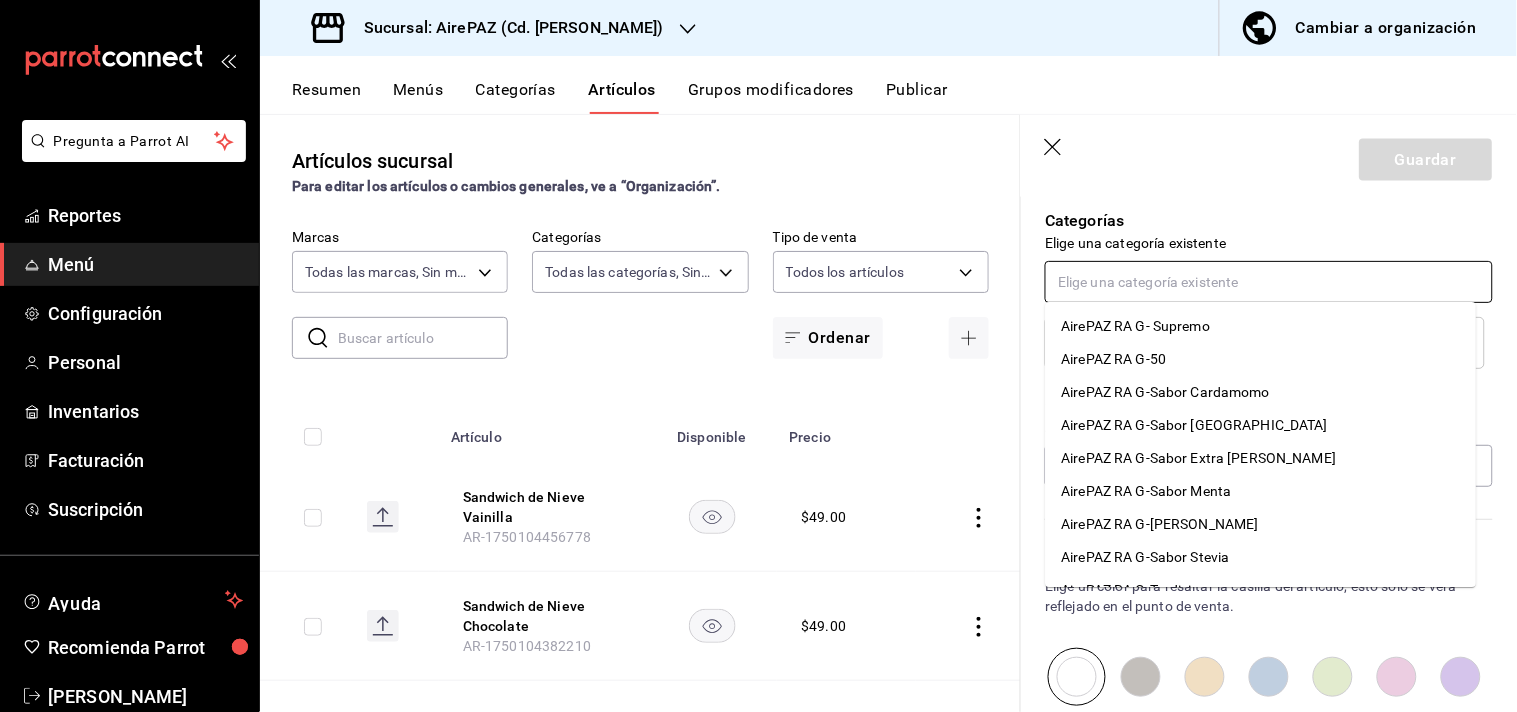 click at bounding box center [1269, 282] 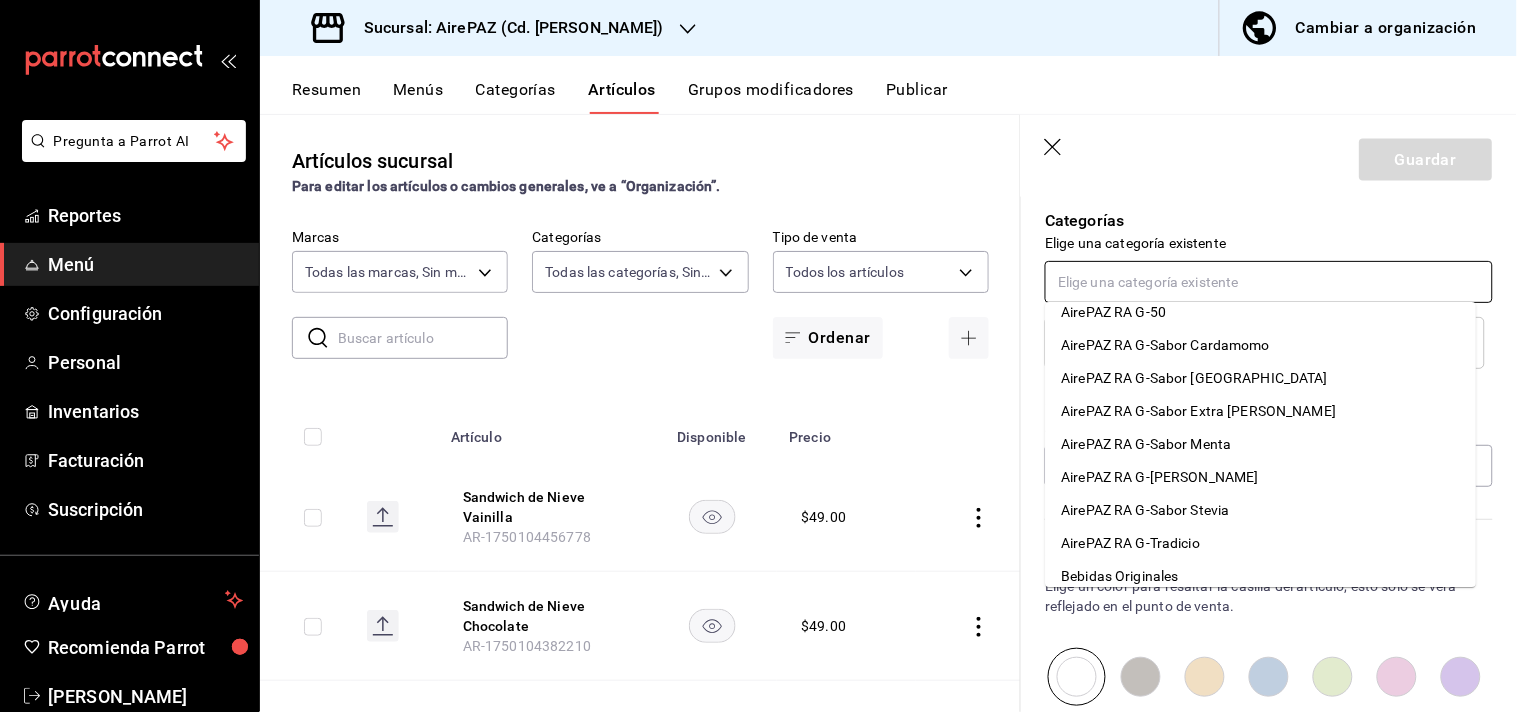 scroll, scrollTop: 0, scrollLeft: 0, axis: both 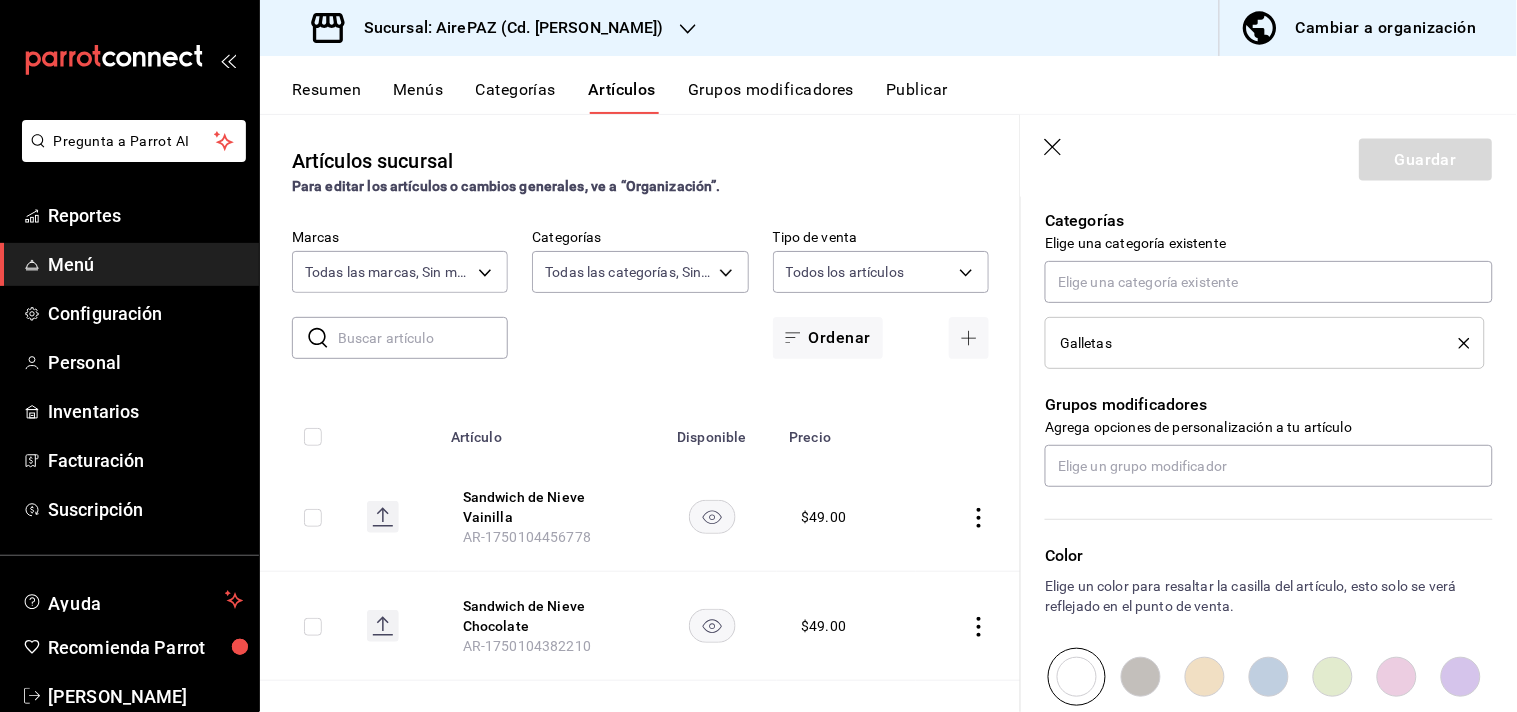 click on "Artículos sucursal Para editar los artículos o cambios generales, ve a “Organización”." at bounding box center [640, 171] 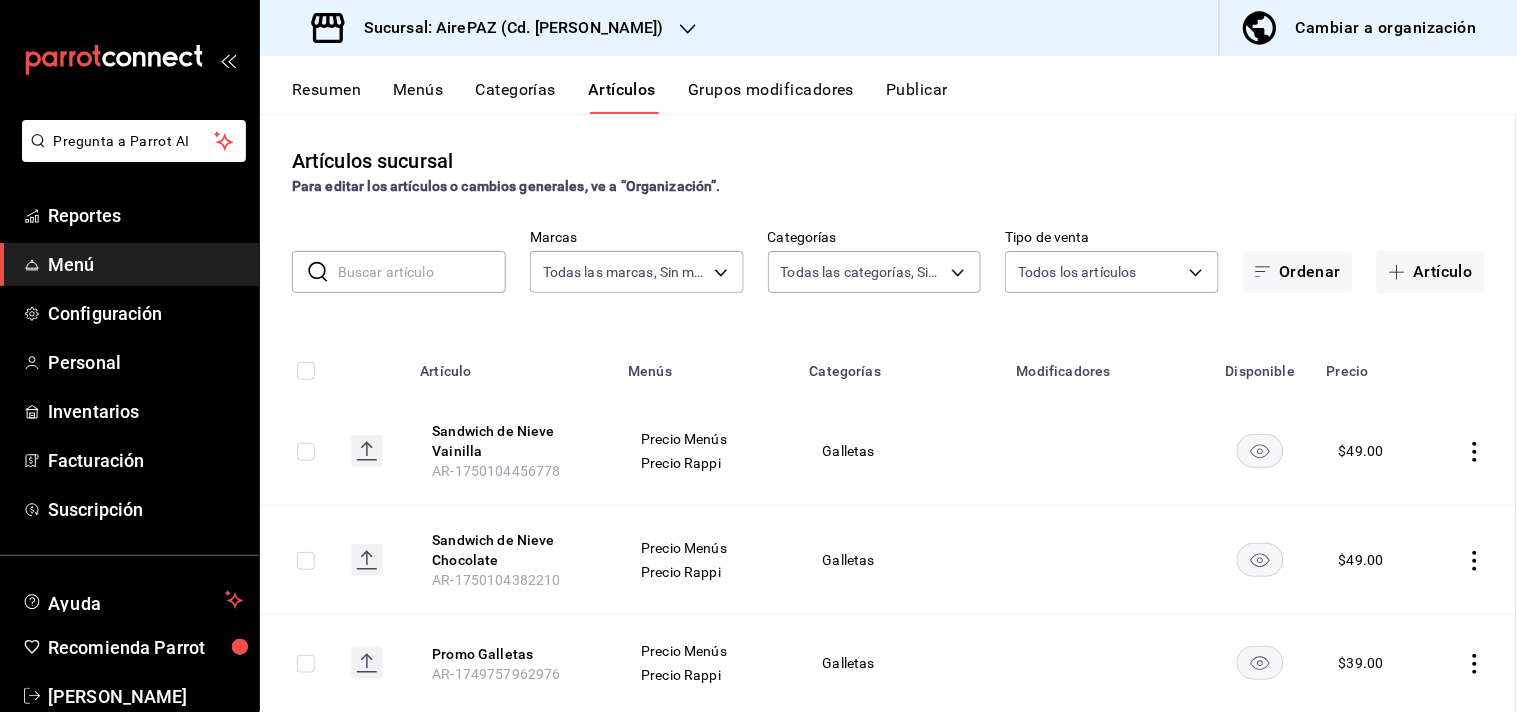 scroll, scrollTop: 0, scrollLeft: 0, axis: both 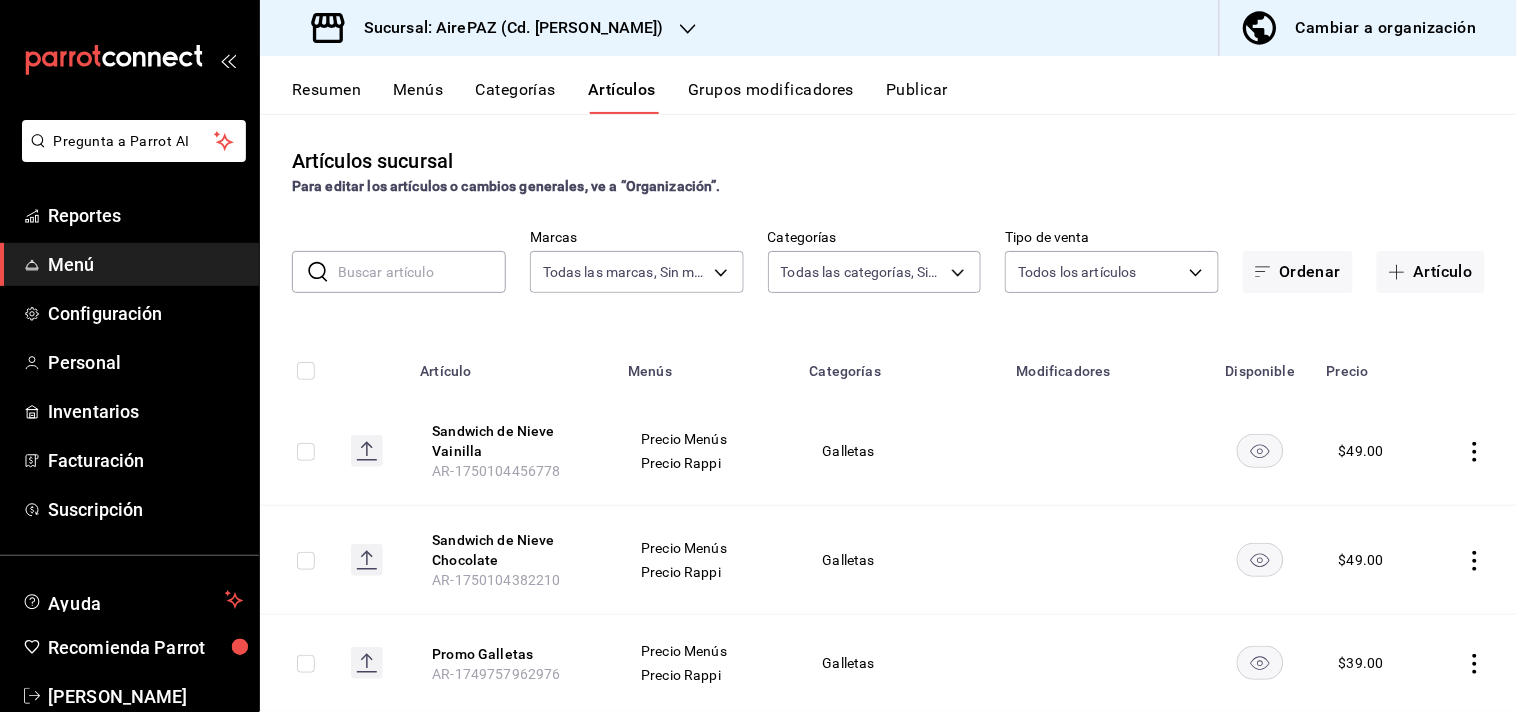 click at bounding box center (422, 272) 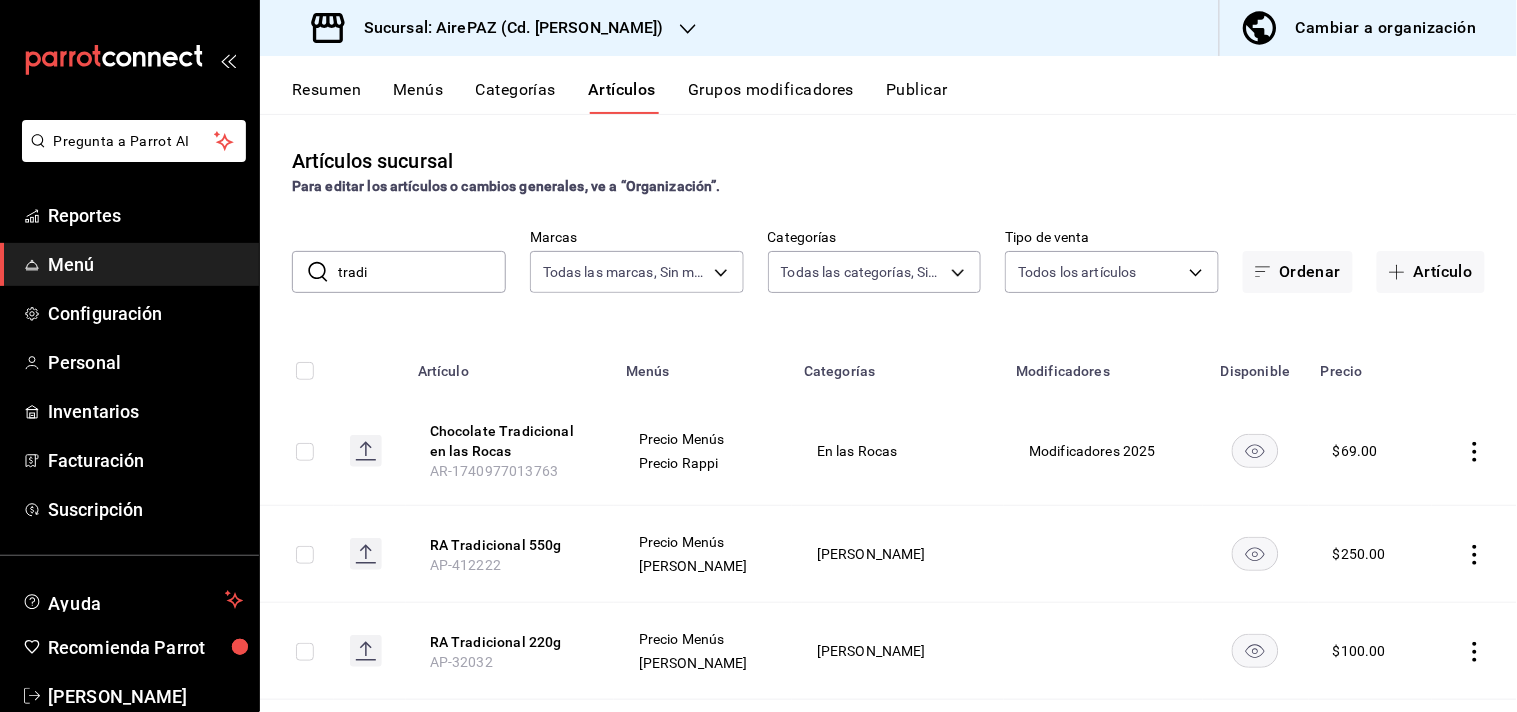 type on "TRADICIONAL" 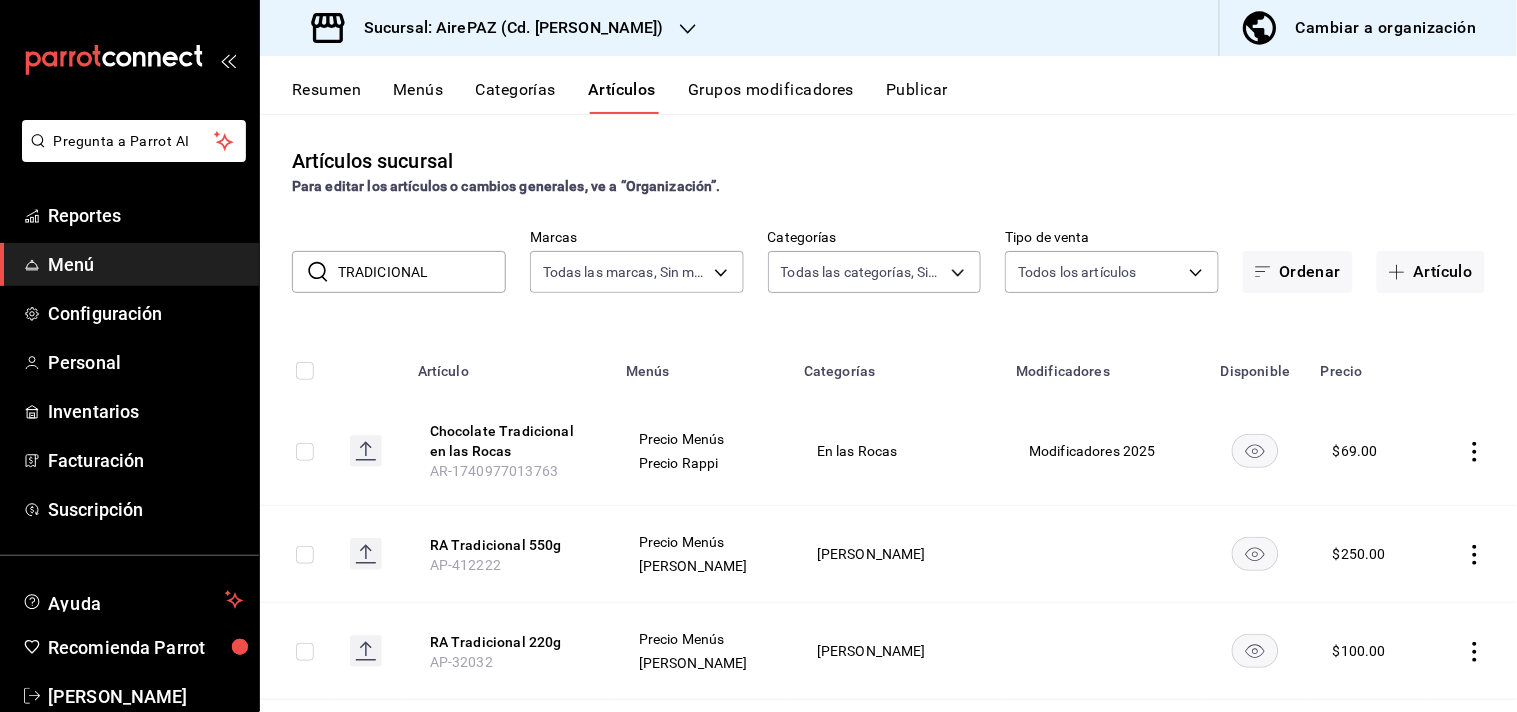 click 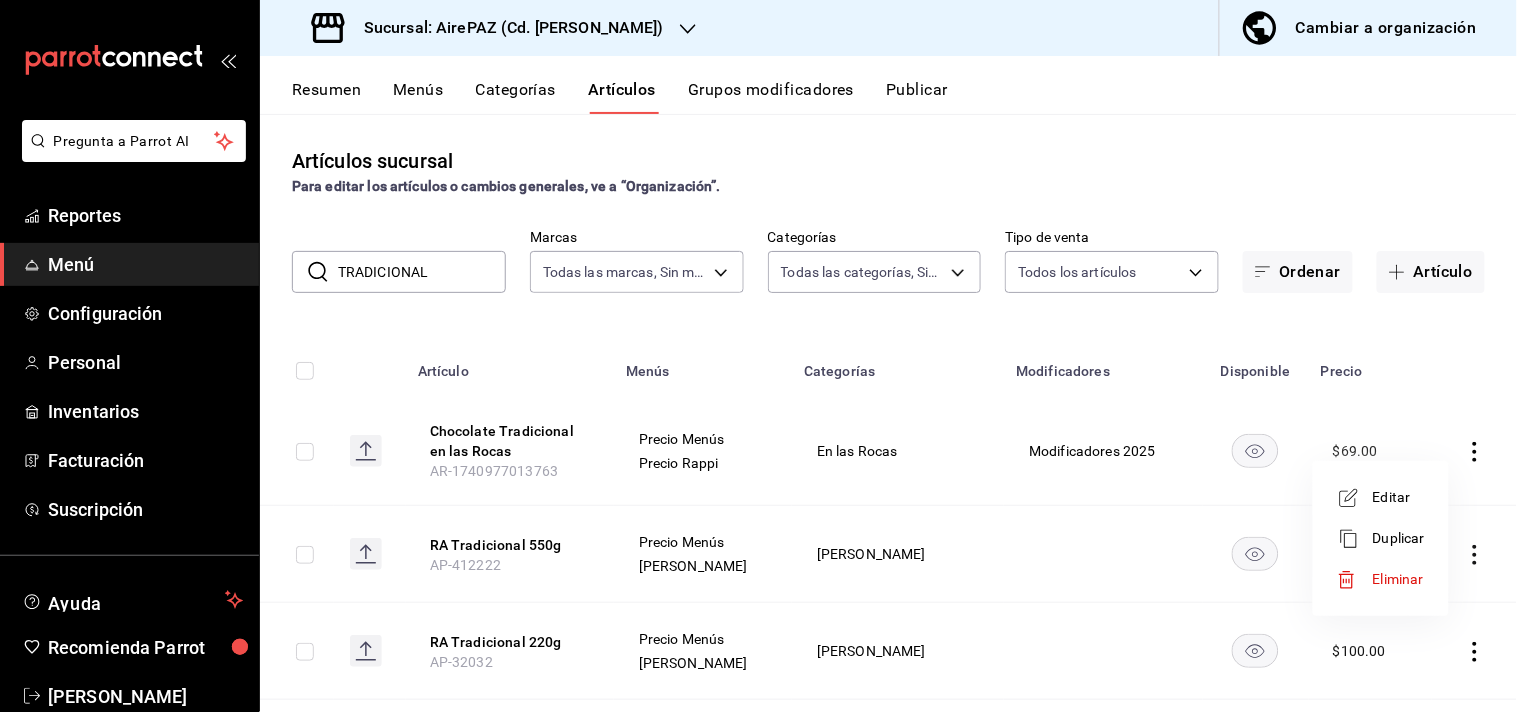 click on "Editar" at bounding box center [1399, 497] 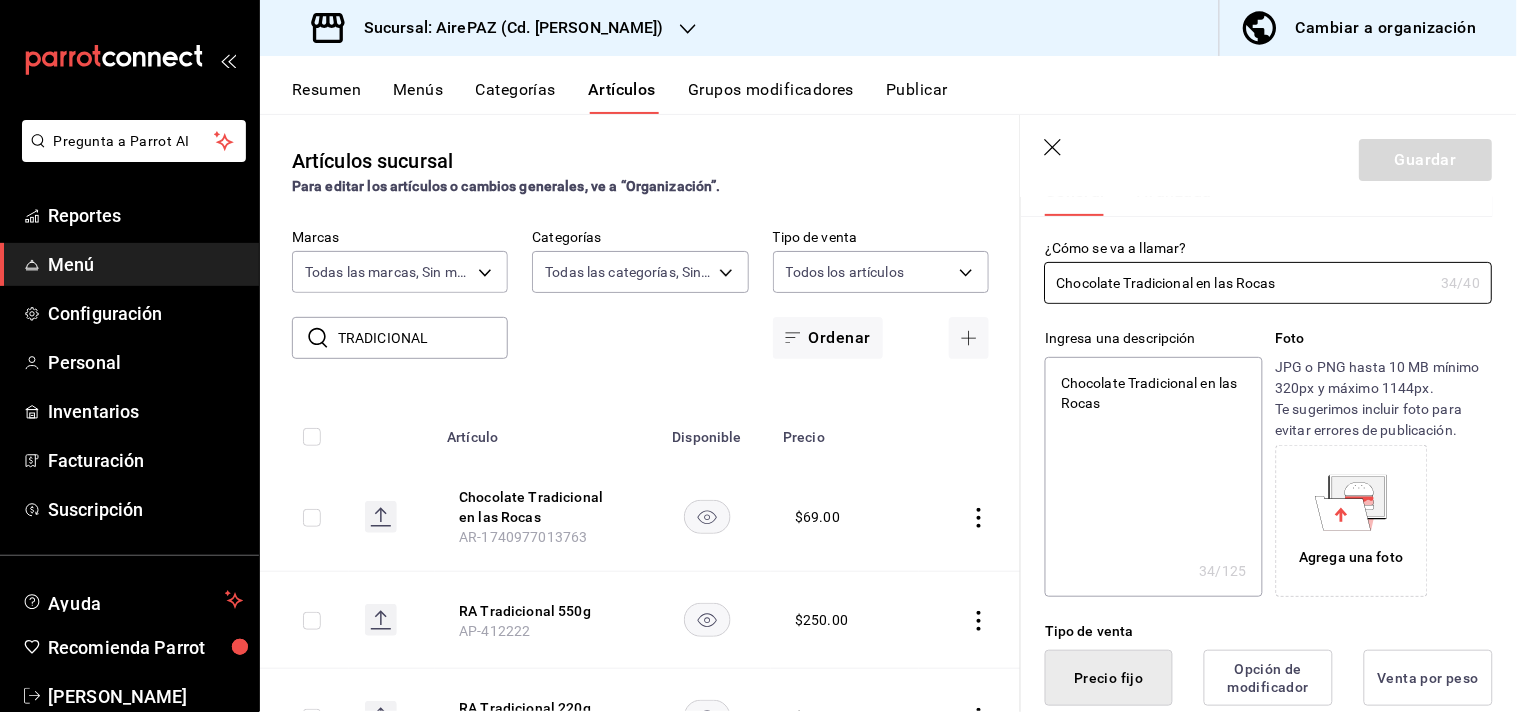 scroll, scrollTop: 88, scrollLeft: 0, axis: vertical 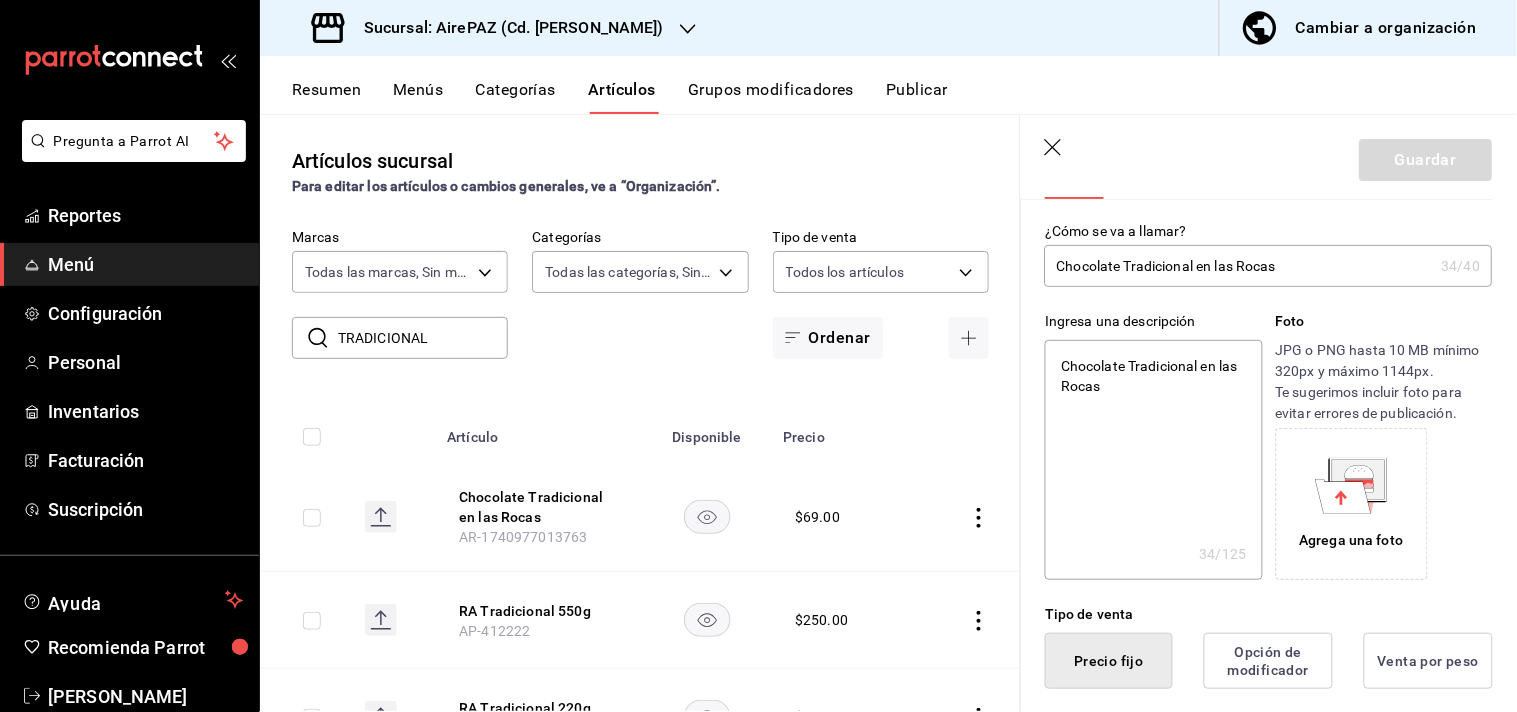 click 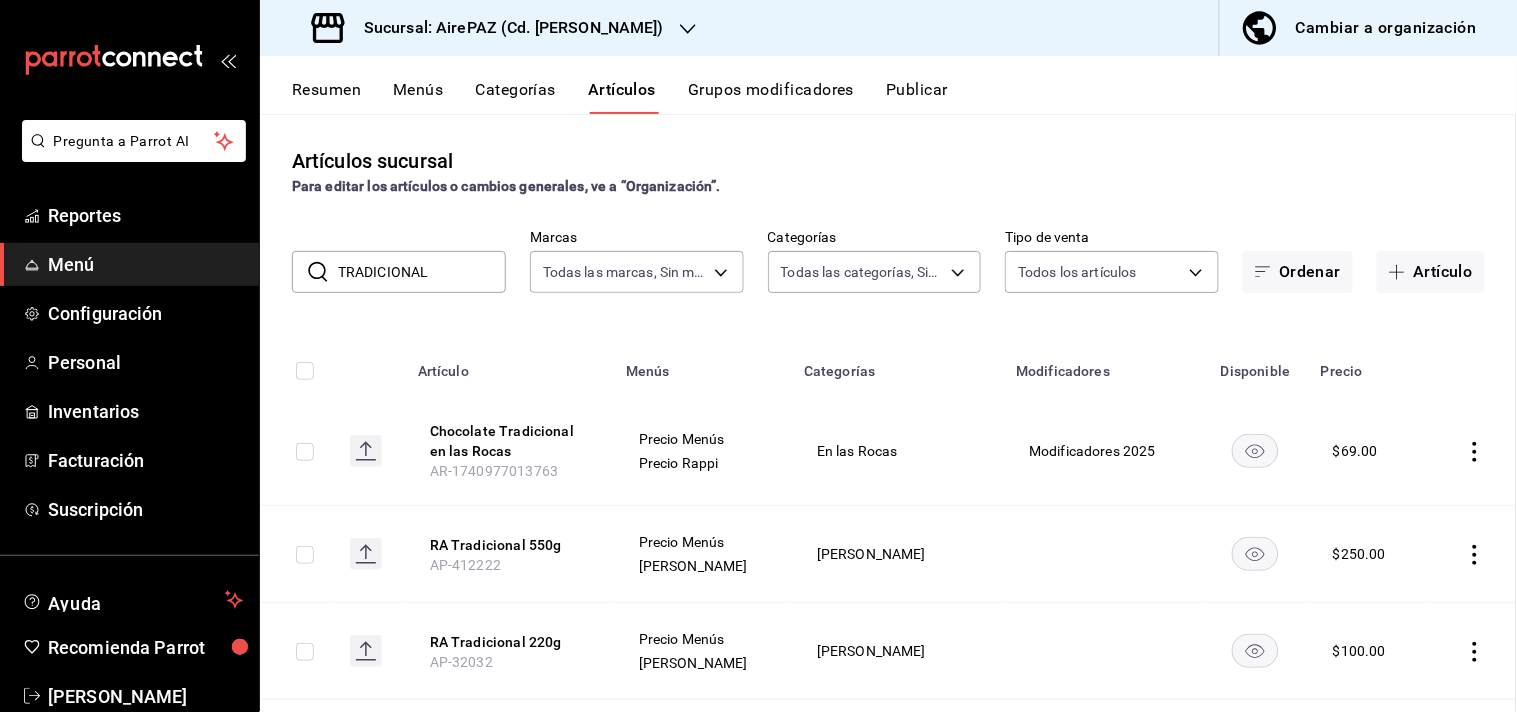 scroll, scrollTop: 0, scrollLeft: 0, axis: both 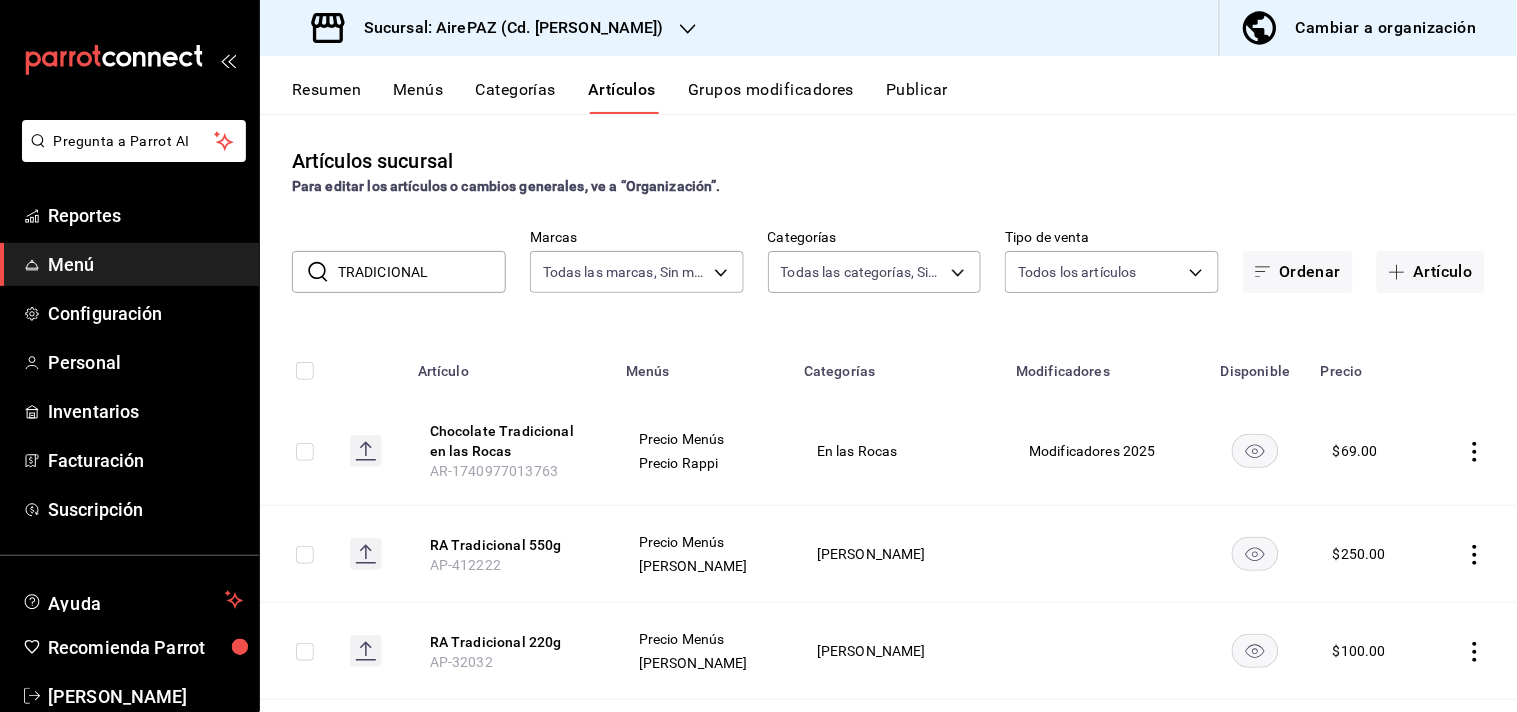 click on "Cambiar a organización" at bounding box center (1386, 28) 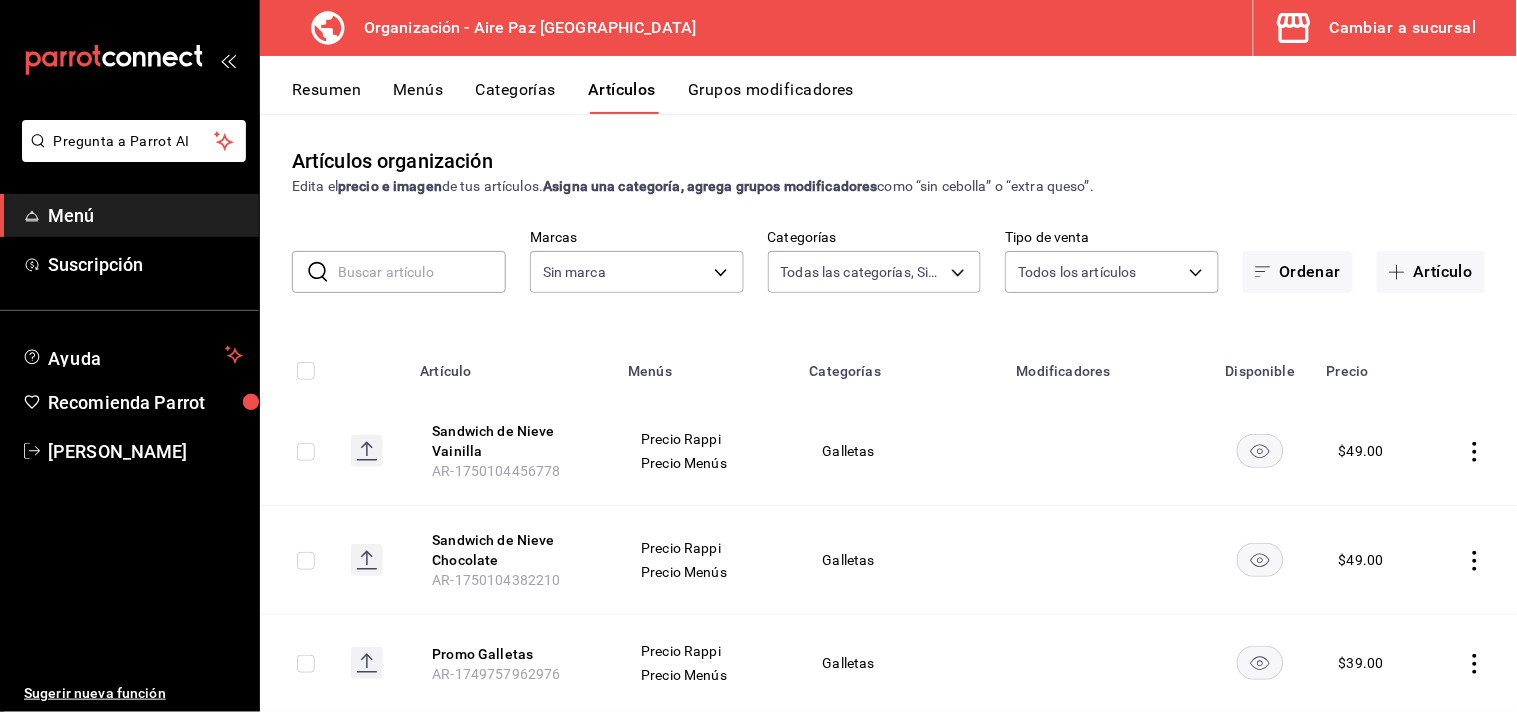type on "7d5ec0f6-5ab5-469c-a0fe-d1cf8b5956d0,1ec4fce1-8454-4168-a9a8-6fcb9b510eba,8c201f61-8da0-4c68-bd4f-4fd0de24c13f,a71099fb-6ecb-417d-a0c3-c40b07d7cd55,7e9a8ca9-1a1e-4032-9d0f-04ea4c458cca,7fb93045-78b8-4a88-adf1-b7a963d71070,a6313b16-f121-4d18-bf3a-8701873a94a3,af6e148d-361d-4e9f-b190-e2131fbb9288,6f326de1-f3e8-4ce5-a7dd-f16457943b48,1c6a6f44-acd2-4c3a-964c-ffadee95c235,2fcd8cdd-e6d8-4806-b613-377c8421cb08,8cb9684b-89c7-4ec0-9595-8b95575266a0,e728098e-cd68-4652-a567-178560aa6907,fc888cfb-1a85-436e-8816-d874881b45c7,0d2ea9a2-cc24-4734-81ca-7d270dfa6228,0904012e-9893-44b2-861f-9c24d0f12f1c,86522d28-25e7-4085-8820-4d0f1d5c251a,455bd5f9-25f4-4e95-a178-7471e349cf35,4d26a6b9-07aa-4fea-90a9-1628d14ce26b,e8b31ef4-d113-47f5-be2b-d7de357ad401,04e0c5d9-0cf3-4f5a-b757-30557cc32cf9,bb9bb4d2-37a2-45d6-b069-b80e1a214aba,805d271e-da9f-489b-aef4-27fe356b6932,afdbc8a5-996b-4d13-a81f-1958d0cdd050,b6d56d58-4758-46b5-a7d6-5904ed30f8c0,2c594d1f-6700-4506-9d19-815214eb40ef,484c5849-7c82-4db9-ae03-c3d5da4dc7da,b3420500-d2b3-4758-804..." 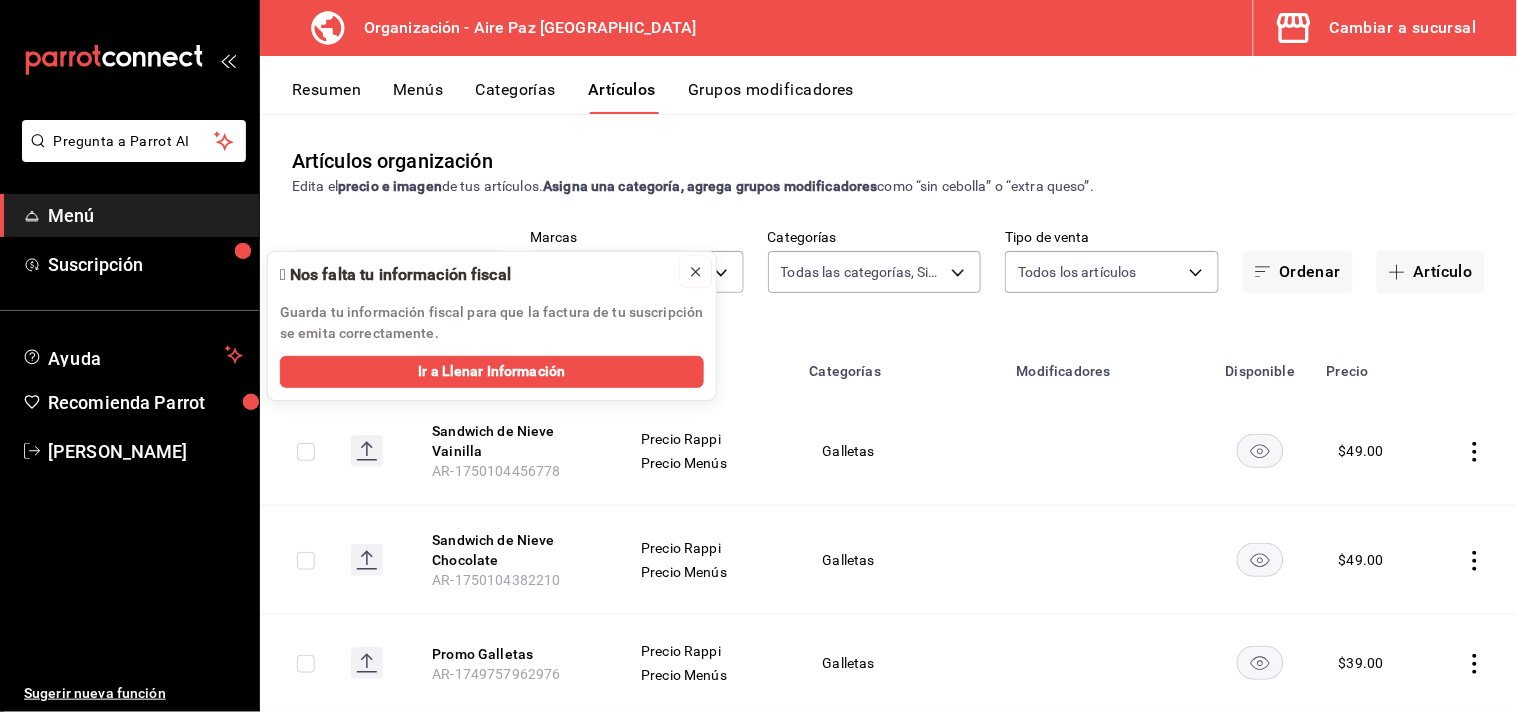 click 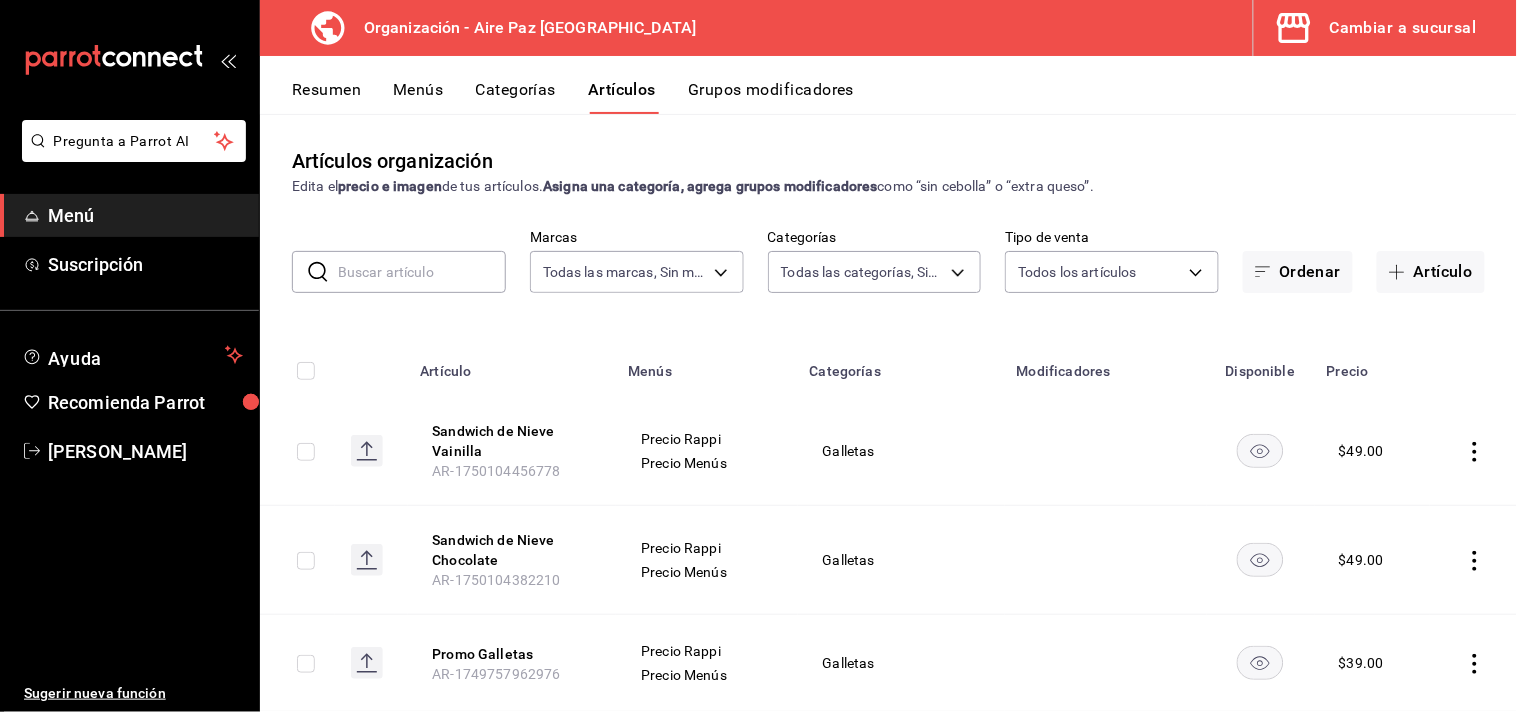 click on "Artículos organización Edita el  precio e imagen  de tus artículos.  Asigna una categoría, agrega grupos modificadores  como “sin cebolla” o “extra queso”. ​ ​ Marcas Todas las marcas, Sin marca 574efdec-e36e-44be-9d70-285aea0449d5 Categorías Todas las categorías, Sin categoría Tipo de venta Todos los artículos ALL Ordenar Artículo Artículo Menús Categorías Modificadores Disponible Precio Sandwich de Nieve Vainilla AR-1750104456778 Precio Rappi Precio Menús Galletas $ 49.00 Sandwich de Nieve Chocolate AR-1750104382210 Precio Rappi Precio Menús Galletas $ 49.00 Promo Galletas AR-1749757962976 Precio Rappi Precio Menús Galletas $ 39.00 Horchata Iced Latte AR-1744474083883 Precio Rappi Precio Menús Bebidas Originales Modificadores 2025 $ 85.00 Caja de Orejitas de Mantequilla AR-1743547889250 Precio Rappi Precio Menús Galletas $ 80.00 Caja Del Alma Especial AR-1741389380182 Precio Rappi Precio Tienda Del [PERSON_NAME] $ 580.00 Moka Mexicano Chocolate [GEOGRAPHIC_DATA] Rocas AR-1741027219915 $ 100.00" at bounding box center [888, 412] 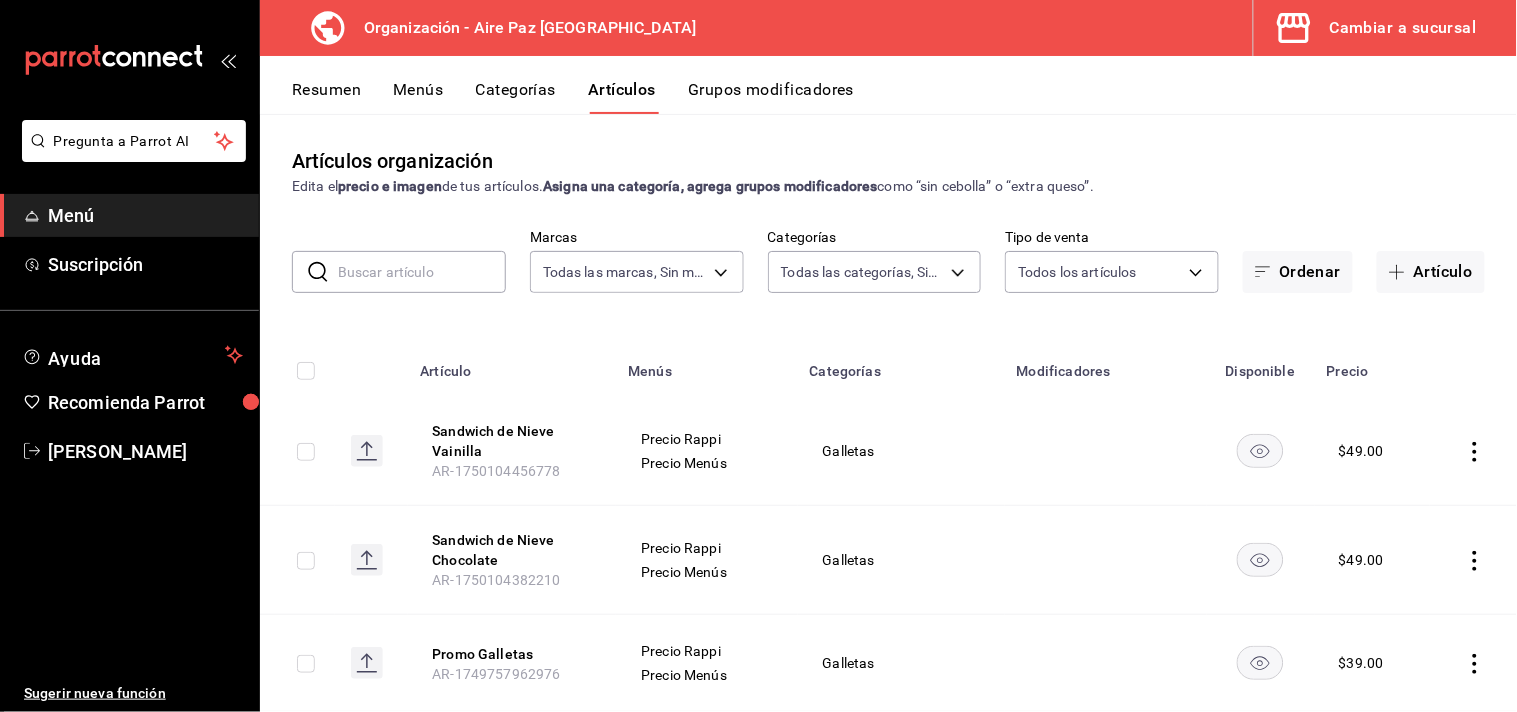 click on "Cambiar a sucursal" at bounding box center (1403, 28) 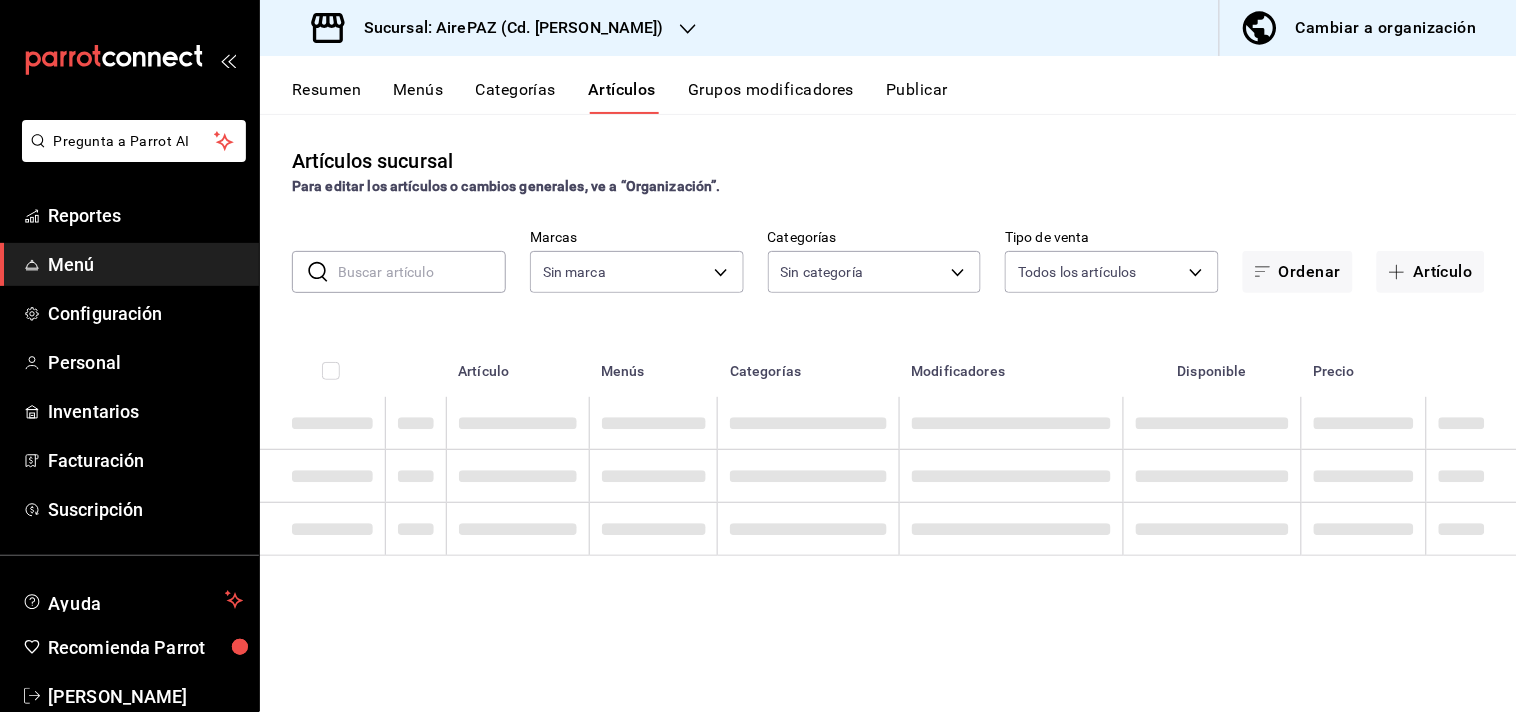 type on "c4e24969-83f8-428a-834c-4c073b6d2971" 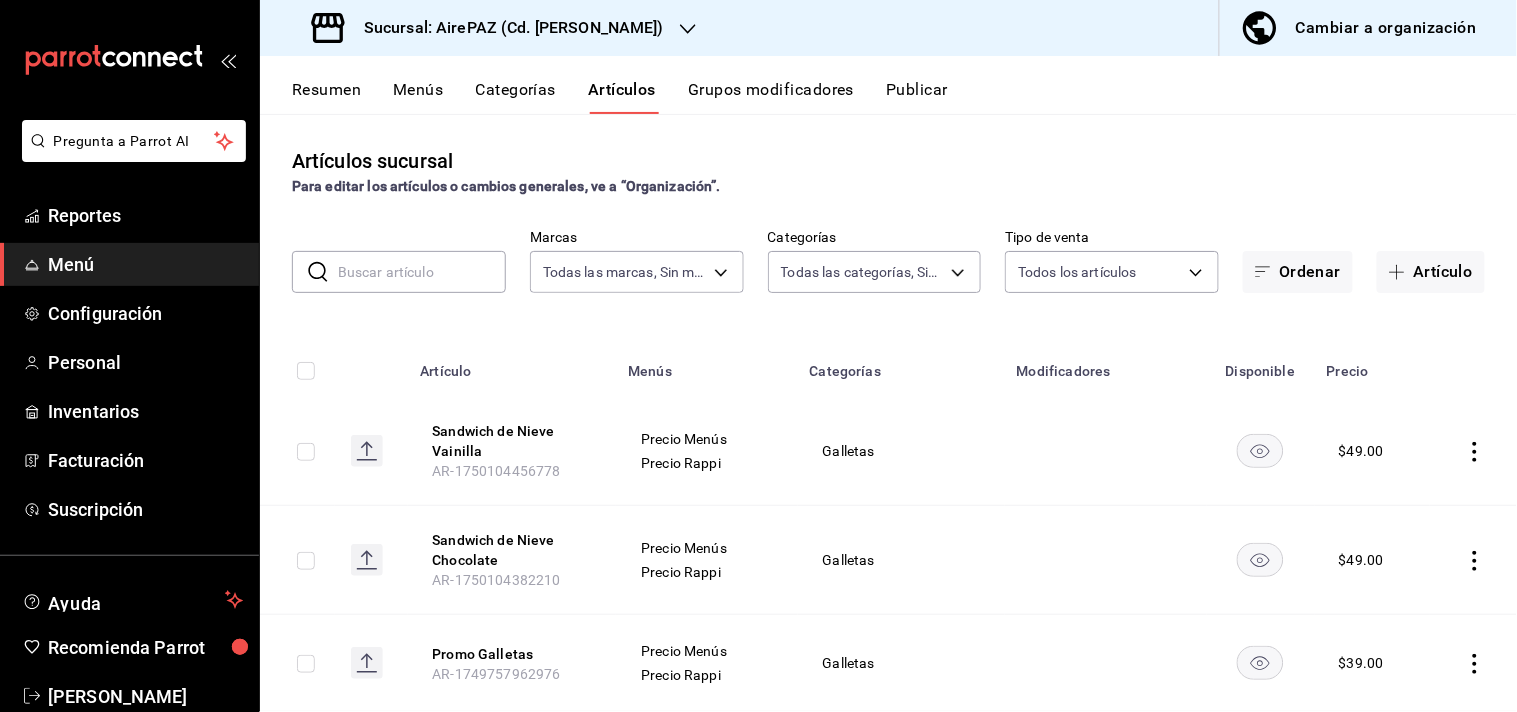 type on "0a62610d-2c9b-4d9f-8288-2a5b453db2e5,7aa12f48-4b72-4163-8e7a-298cc34d0c6f,7bb70216-92f3-47a3-b53e-672eef4b3300,7943596c-50e7-40af-91aa-9e40e2d5dd2a,b55544b6-4ee5-4b47-b6cd-ddfff263a295,22338f0d-f02d-4bc3-a817-b99b3c5af16f,e94656f3-4776-4949-a5b8-b2e3ae7a0807,35270756-fccd-4e23-969e-4b1b5c7bcc77,3074d81a-1372-4c73-a4f7-f104f17b6276,f79fddf2-b307-4e78-ba81-60f967df7e33,ef4224e3-011e-4b65-806a-aa8fcc4f7d37,87c8902f-42f4-4182-9db1-a20a54dfe43a,9b1d11f4-fd32-4f1c-a09f-16218b7d0209,9ad11bd8-8426-466a-97e3-528b0fe17995,28310c7d-396a-42b0-9aea-fbbe240c9832,5e361509-35e5-4dc2-95e7-f82460c0ae6d,00d4b111-ad84-4cb4-ab28-ec7971f588cd,2220b0e4-da46-4b77-b80a-44b45fe8ed75,4ea83125-e2c0-4b7a-b927-9318557ae0a2,4d55b6bb-bbdc-43a4-9095-25acad4f5614,f994eac0-c00c-4044-bd04-1150de824bd1,424512c8-9d39-42f0-a5ac-4d4416c166b4,a0c7be1d-0840-4fee-be1b-3277e926d651,08ecda20-a5ae-44d3-8f3c-1201fd2815ee,1eae7329-ca29-4e5e-8503-5add8fd3ec7e,cba87253-bd70-4444-9c6a-0f0e33b97cdd,aacd4edd-2870-4990-bb15-9ed9a675a4fa,3b2f998e-682e-4ee7-b1e..." 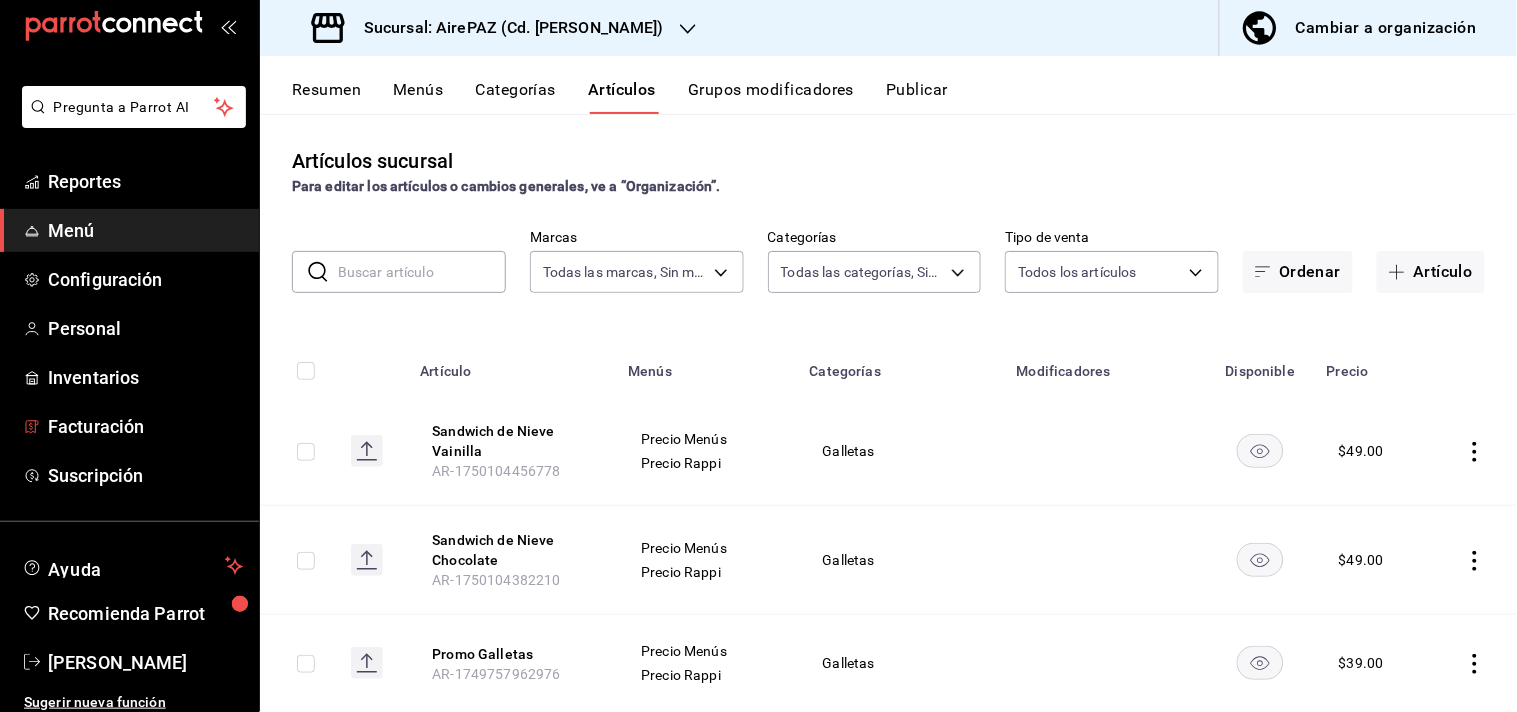 scroll, scrollTop: 42, scrollLeft: 0, axis: vertical 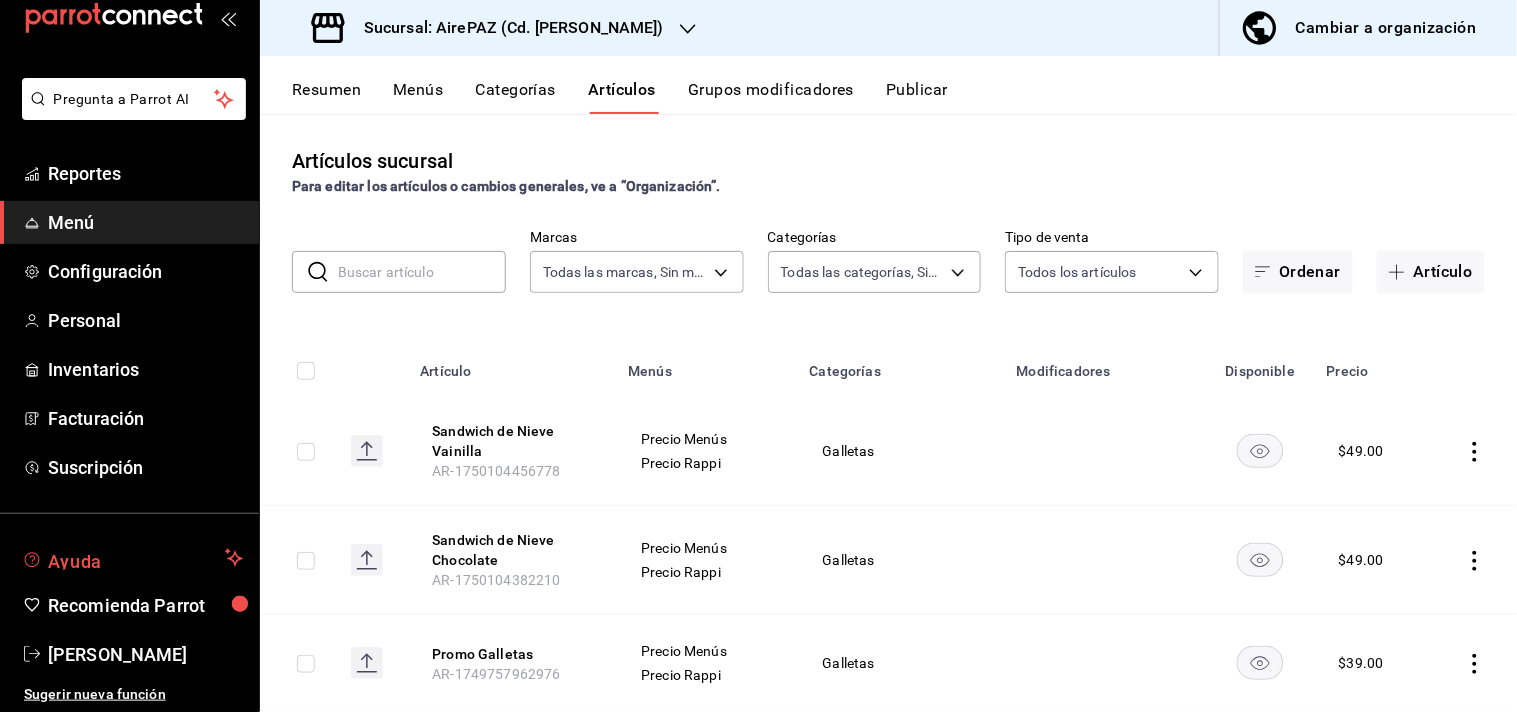 click on "Ayuda" at bounding box center [129, 558] 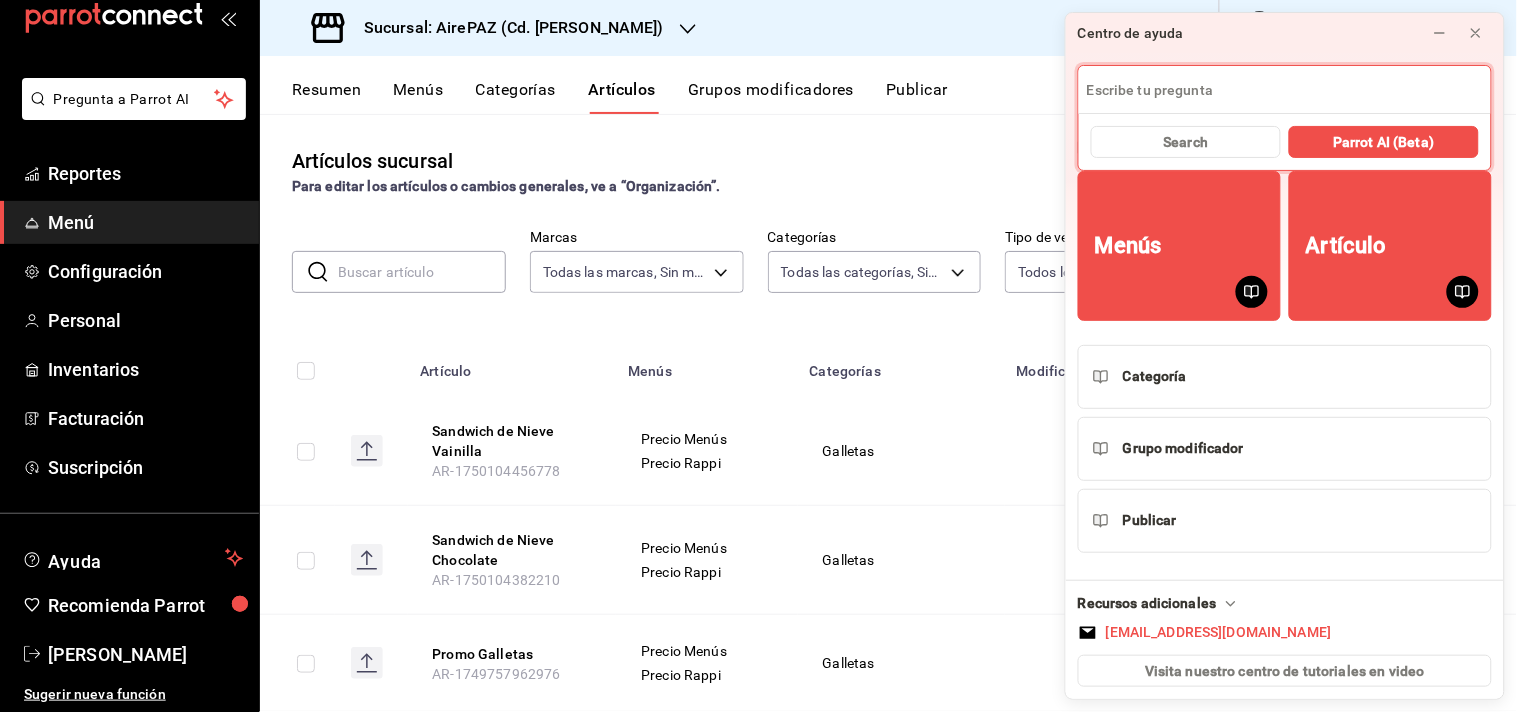 click at bounding box center (1285, 90) 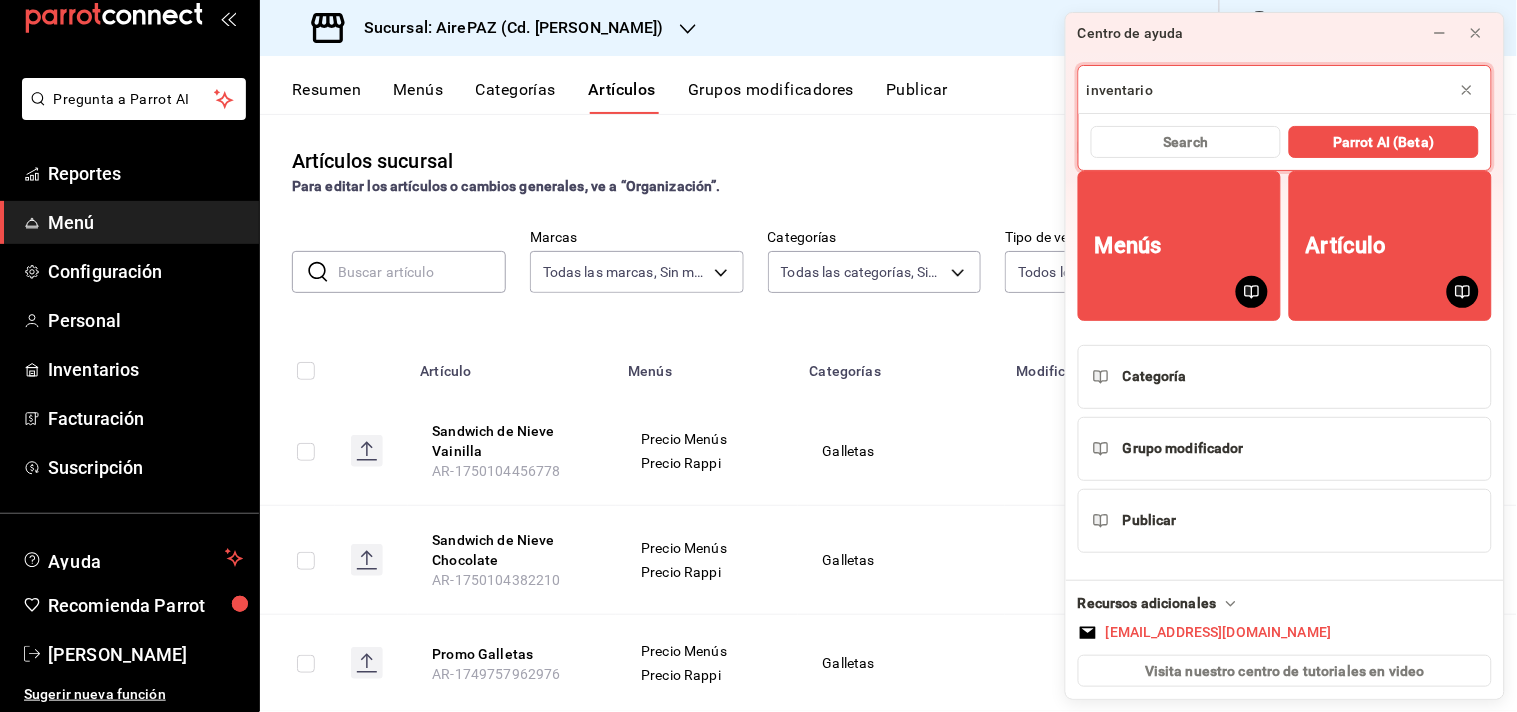 type on "inventario" 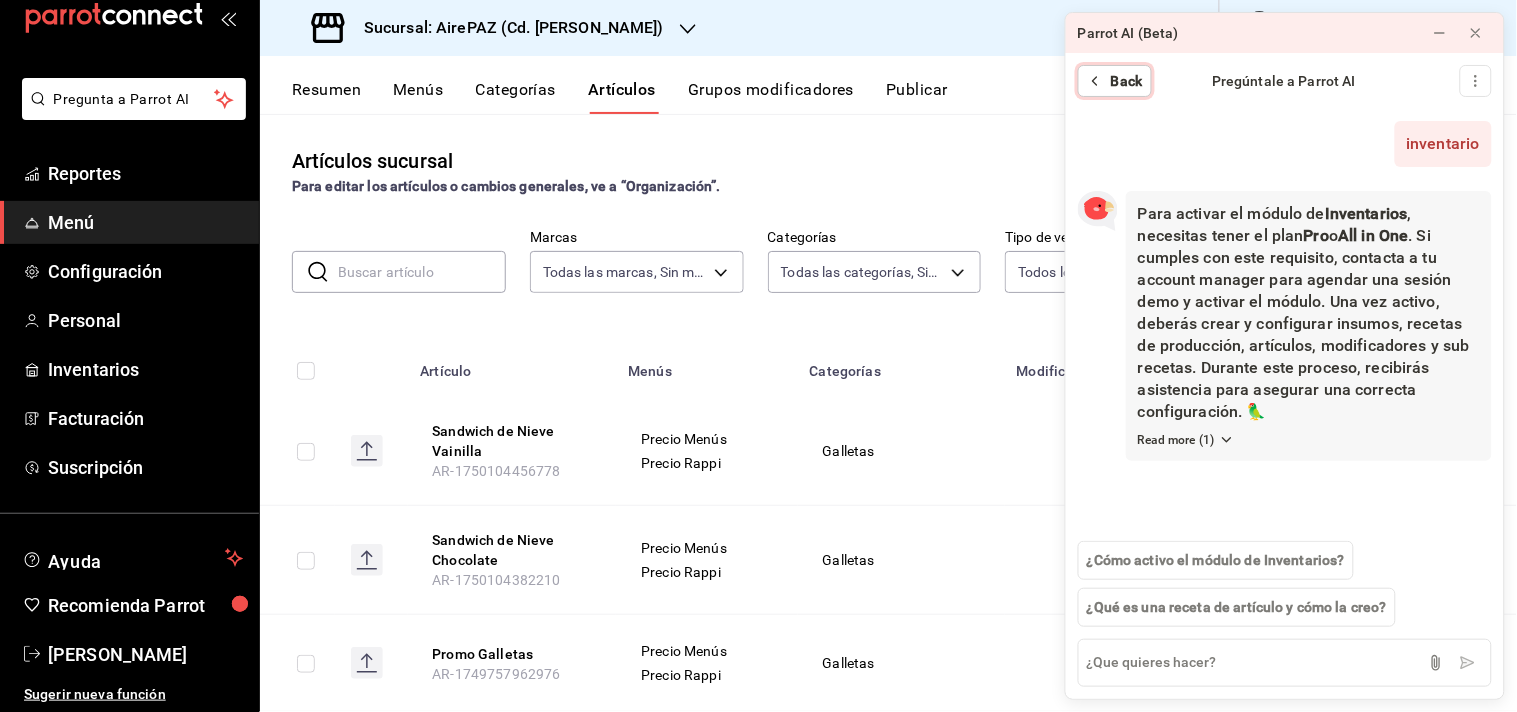 click on "Back" at bounding box center [1127, 81] 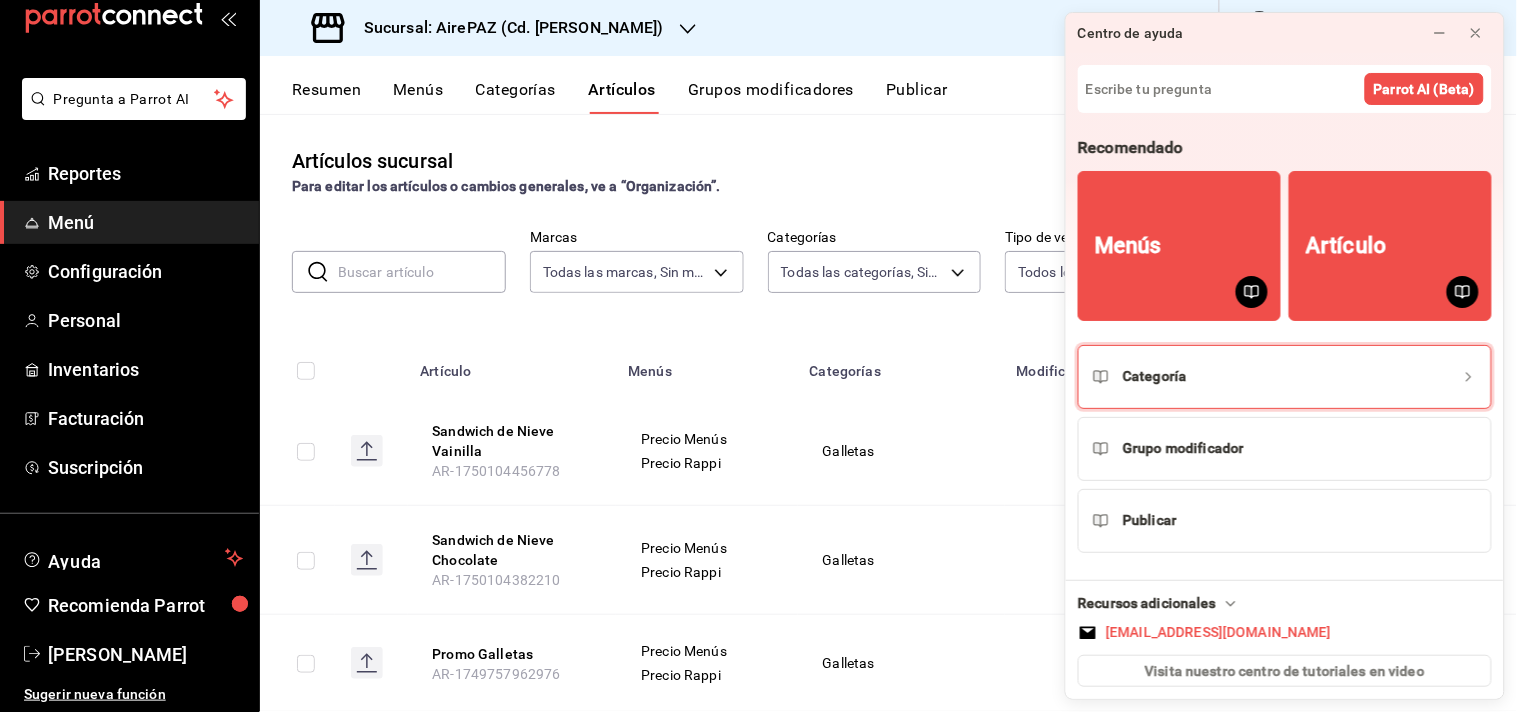 click on "Categoría" at bounding box center [1285, 377] 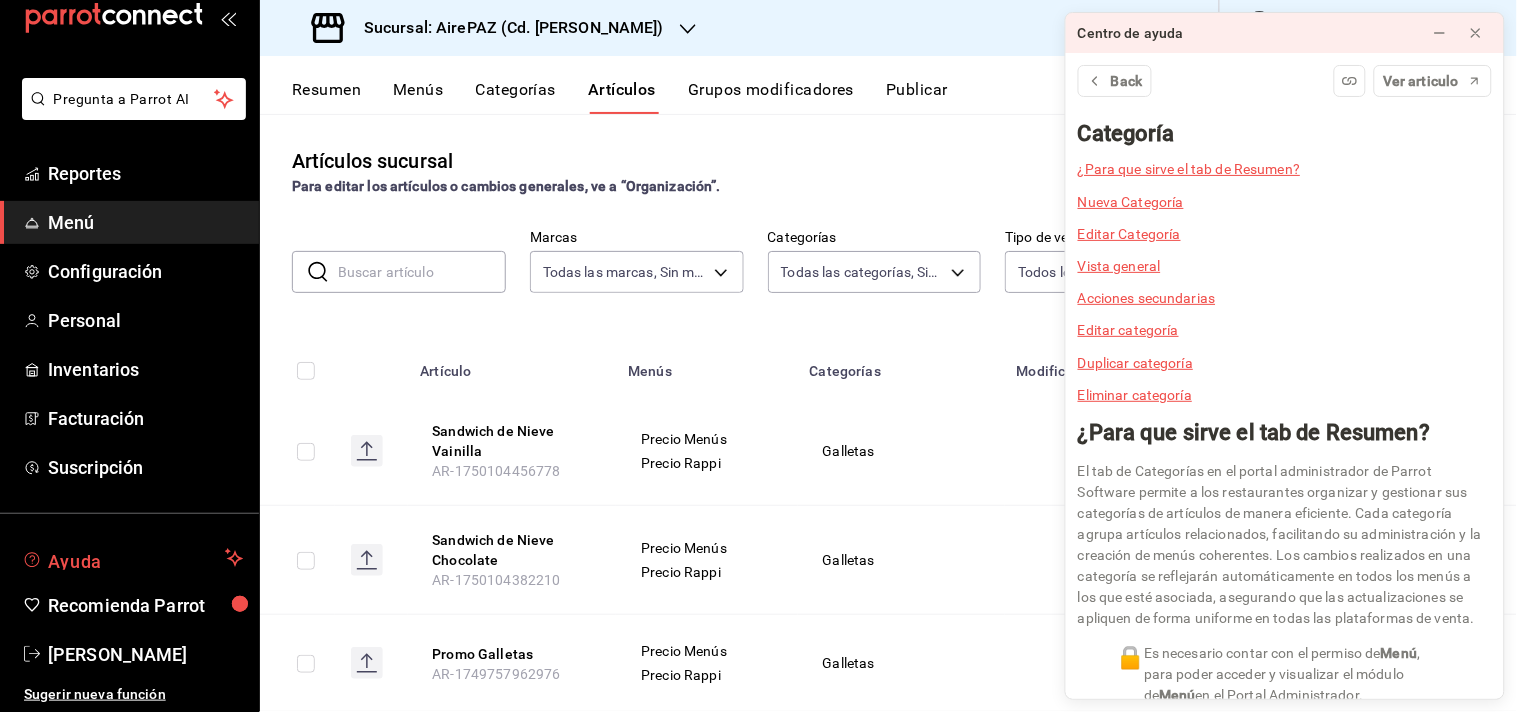 click on "Ayuda" at bounding box center (132, 558) 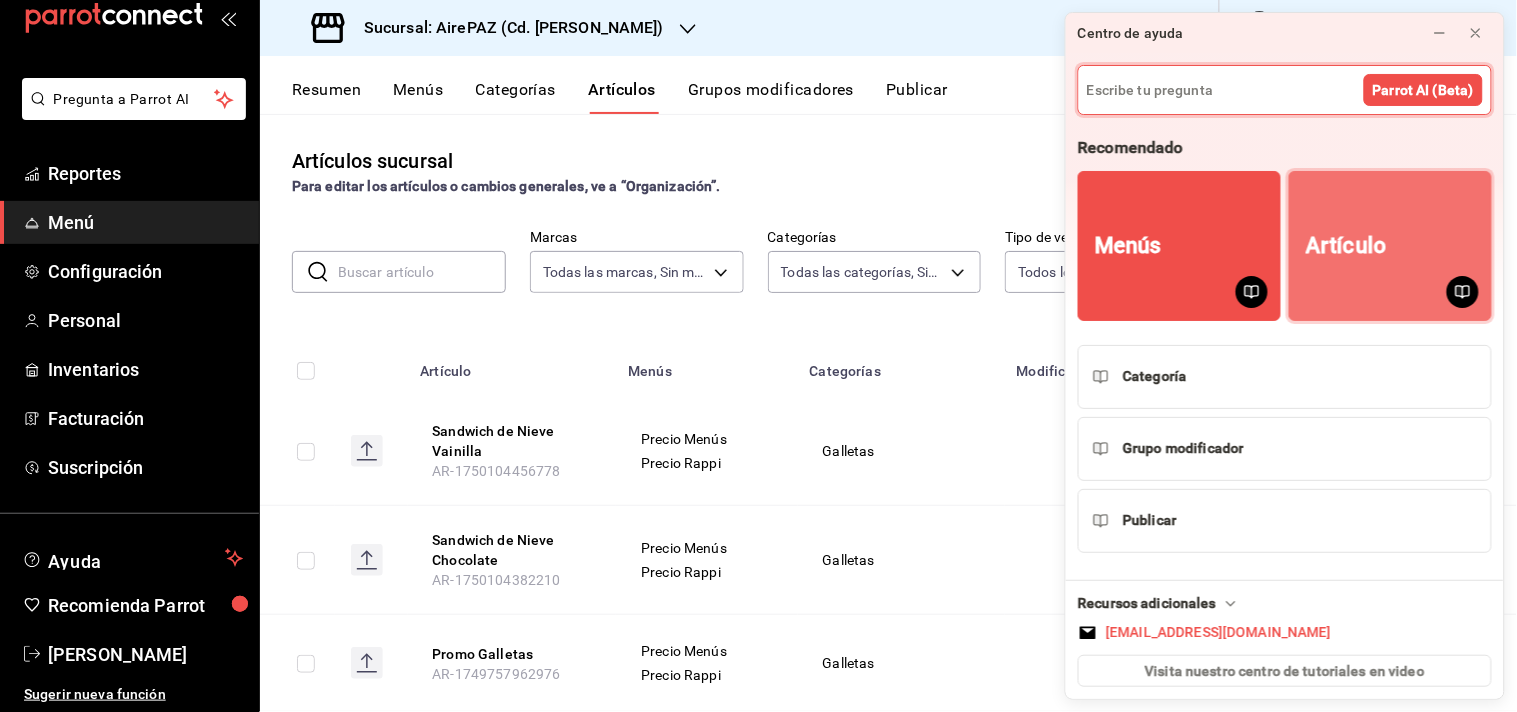 click on "Artículo" at bounding box center [1390, 246] 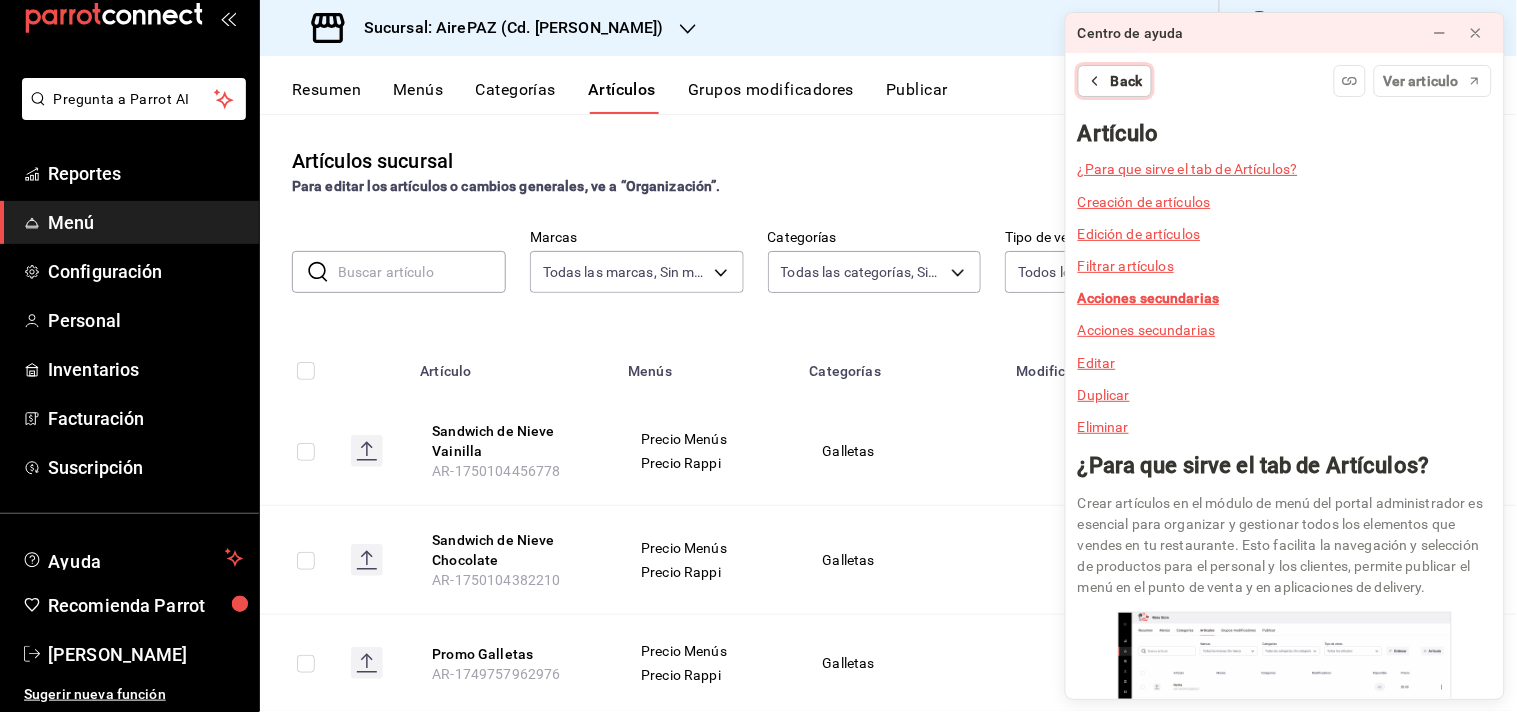 click on "Back" at bounding box center [1127, 81] 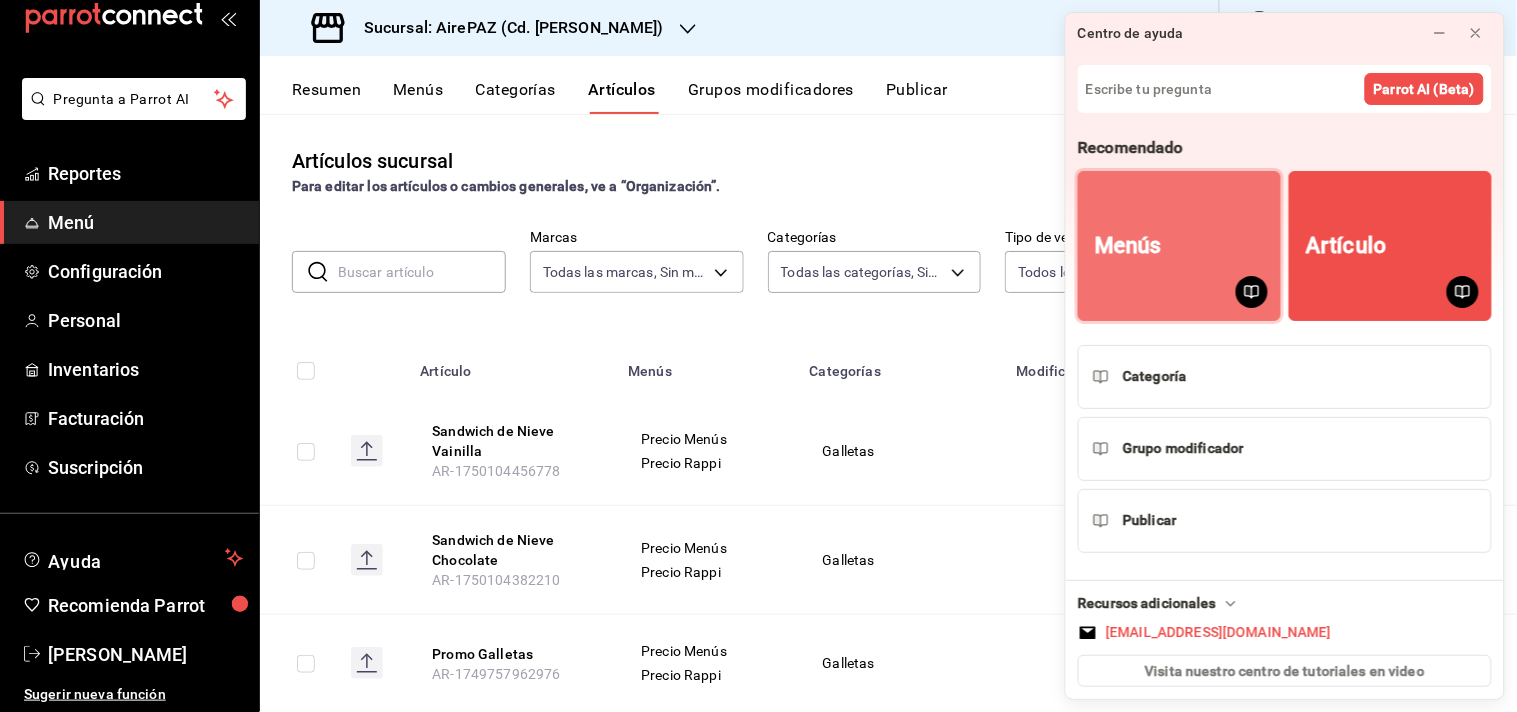 click on "Menús" at bounding box center (1179, 246) 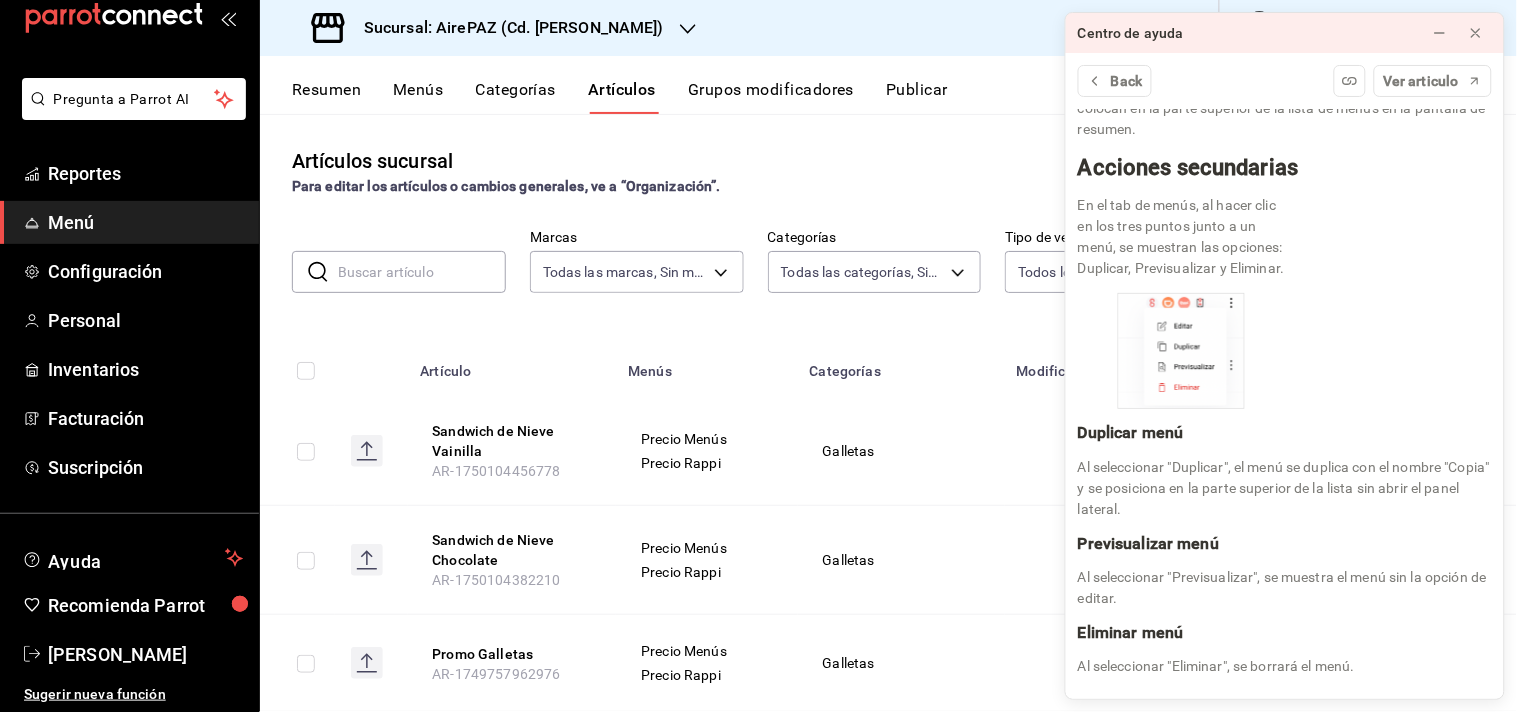 scroll, scrollTop: 0, scrollLeft: 0, axis: both 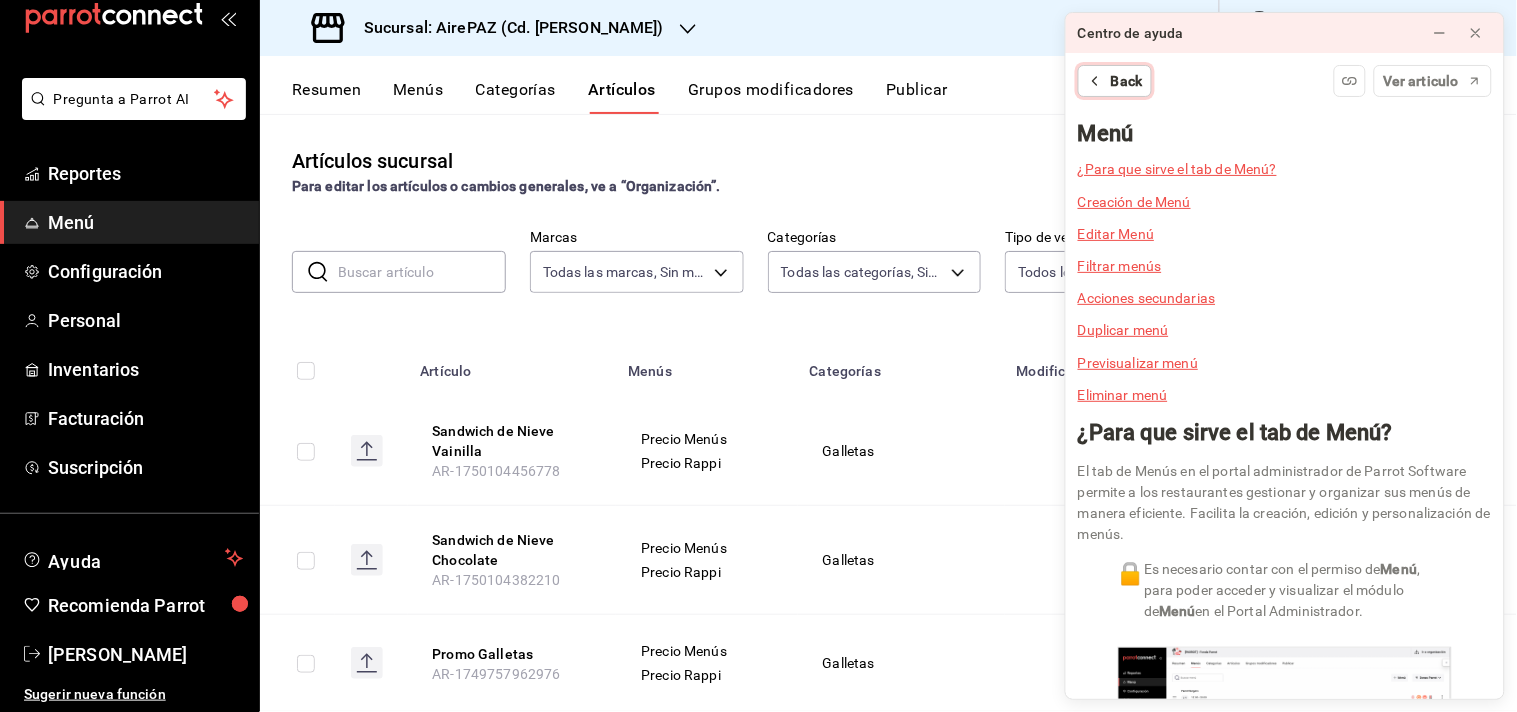 click on "Back" at bounding box center [1127, 81] 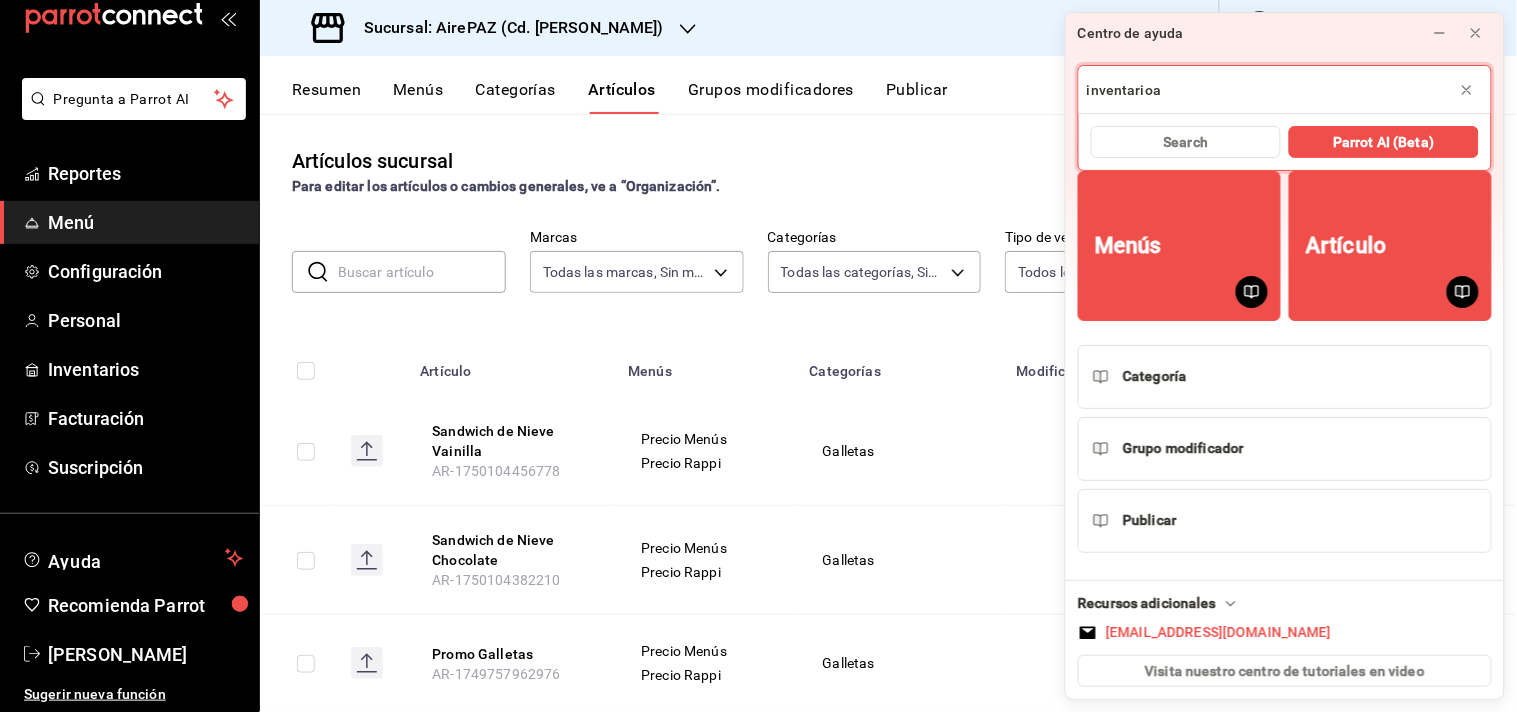 type on "inventarioa" 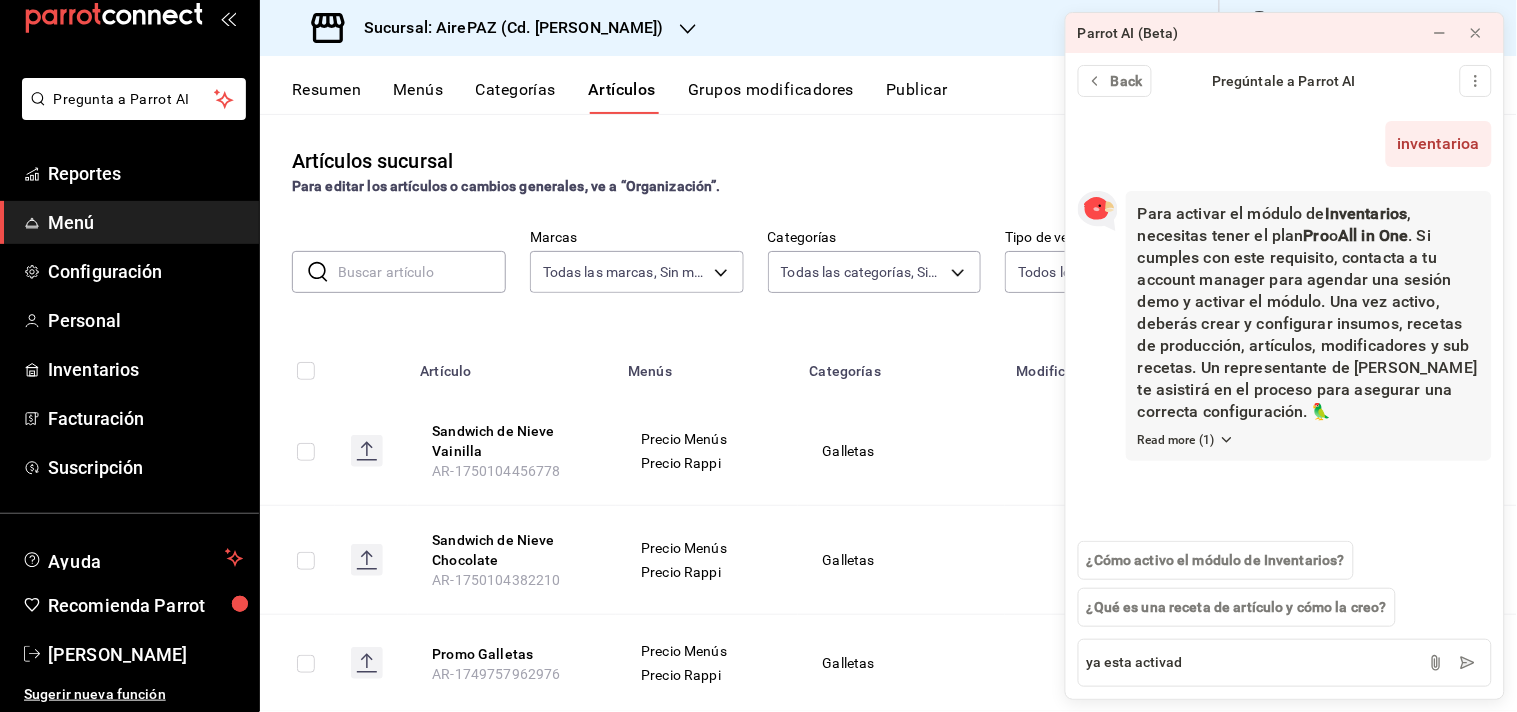 type on "ya esta activado" 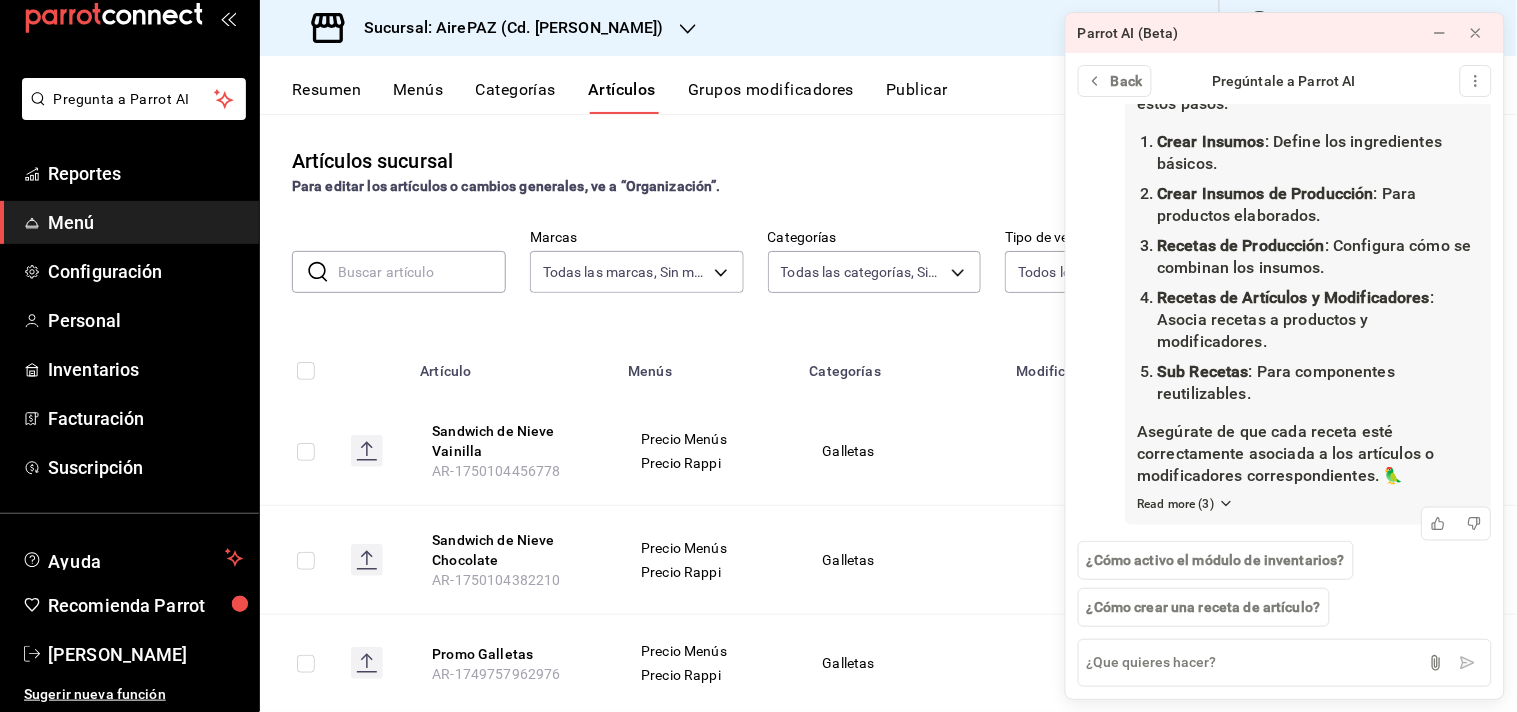 scroll, scrollTop: 498, scrollLeft: 0, axis: vertical 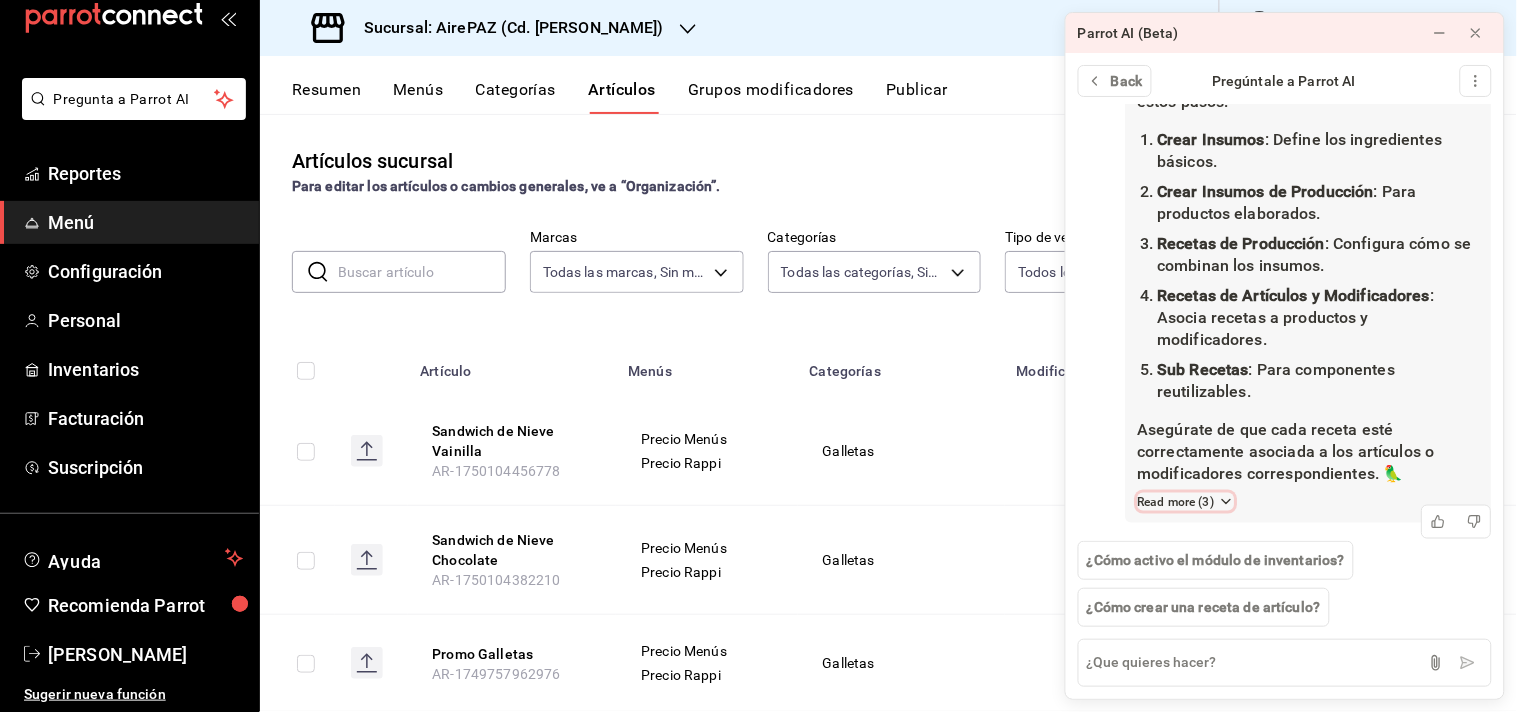 click 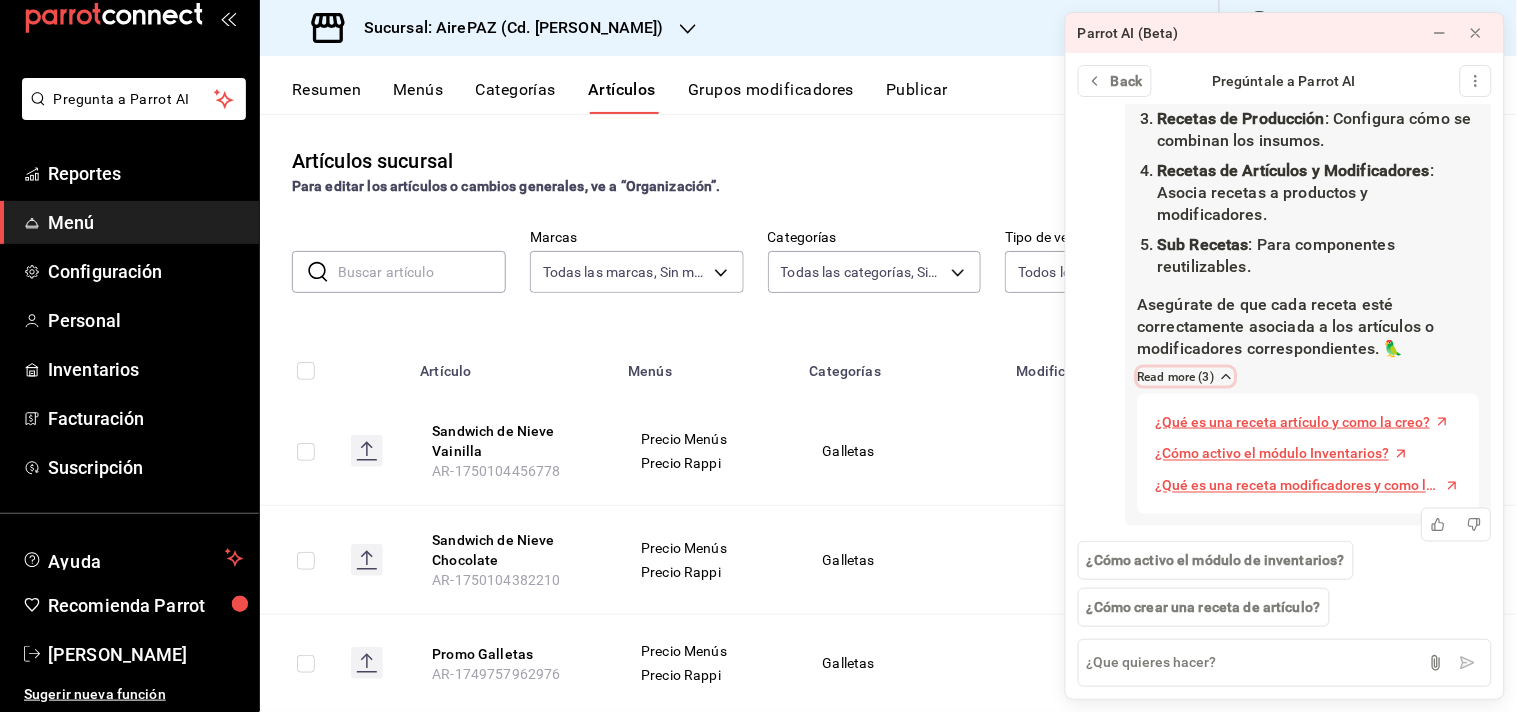scroll, scrollTop: 626, scrollLeft: 0, axis: vertical 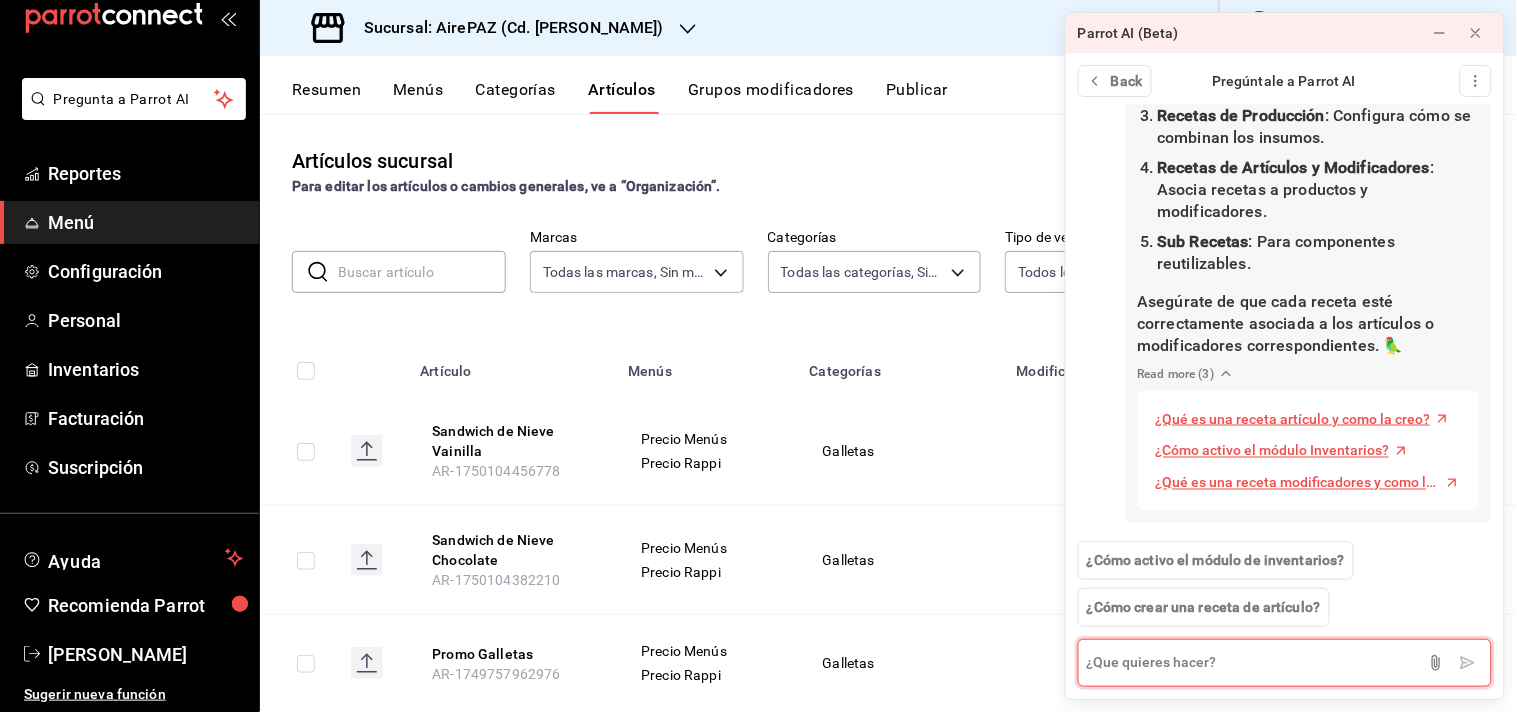 click at bounding box center [1285, 663] 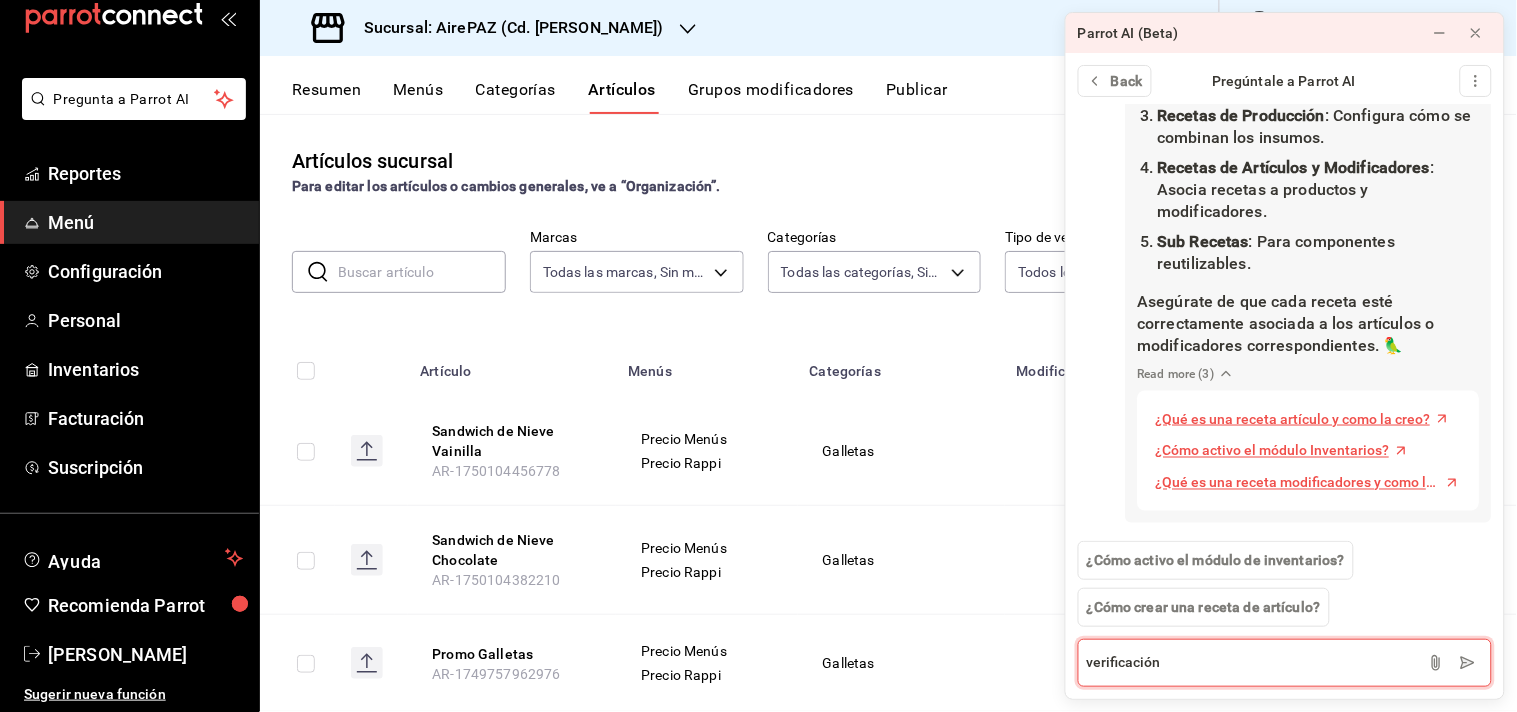 click on "verificación" at bounding box center [1285, 663] 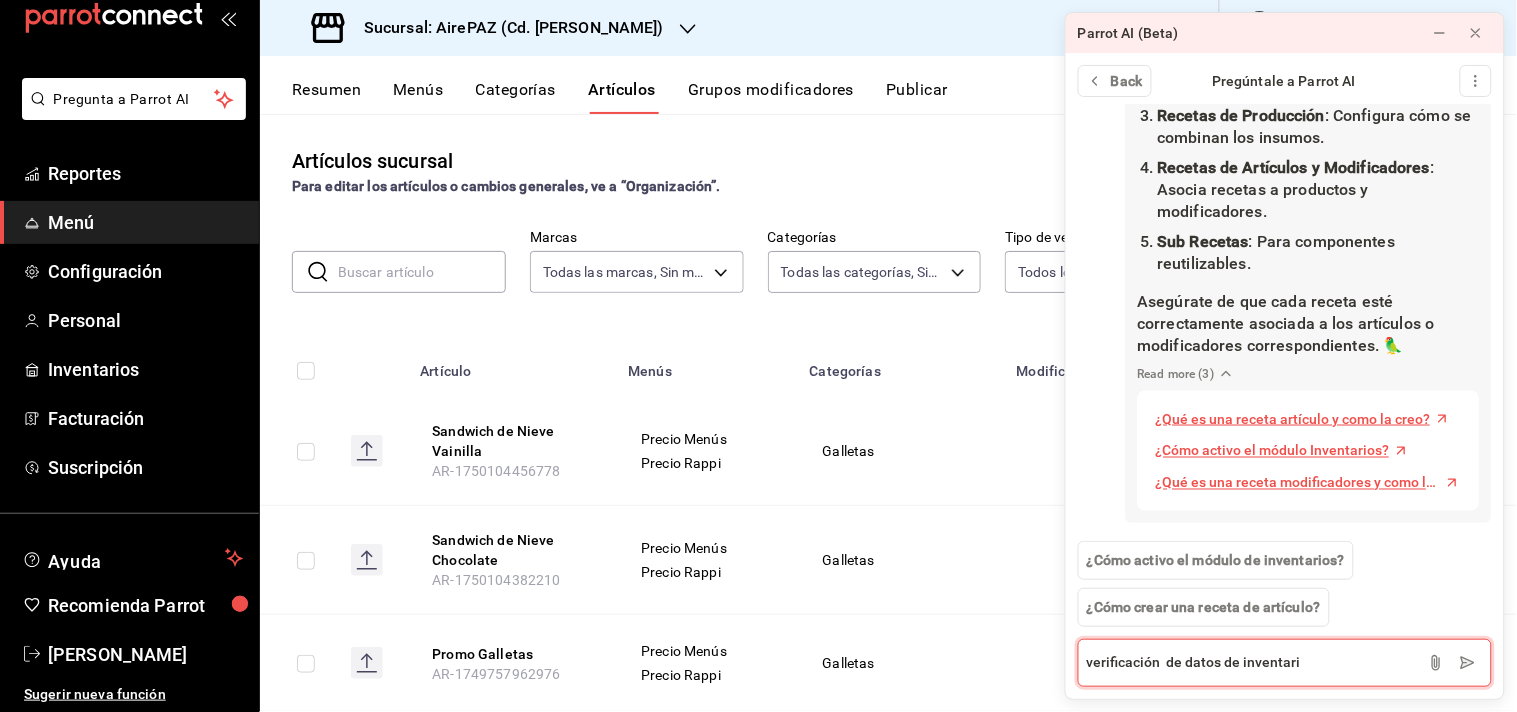 type on "verificación  de datos de inventario" 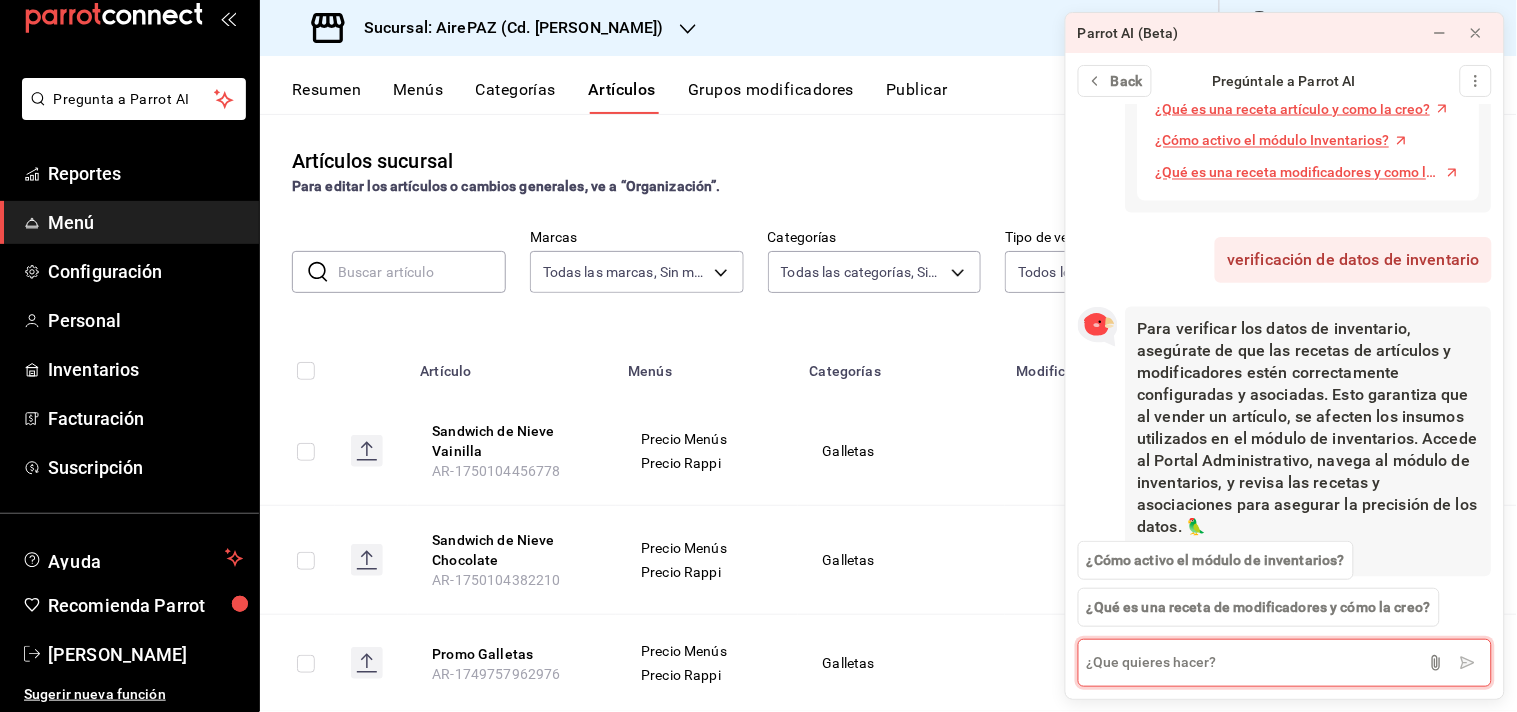 scroll, scrollTop: 991, scrollLeft: 0, axis: vertical 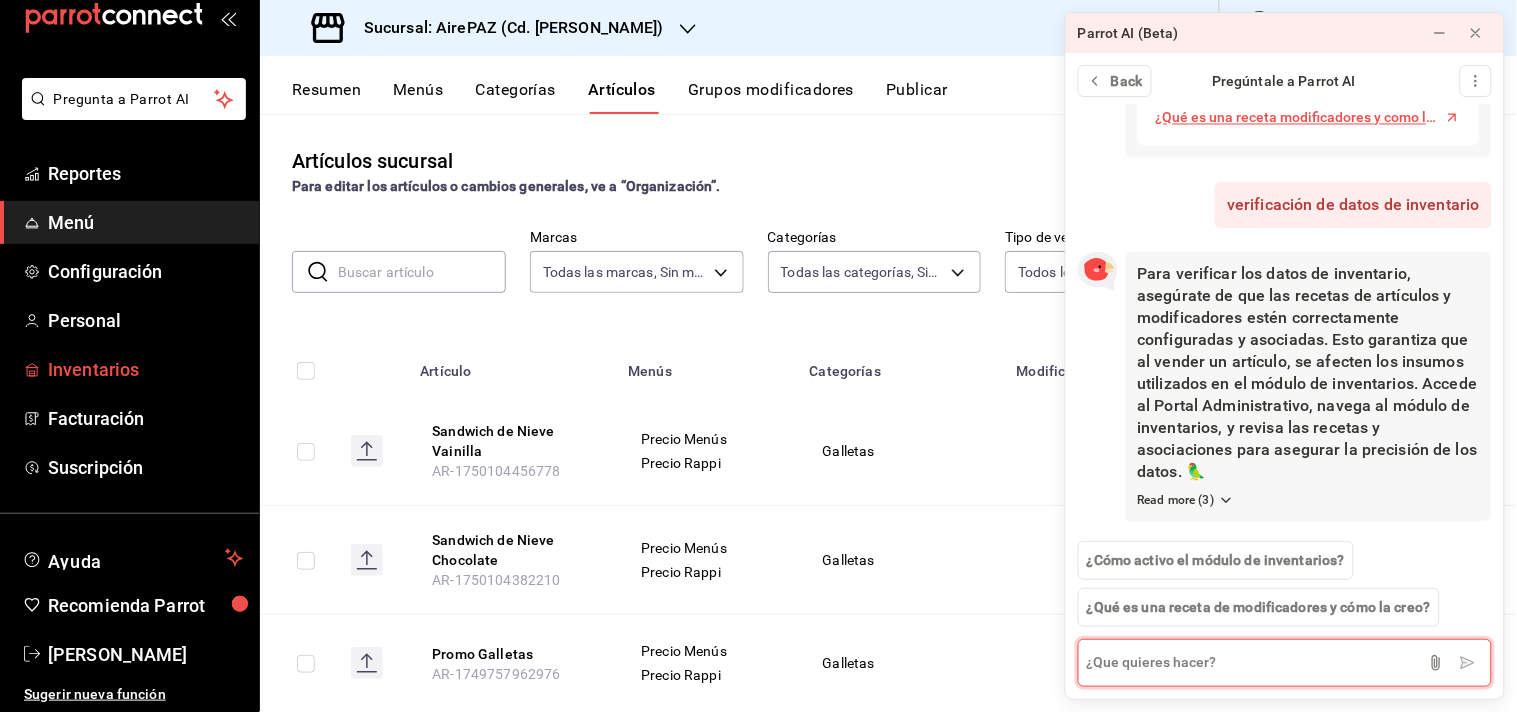 type 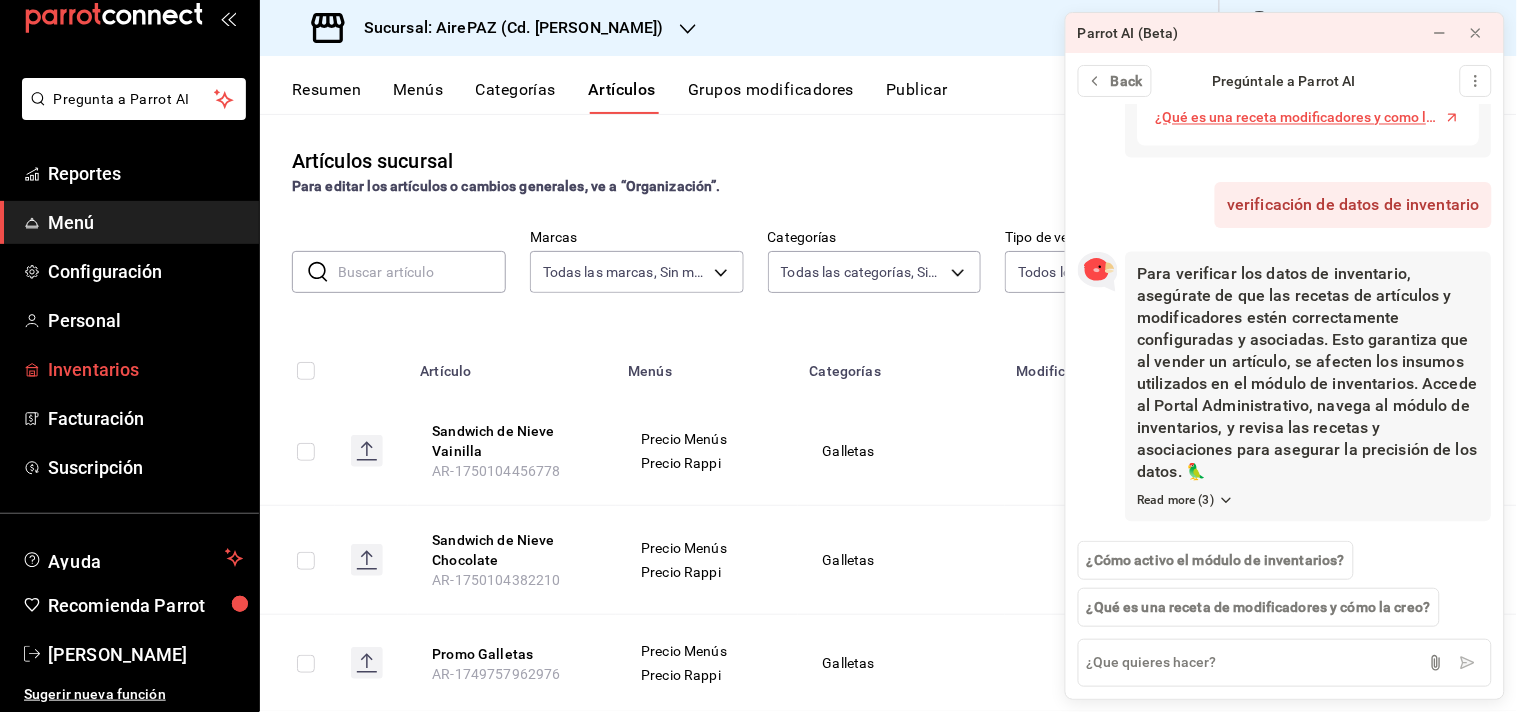 click on "Inventarios" at bounding box center [145, 369] 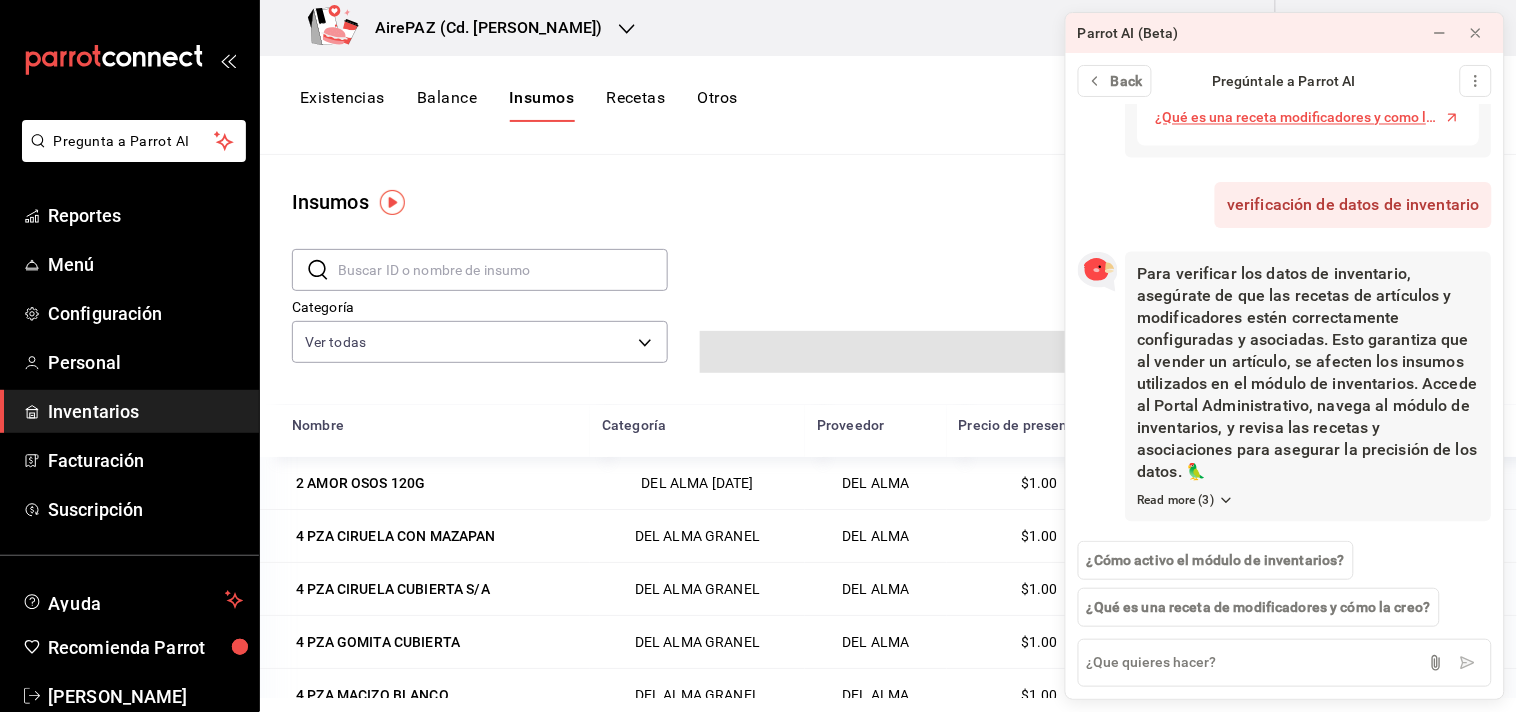 click on "Recetas" at bounding box center (635, 105) 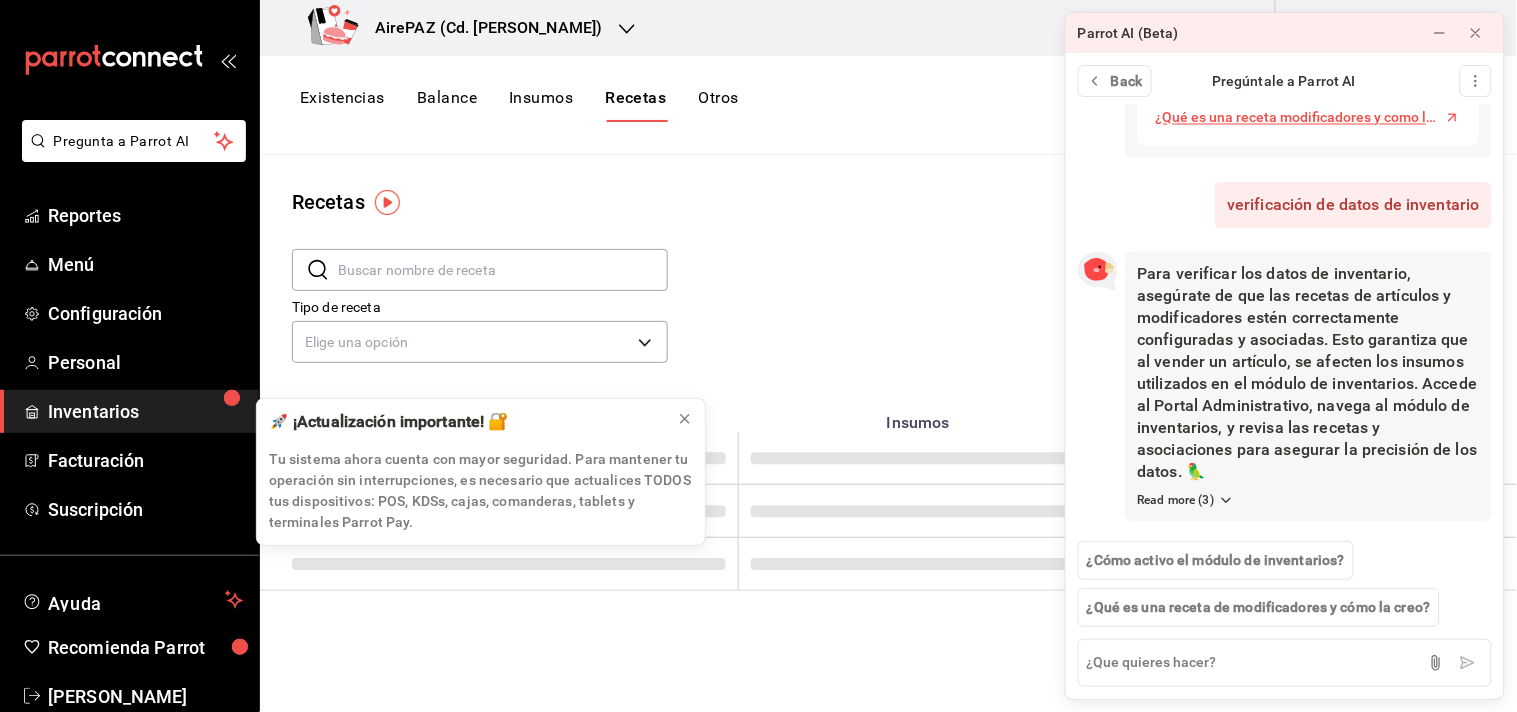 click on "Recetas" at bounding box center [635, 105] 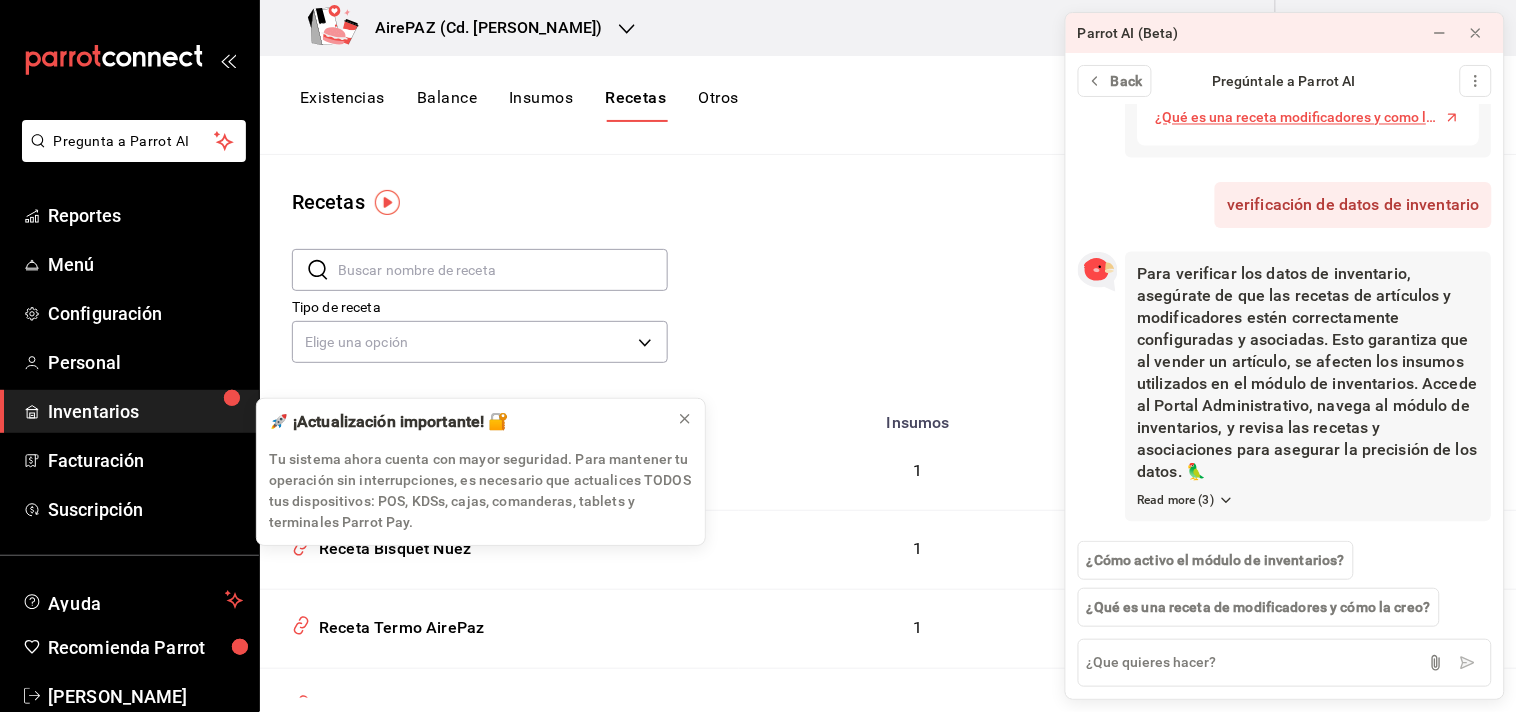 click on "Tipo de receta Elige una opción default" at bounding box center [872, 314] 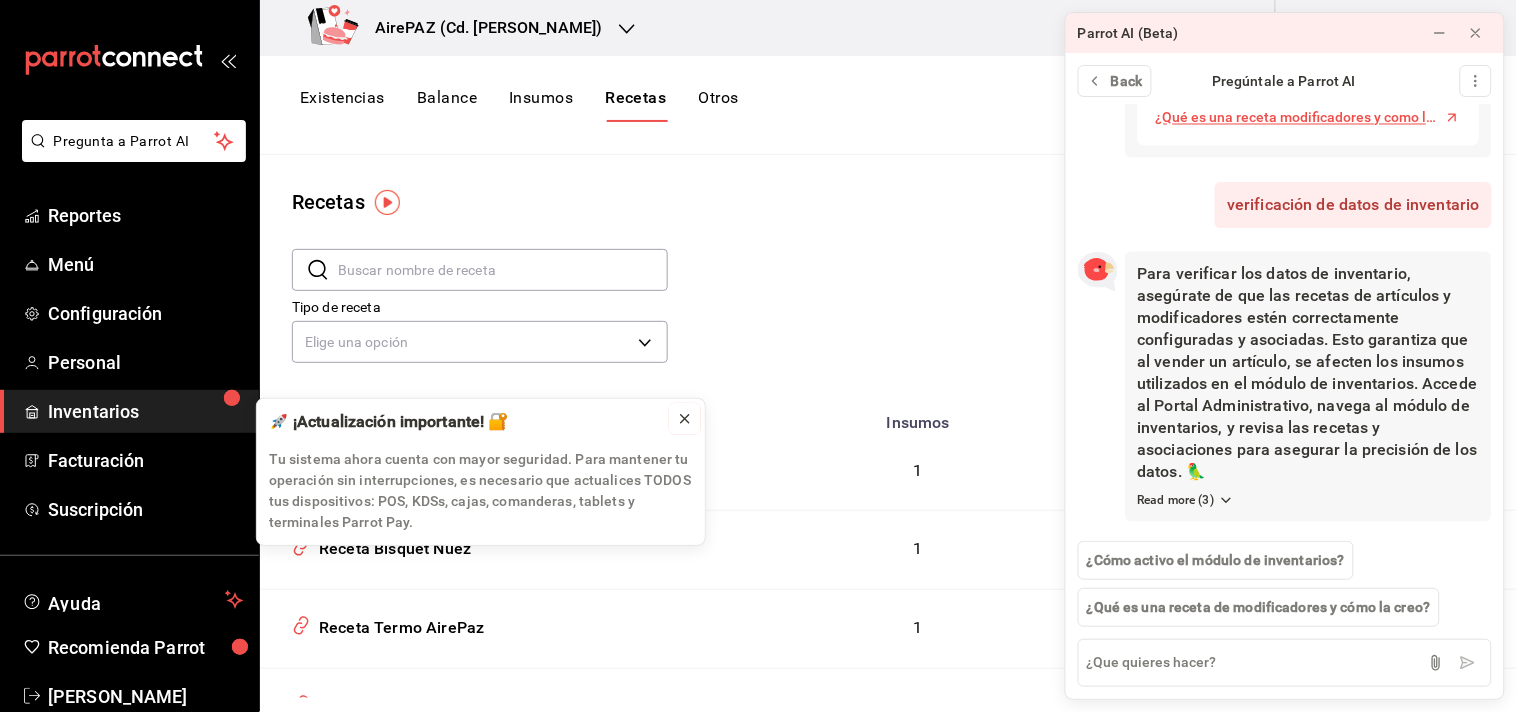 click 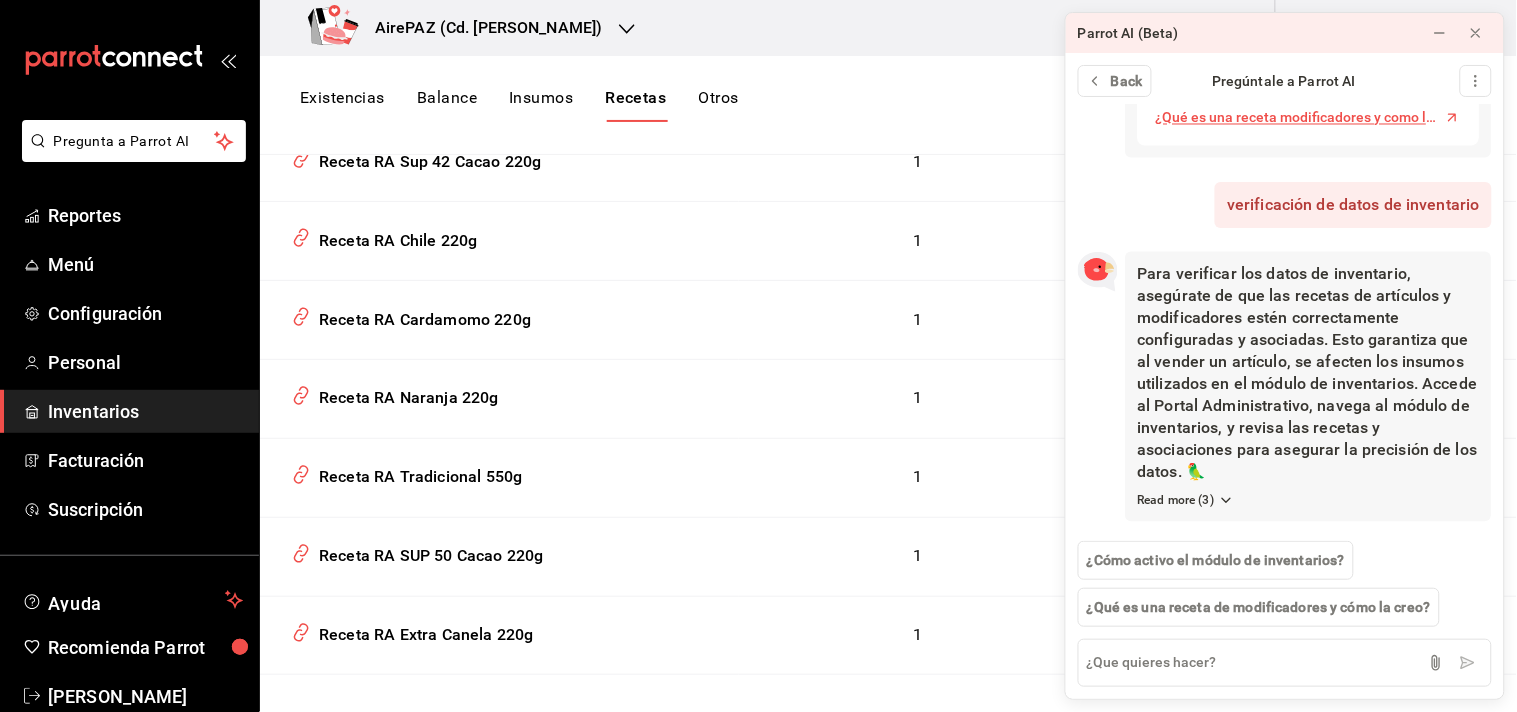 scroll, scrollTop: 2105, scrollLeft: 0, axis: vertical 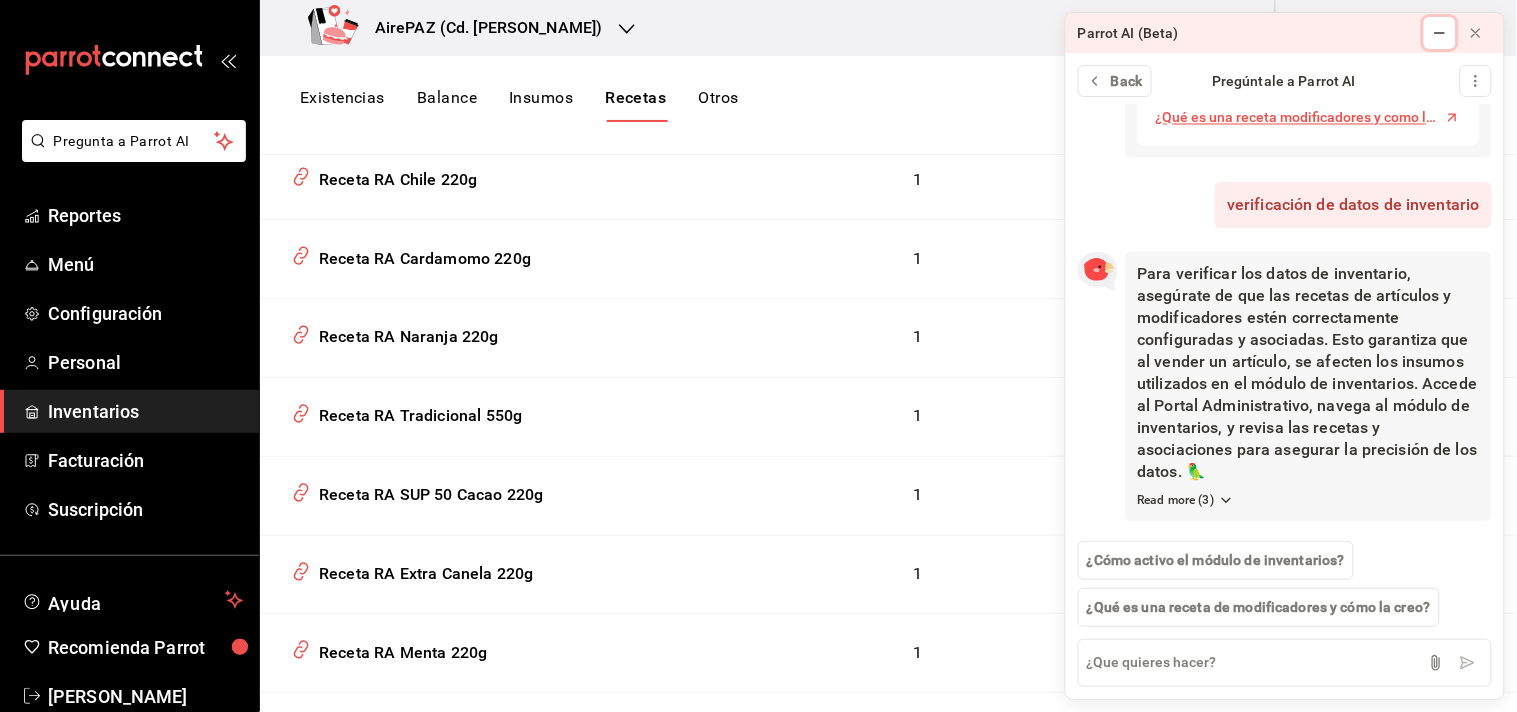 click 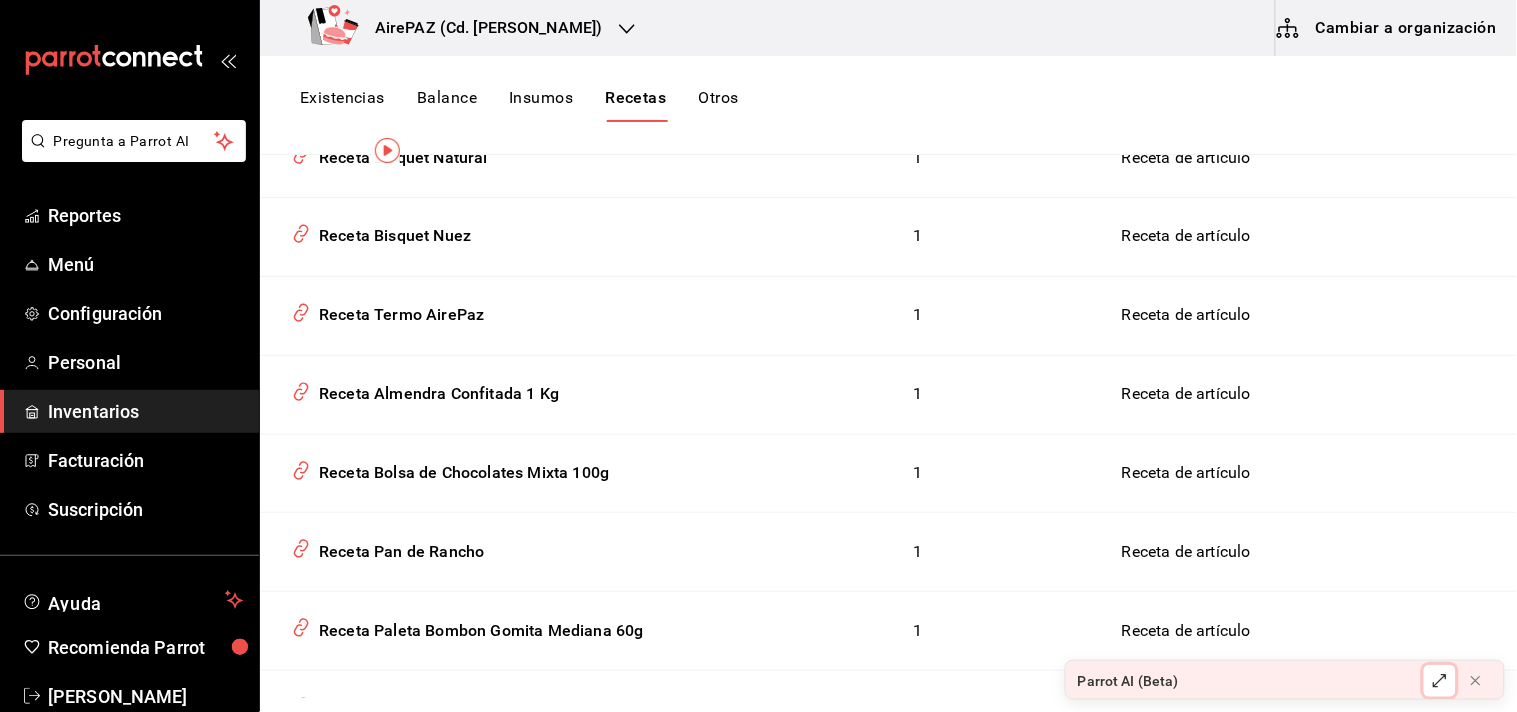 scroll, scrollTop: 0, scrollLeft: 0, axis: both 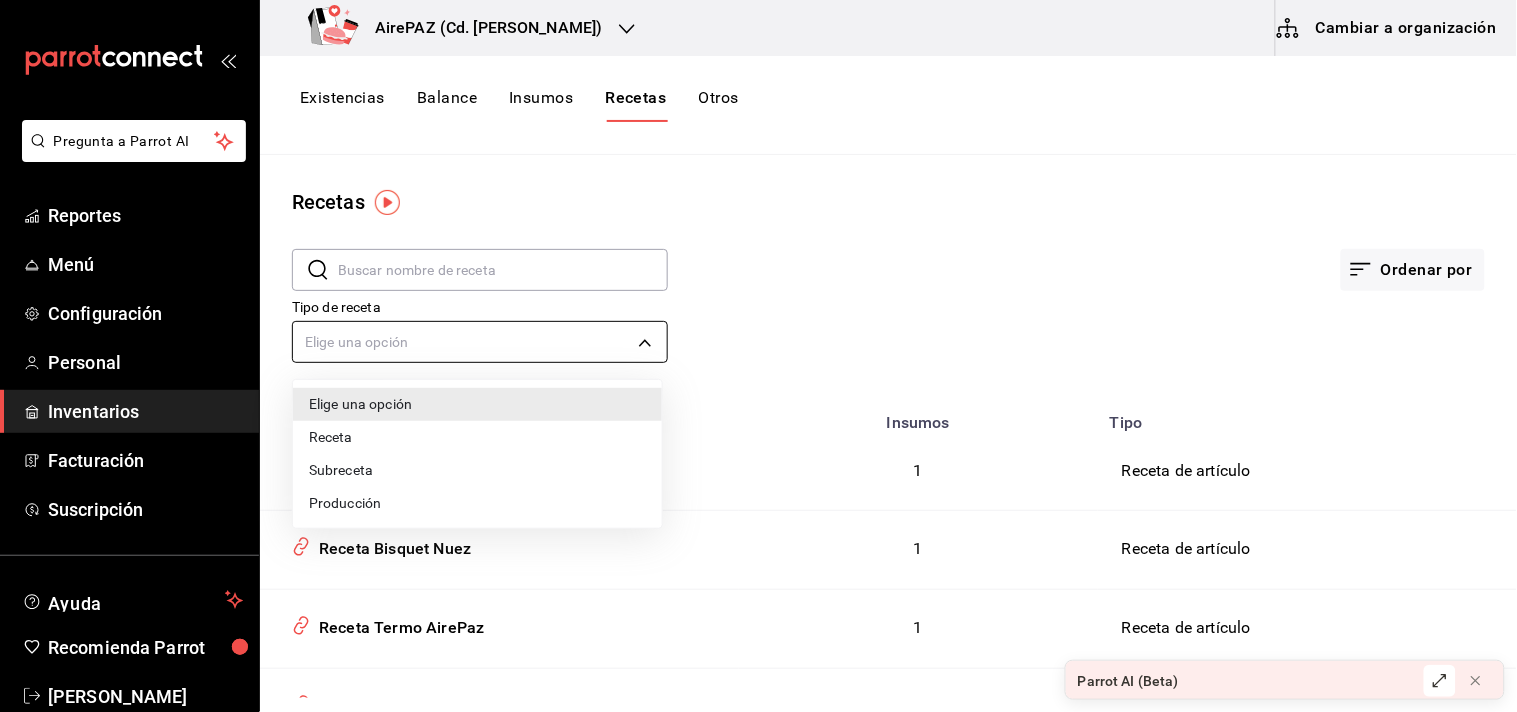 click on "Pregunta a Parrot AI Reportes   Menú   Configuración   Personal   Inventarios   Facturación   Suscripción   Ayuda Recomienda Parrot   [PERSON_NAME]   Sugerir nueva función   AirePAZ (Cd. [PERSON_NAME]) Cambiar a organización Existencias Balance Insumos Recetas Otros Recetas ​ ​ Ordenar por Tipo de receta Elige una opción default Nombre Insumos Tipo Receta Bisquet Natural 1 Receta de artículo Receta Bisquet Nuez 1 Receta de artículo Receta Termo AirePaz 1 Receta de artículo Receta Almendra Confitada 1 Kg 1 Receta de artículo Receta Bolsa de Chocolates Mixta 100g 1 Receta de artículo Receta Pan de Rancho 1 Receta de artículo Receta Paleta Bombon Gomita Mediana 60g 1 Receta de artículo Receta Paleta Bombon Gomita Grande 90g 1 Receta de artículo Receta Bolsa [PERSON_NAME] 1 Receta de artículo Receta Bolsa Galleta de Vainilla y Chocolate 1 Receta de artículo Receta Bolsa Galleta de Cacao 1 Receta de artículo Receta Bolsa Galleta de Rayadura de Naranja 1 Receta de artículo 1 Receta de artículo" at bounding box center [758, 349] 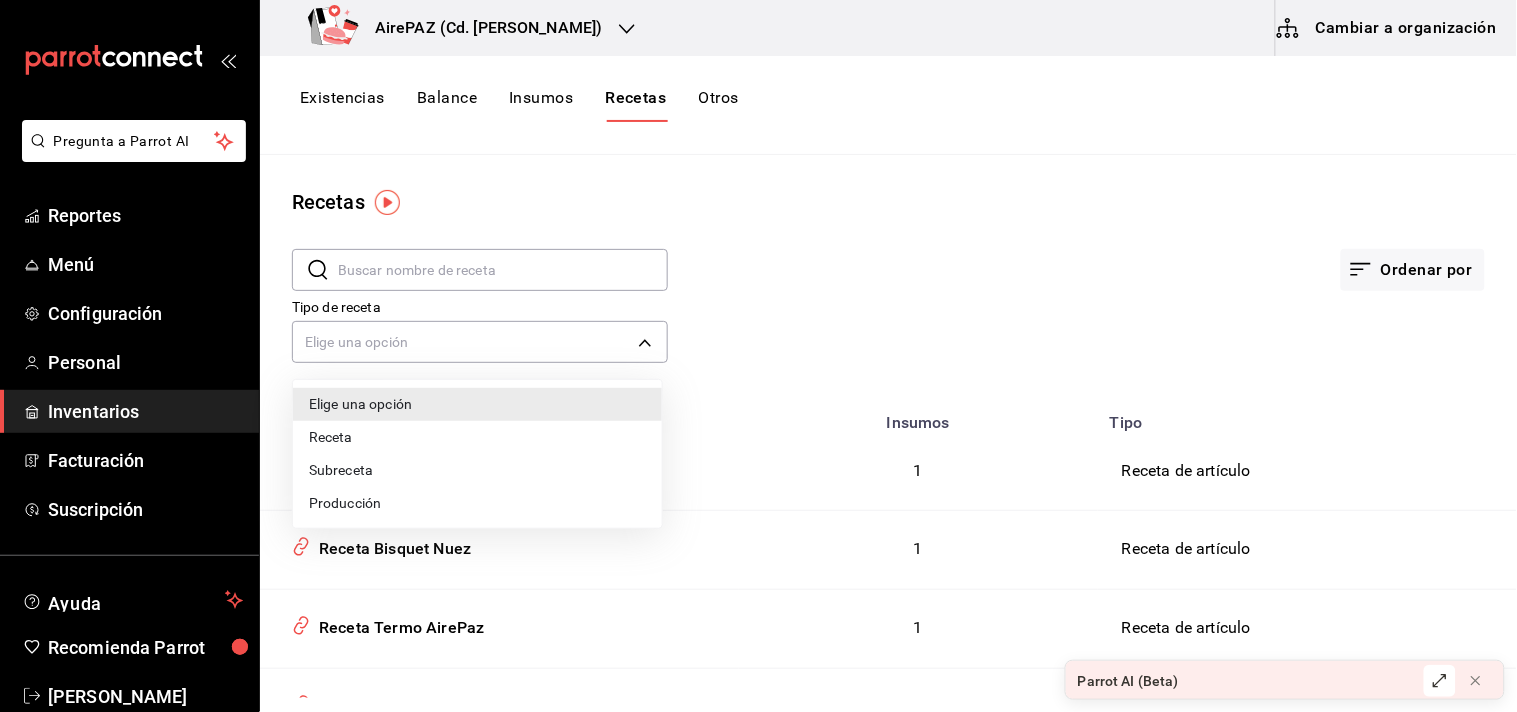 click on "Producción" at bounding box center [477, 503] 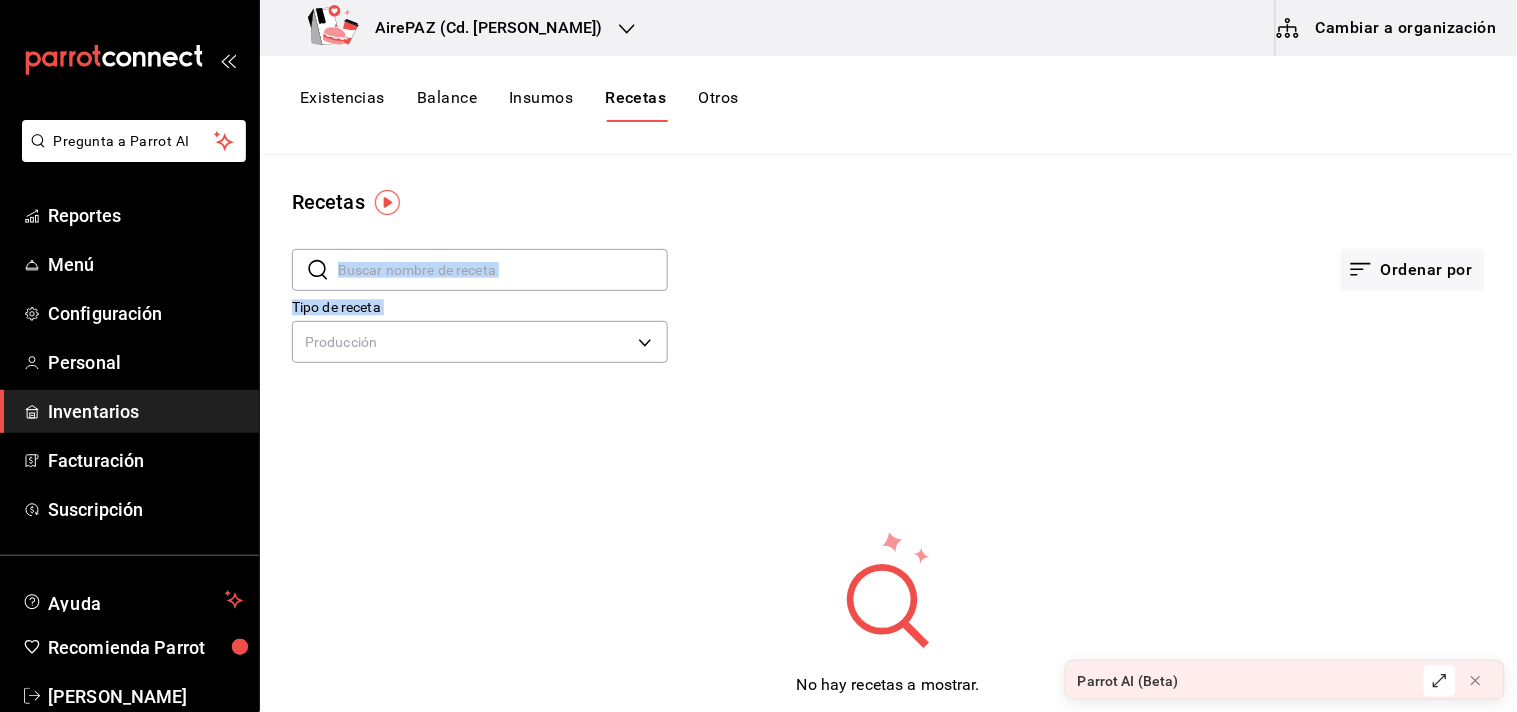 drag, startPoint x: 827, startPoint y: 465, endPoint x: 460, endPoint y: 253, distance: 423.83133 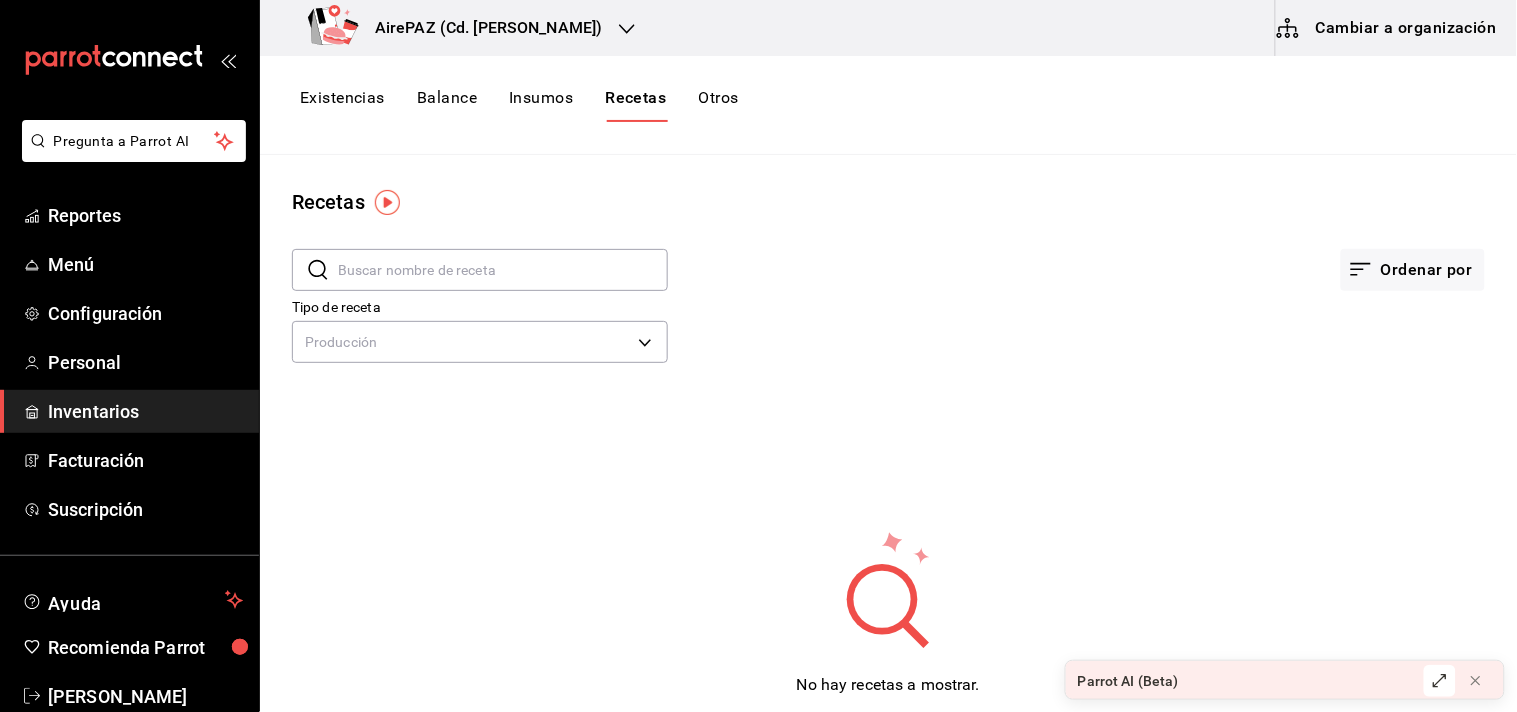 drag, startPoint x: 580, startPoint y: 245, endPoint x: 557, endPoint y: 265, distance: 30.479502 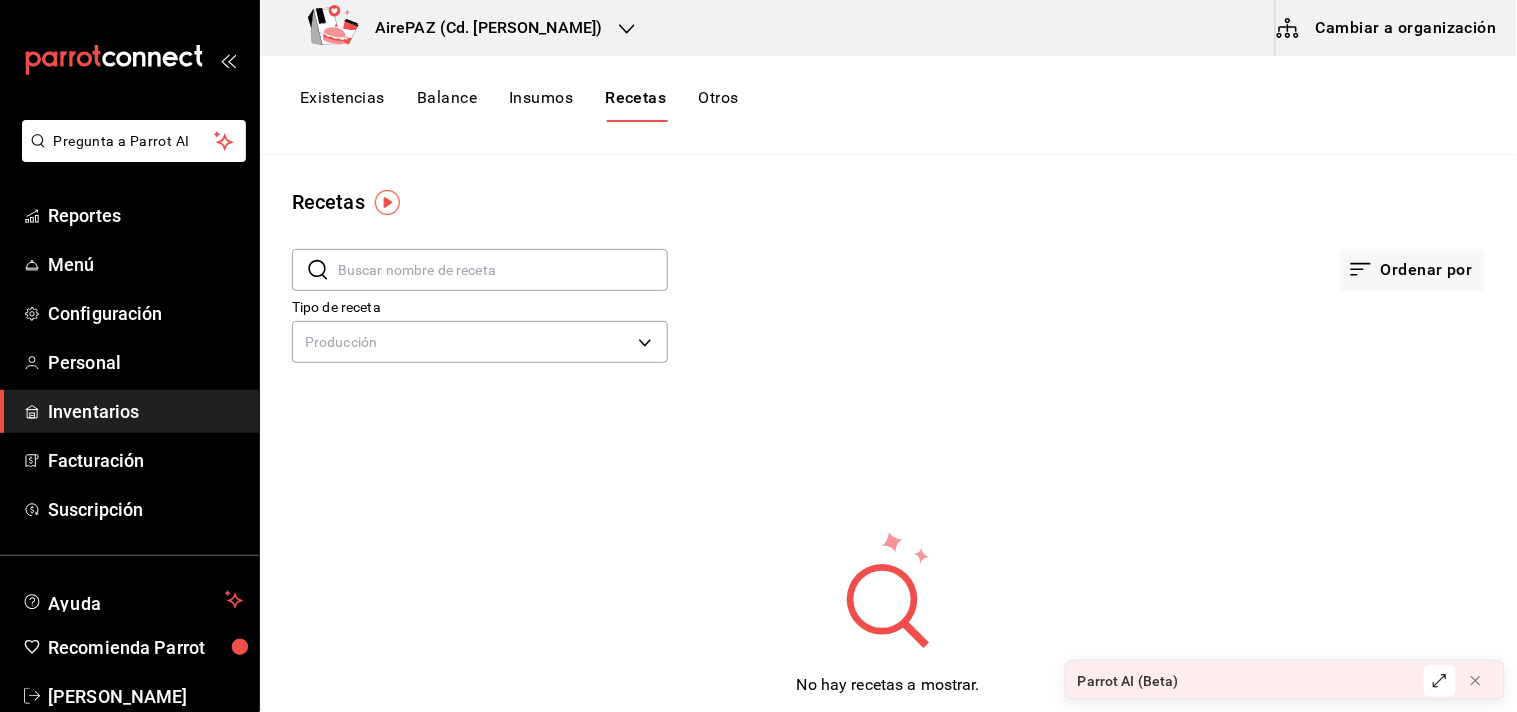 click at bounding box center (503, 270) 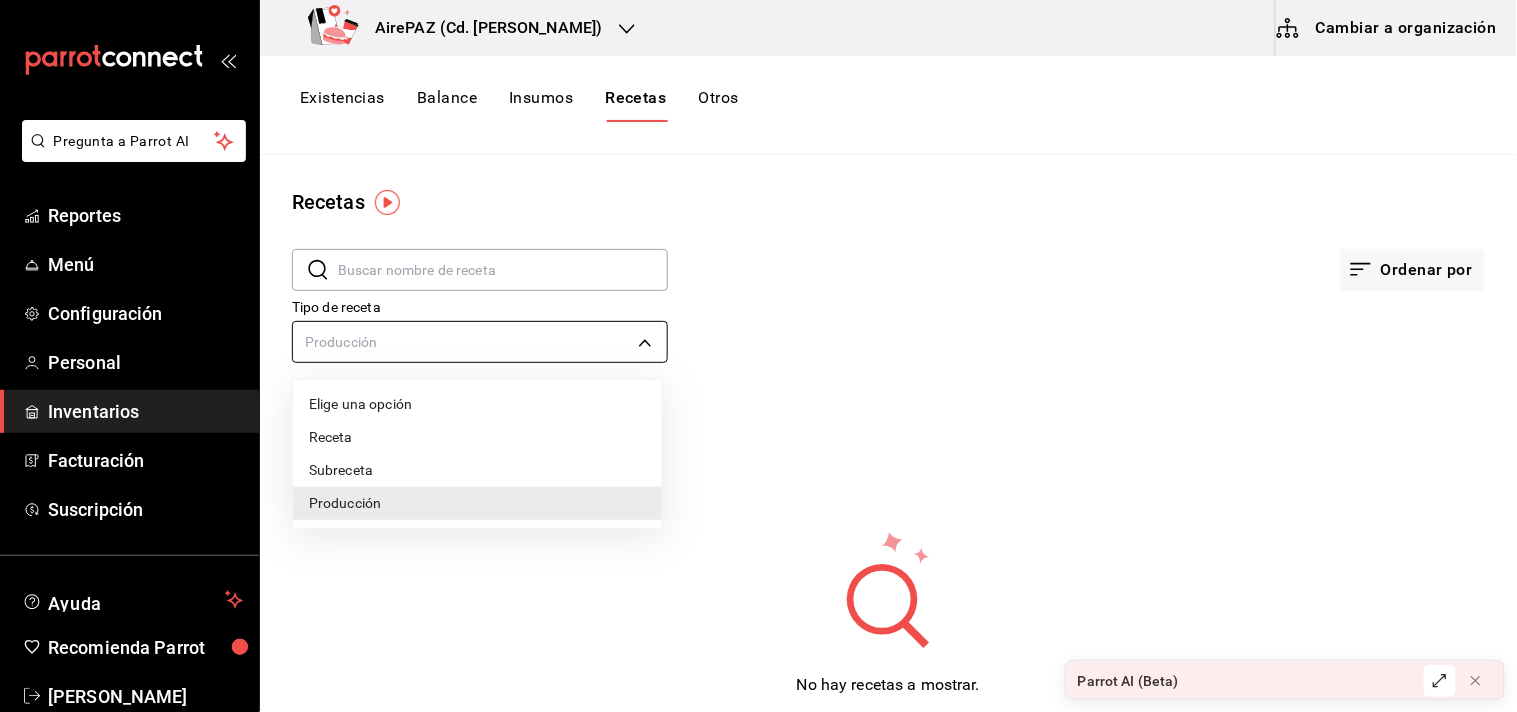 click on "Pregunta a Parrot AI Reportes   Menú   Configuración   Personal   Inventarios   Facturación   Suscripción   Ayuda Recomienda Parrot   [PERSON_NAME]   Sugerir nueva función   AirePAZ (Cd. [PERSON_NAME]) Cambiar a organización Existencias Balance Insumos Recetas Otros Recetas ​ ​ Ordenar por Tipo de receta Producción PREPARATION No hay recetas a mostrar. Intenta otra búsqueda. Guardar GANA 1 MES GRATIS EN TU SUSCRIPCIÓN AQUÍ ¿Recuerdas cómo empezó tu restaurante?
[DATE] puedes ayudar a un colega a tener el mismo cambio que tú viviste.
Recomienda Parrot directamente desde tu Portal Administrador.
Es fácil y rápido.
🎁 Por cada restaurante que se una, ganas 1 mes gratis. Ver video tutorial Ir a video Ver video tutorial Ir a video Parrot AI (Beta) Pregunta a Parrot AI Reportes   Menú   Configuración   Personal   Inventarios   Facturación   Suscripción   Ayuda Recomienda Parrot   [PERSON_NAME]   Sugerir nueva función   Duplicar Eliminar Visitar centro de ayuda [PHONE_NUMBER] [PHONE_NUMBER]" at bounding box center (758, 349) 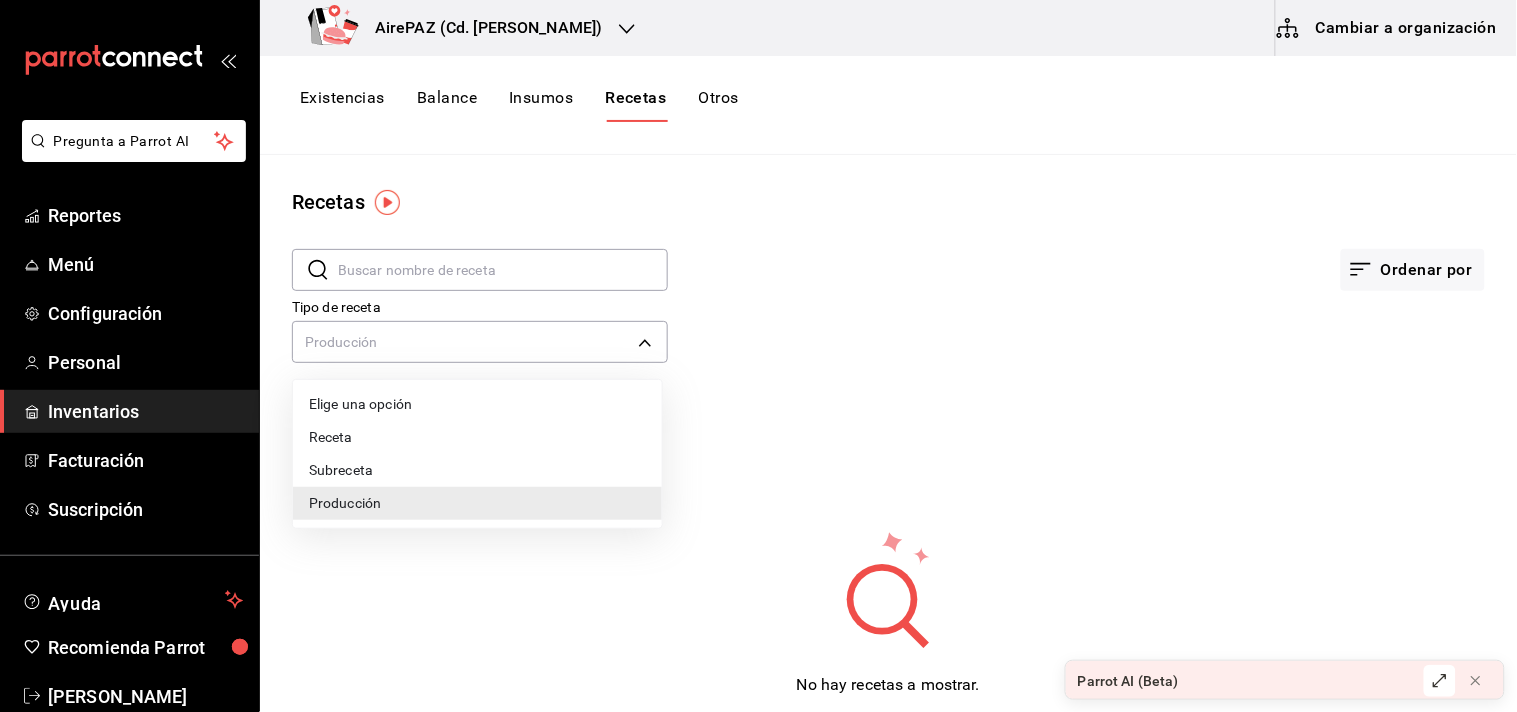 click on "Subreceta" at bounding box center [477, 470] 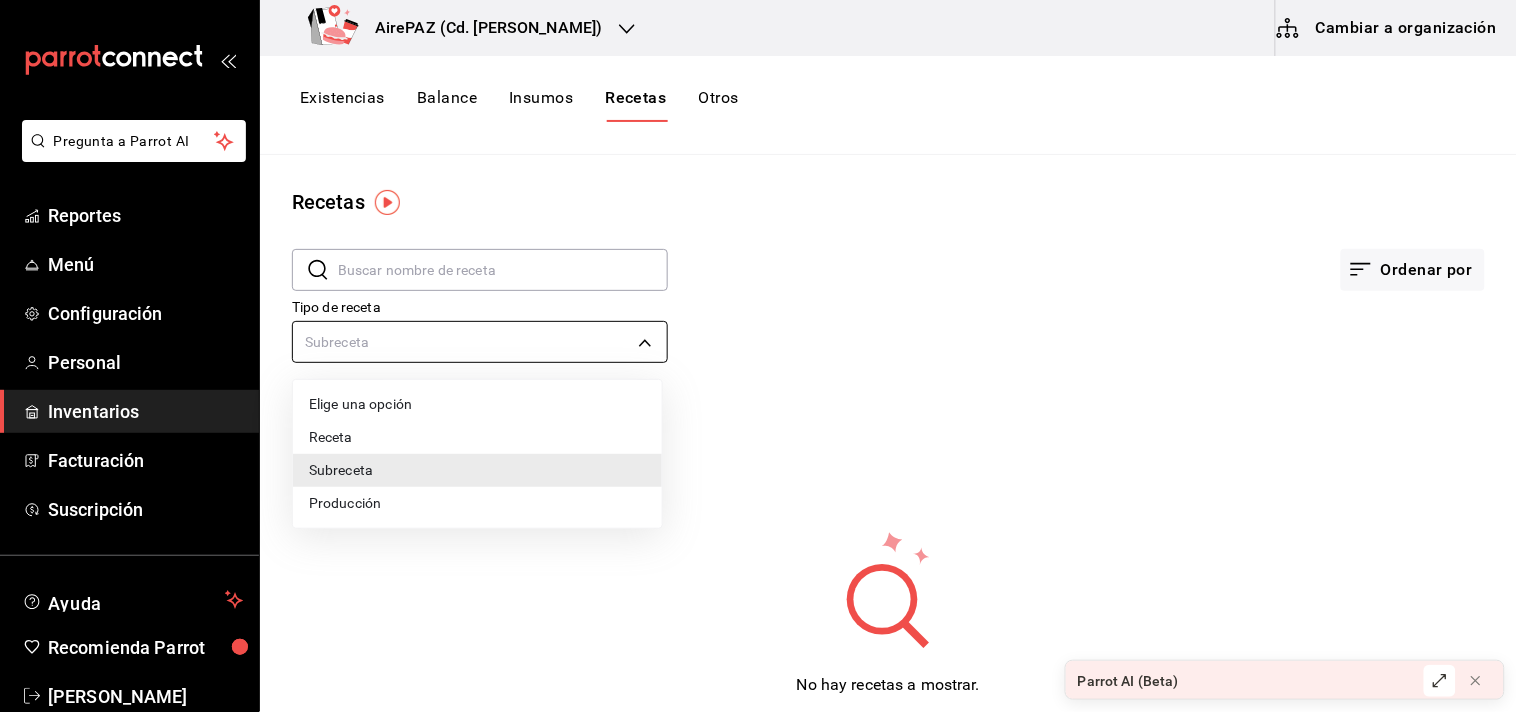 click on "Pregunta a Parrot AI Reportes   Menú   Configuración   Personal   Inventarios   Facturación   Suscripción   Ayuda Recomienda Parrot   [PERSON_NAME]   Sugerir nueva función   AirePAZ (Cd. [PERSON_NAME]) Cambiar a organización Existencias Balance Insumos Recetas Otros Recetas ​ ​ Ordenar por Tipo de receta Subreceta SUBRECIPE No hay recetas a mostrar. Intenta otra búsqueda. Guardar GANA 1 MES GRATIS EN TU SUSCRIPCIÓN AQUÍ ¿Recuerdas cómo empezó tu restaurante?
[DATE] puedes ayudar a un colega a tener el mismo cambio que tú viviste.
Recomienda Parrot directamente desde tu Portal Administrador.
Es fácil y rápido.
🎁 Por cada restaurante que se una, ganas 1 mes gratis. Ver video tutorial Ir a video Ver video tutorial Ir a video Parrot AI (Beta) Pregunta a Parrot AI Reportes   Menú   Configuración   Personal   Inventarios   Facturación   Suscripción   Ayuda Recomienda Parrot   [PERSON_NAME]   Sugerir nueva función   Duplicar Eliminar Visitar centro de ayuda [PHONE_NUMBER] [PHONE_NUMBER]" at bounding box center [758, 349] 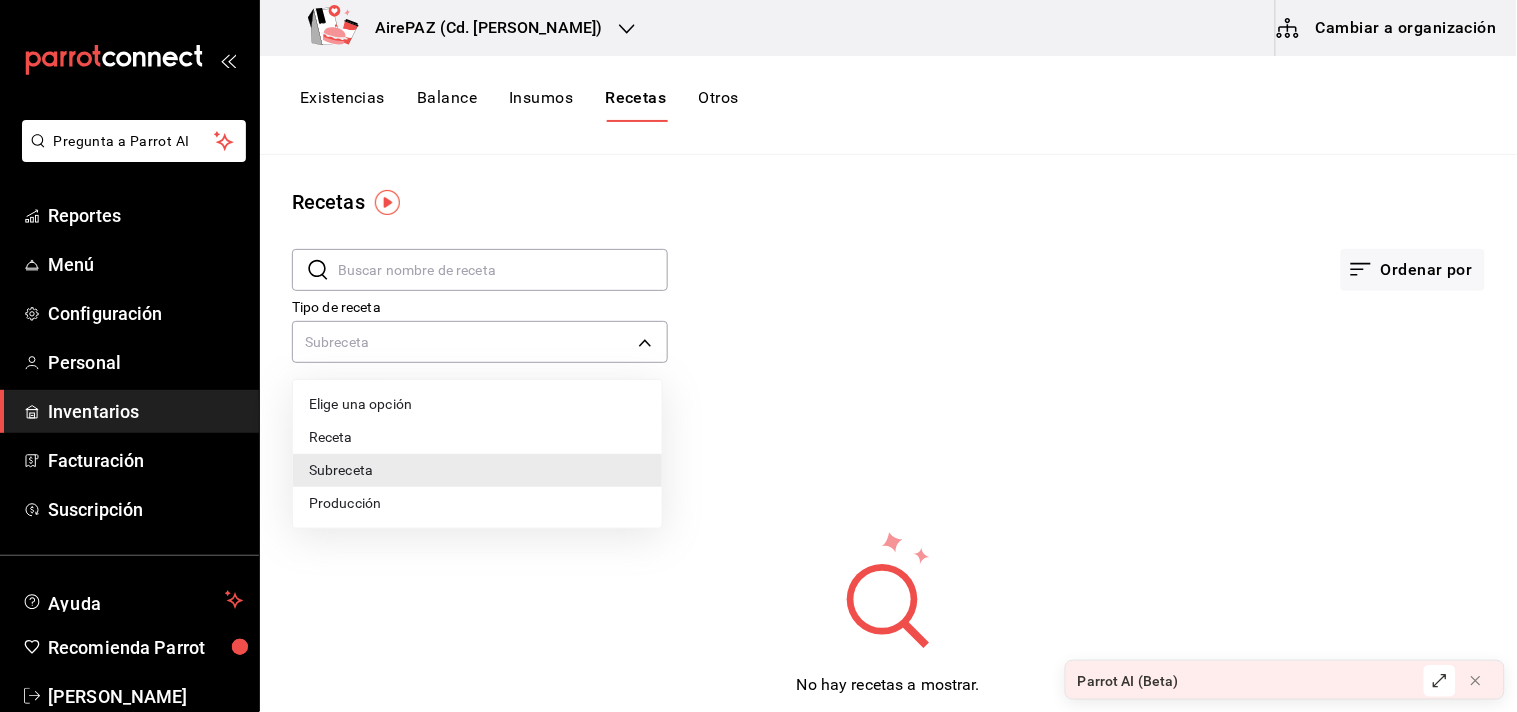 click on "Receta" at bounding box center (477, 437) 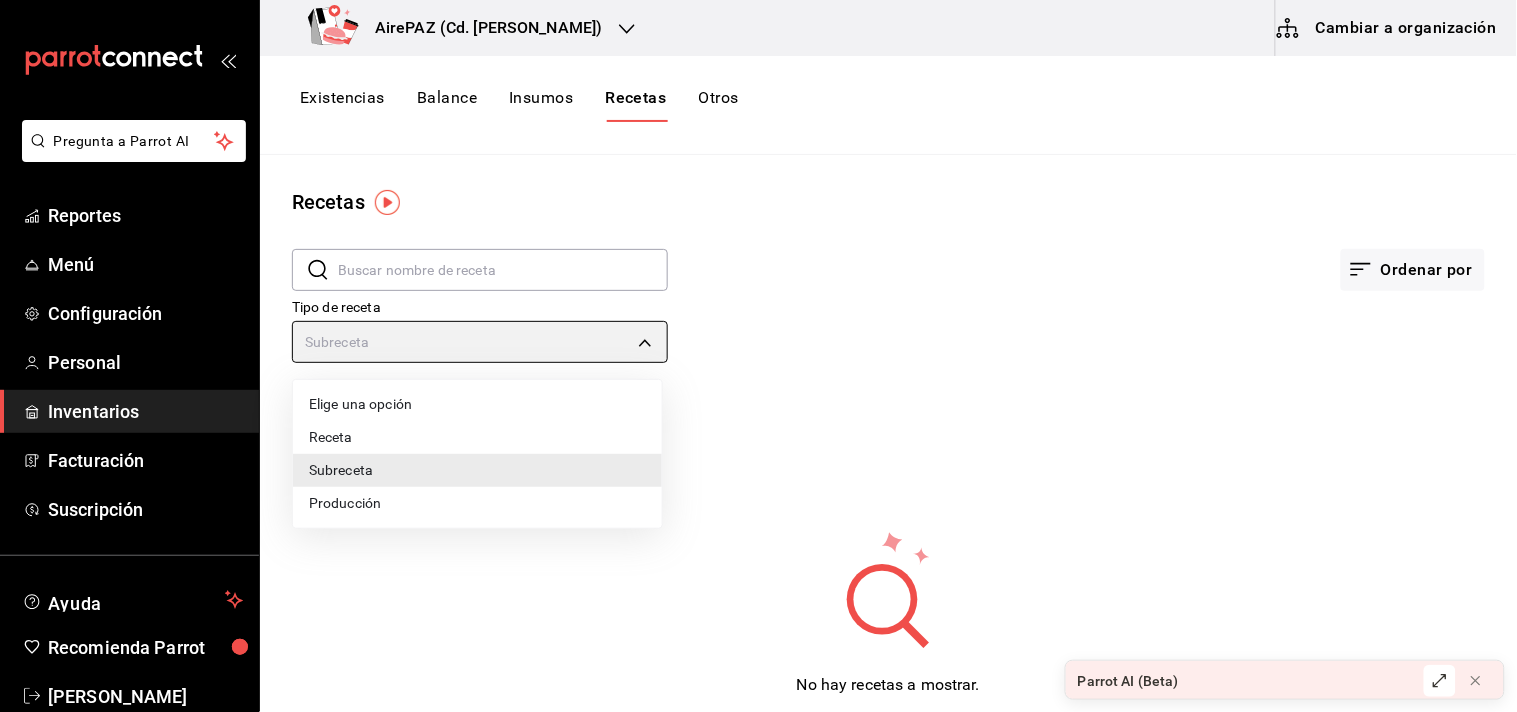 type on "PRODUCT" 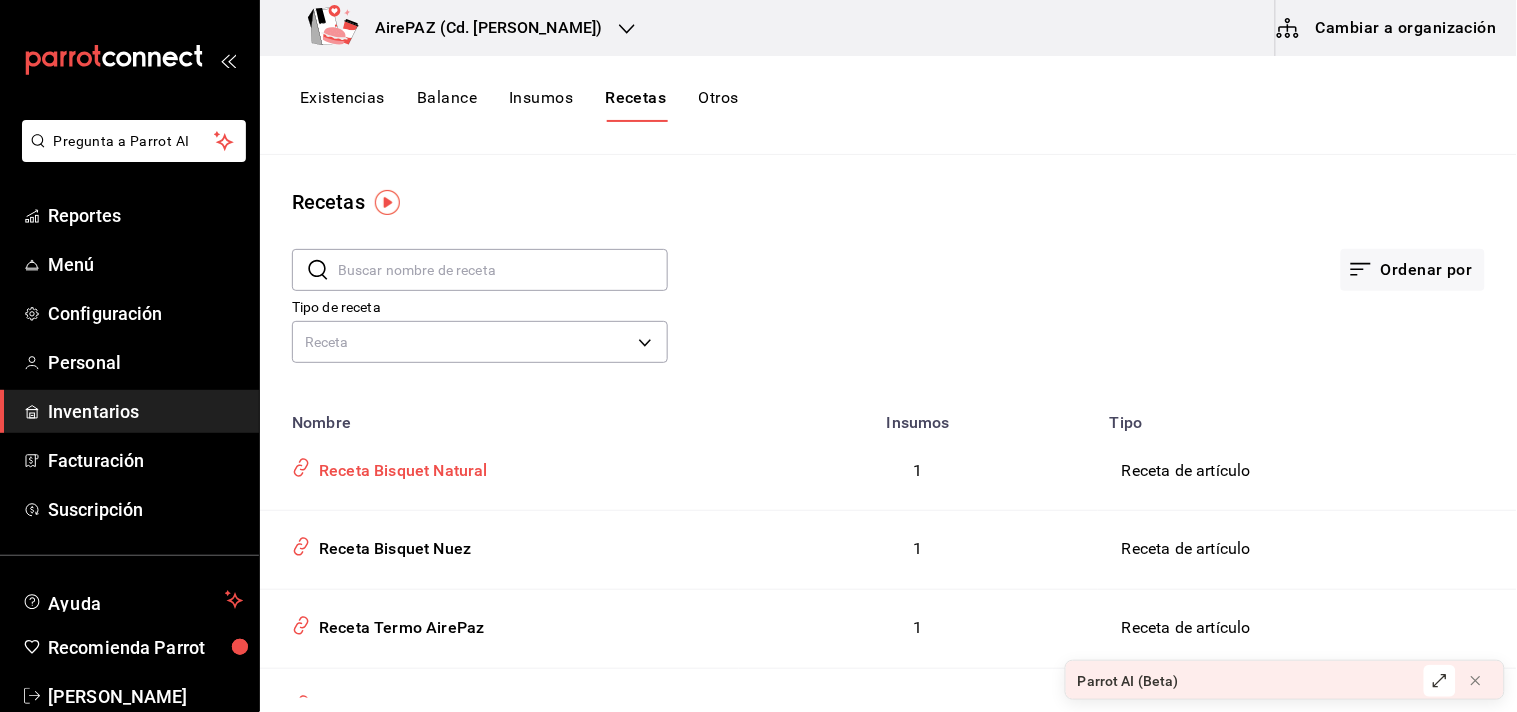click on "Receta Bisquet Natural" at bounding box center (399, 467) 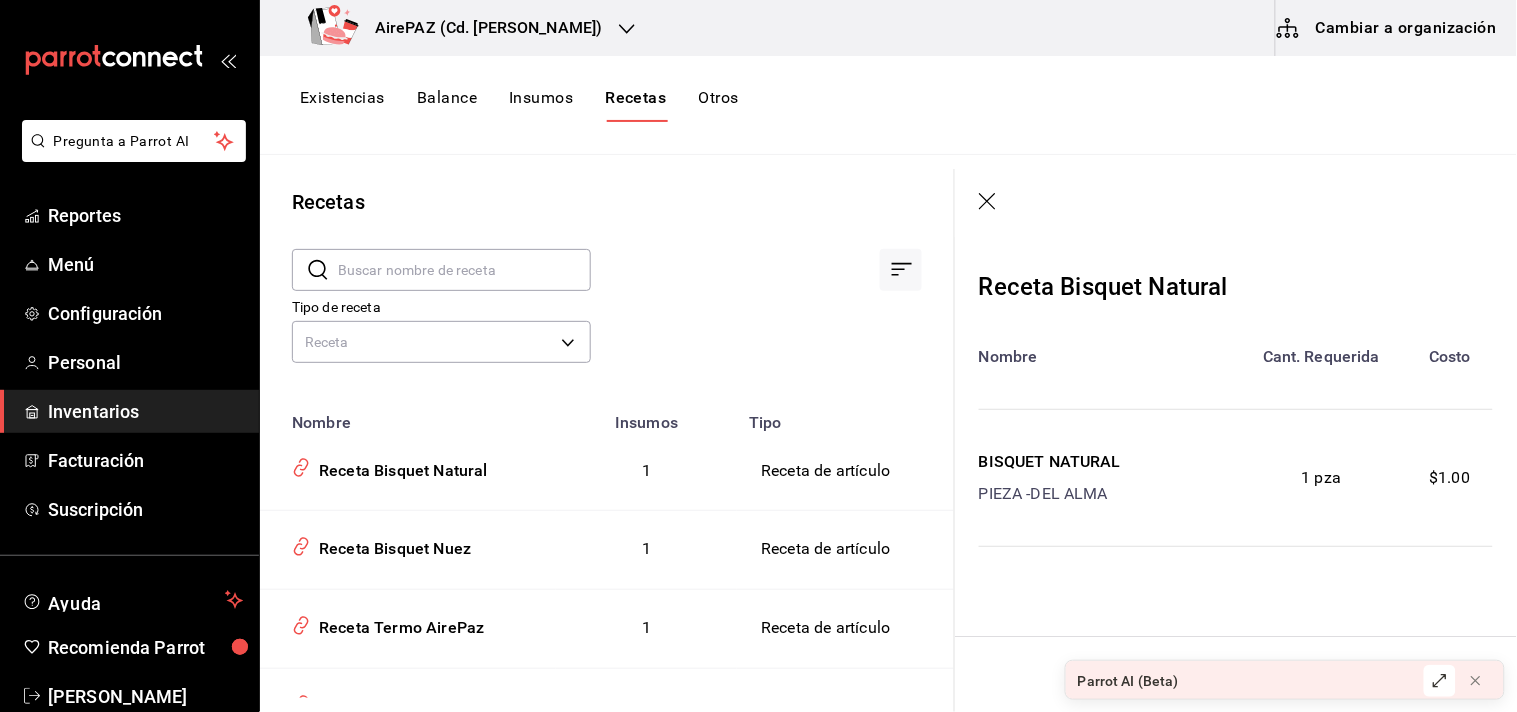 click on "Tipo de receta Receta PRODUCT" at bounding box center [591, 314] 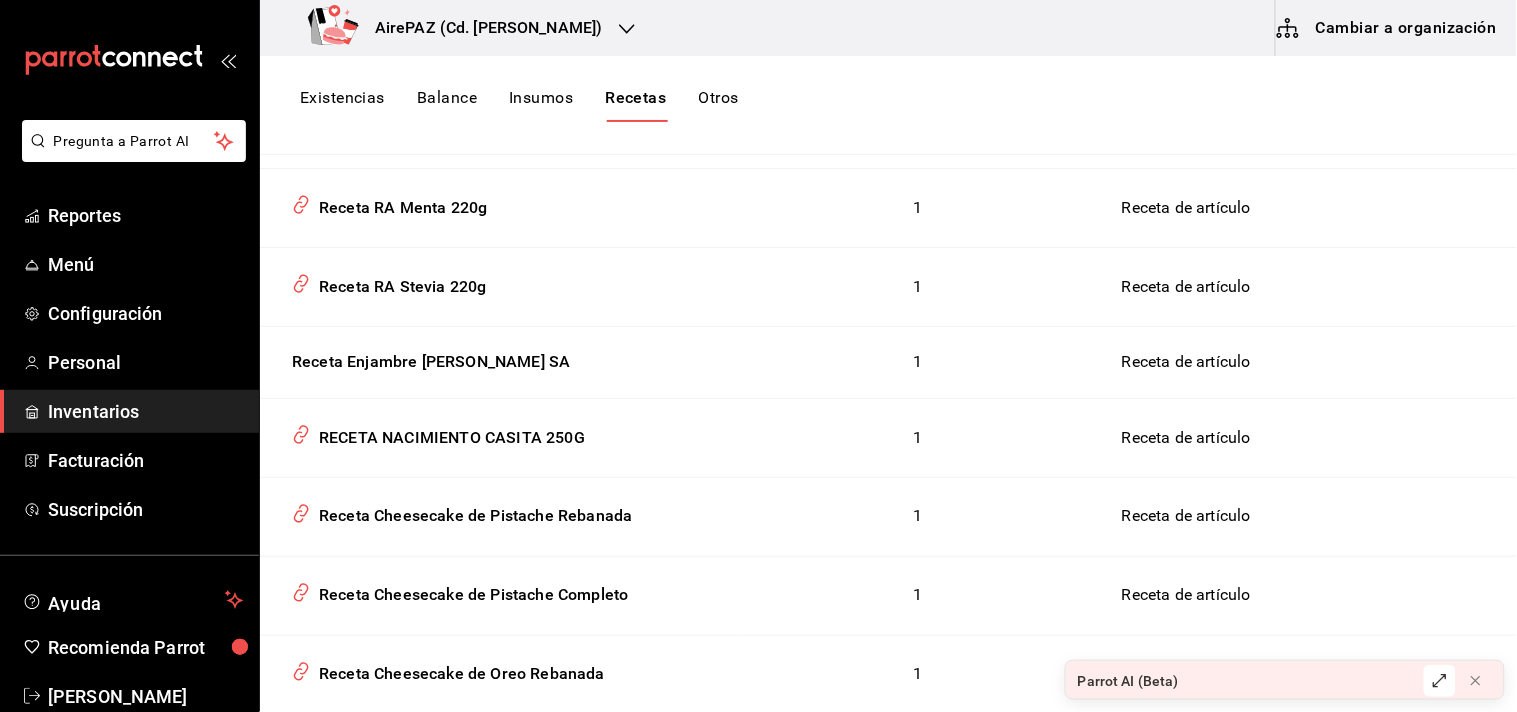 scroll, scrollTop: 2605, scrollLeft: 0, axis: vertical 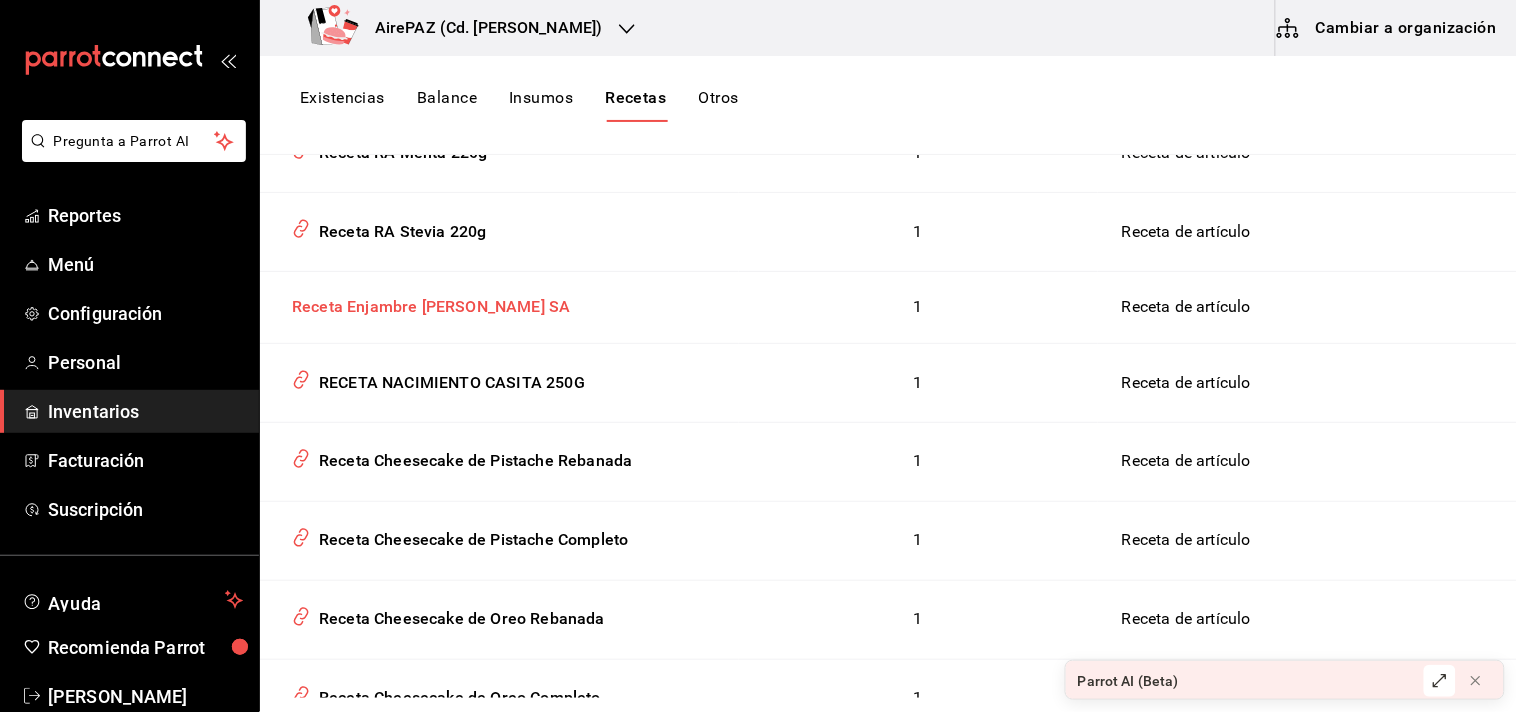 click on "Receta Enjambre [PERSON_NAME] SA" at bounding box center [427, 303] 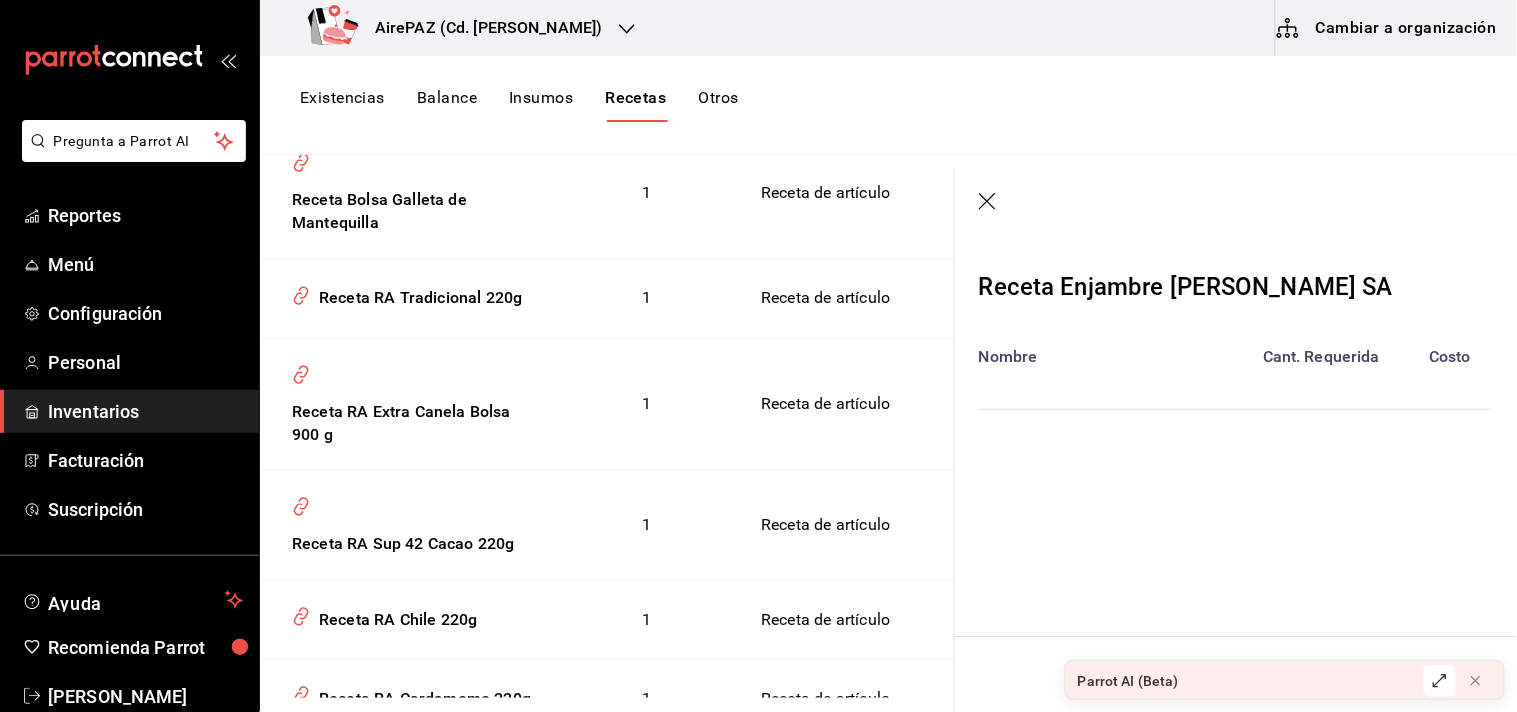 scroll, scrollTop: 2520, scrollLeft: 0, axis: vertical 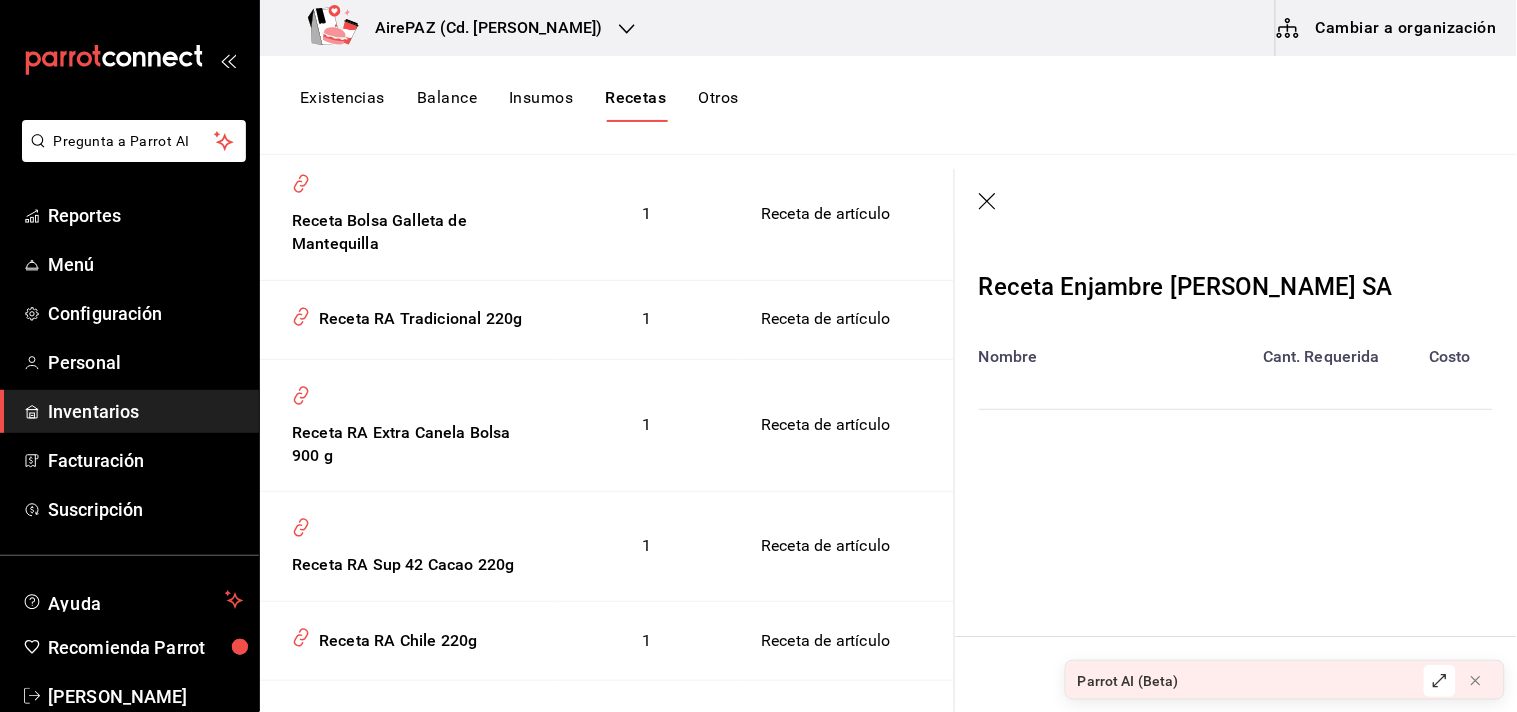 click 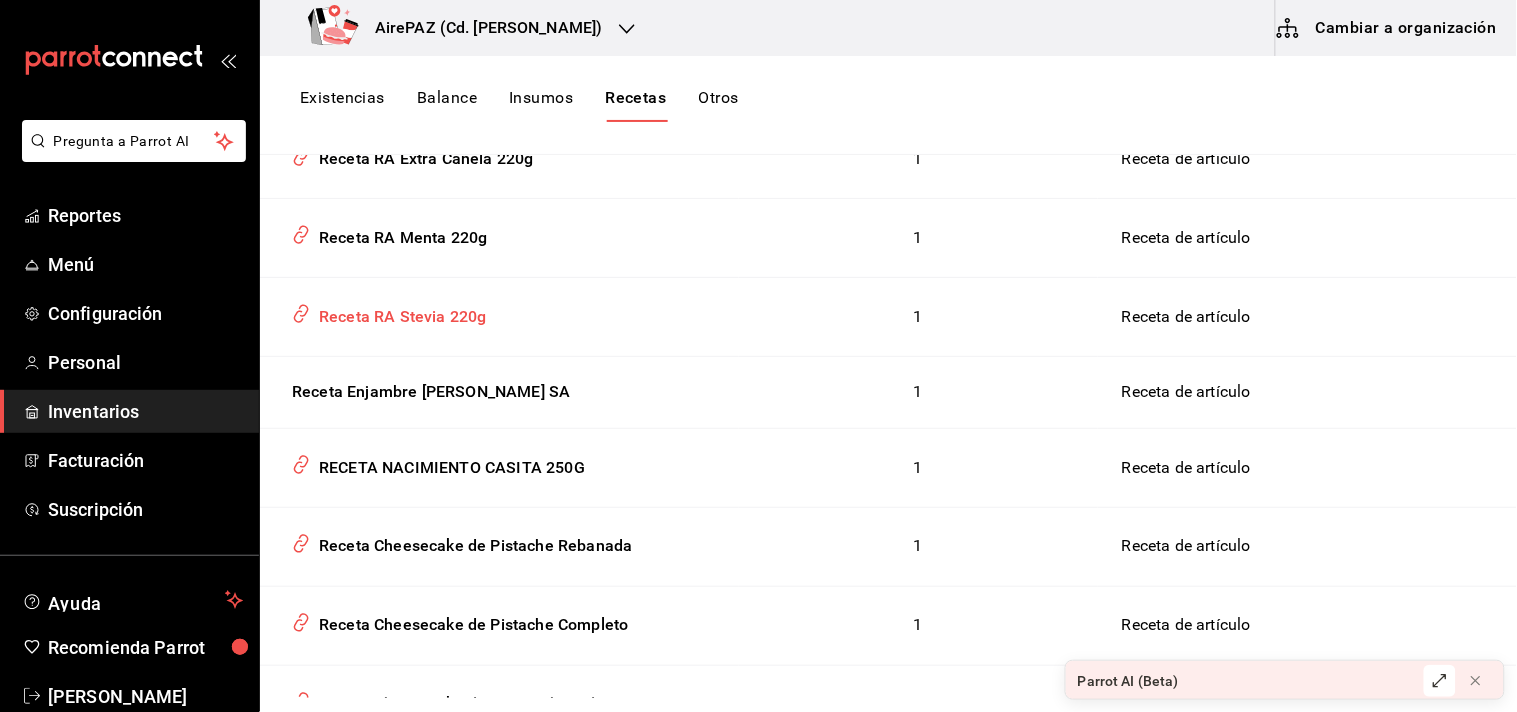 click on "Receta RA Stevia 220g" at bounding box center [399, 313] 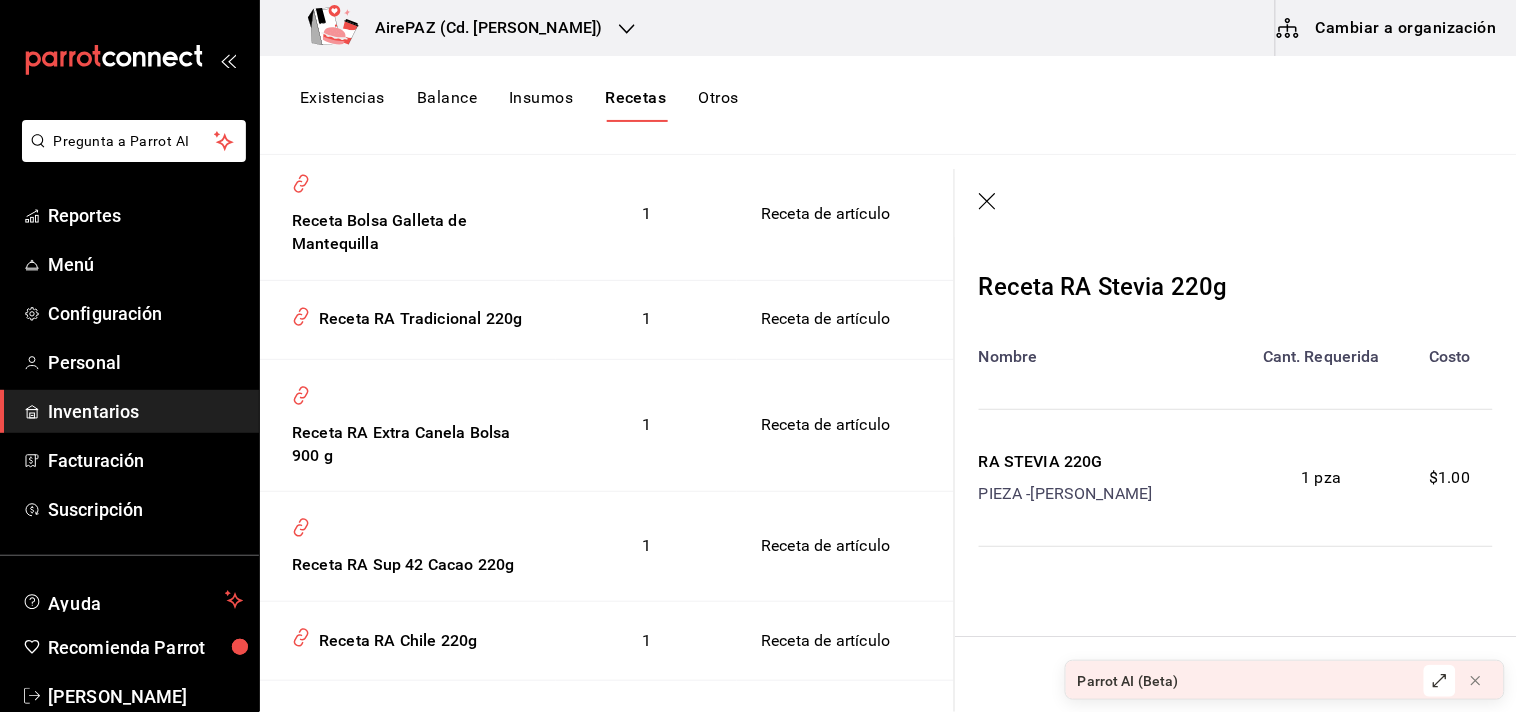 click 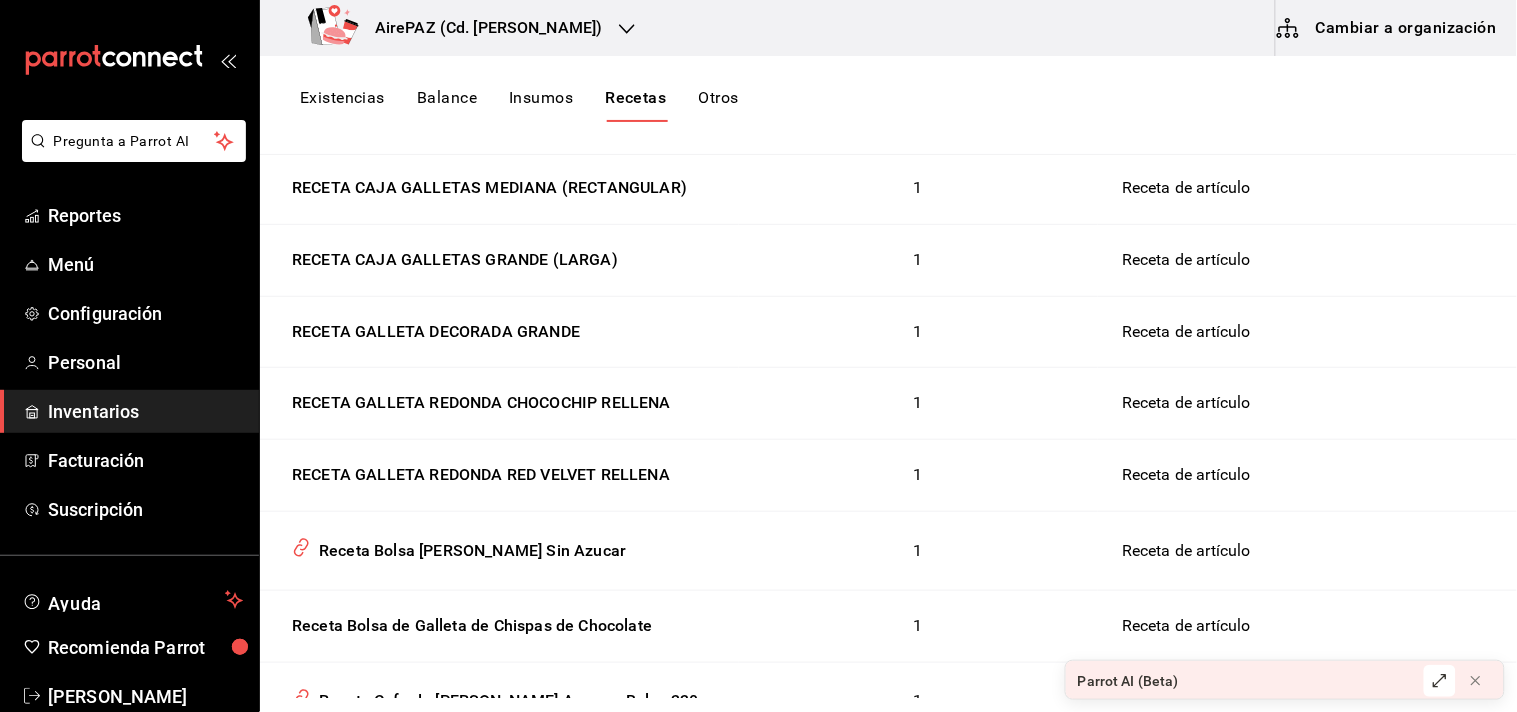 scroll, scrollTop: 4177, scrollLeft: 0, axis: vertical 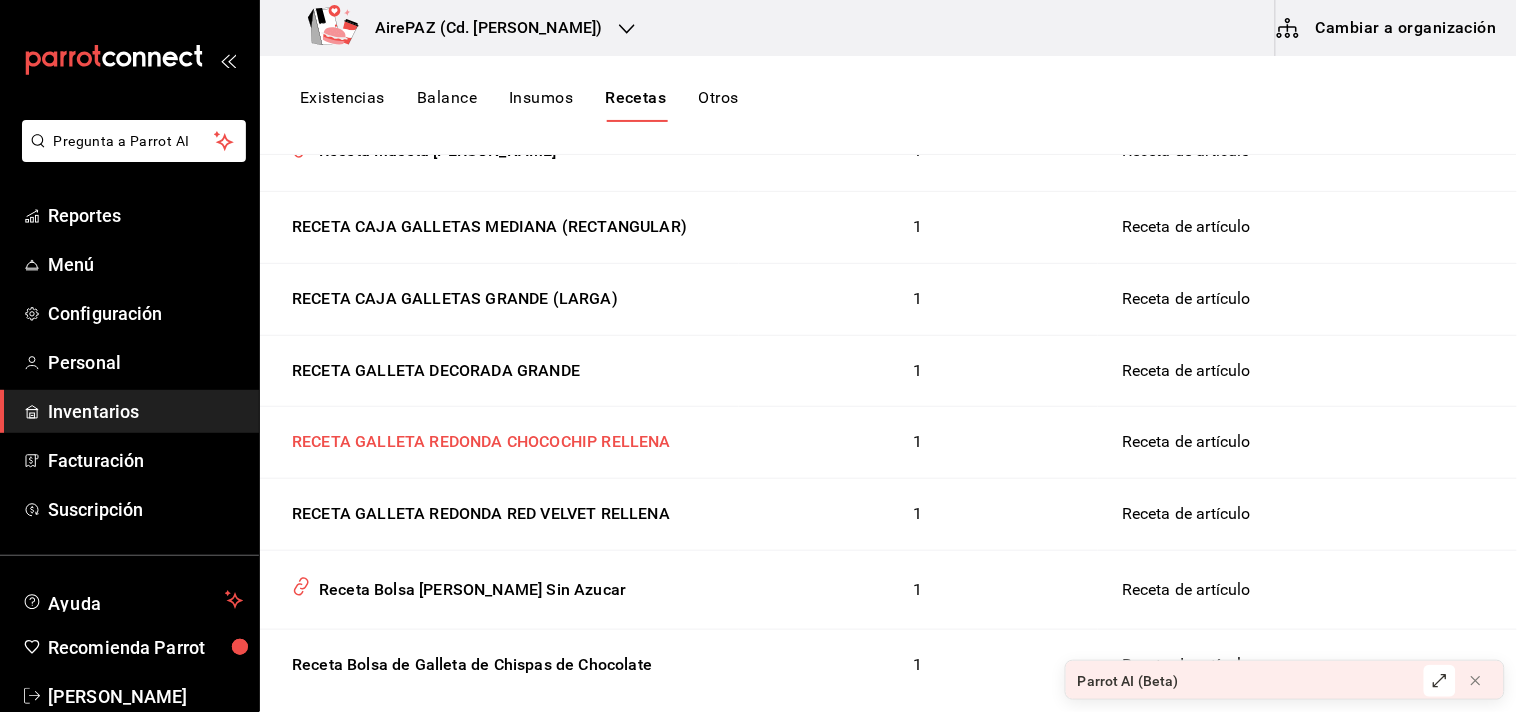 click on "RECETA GALLETA REDONDA CHOCOCHIP RELLENA" at bounding box center (477, 438) 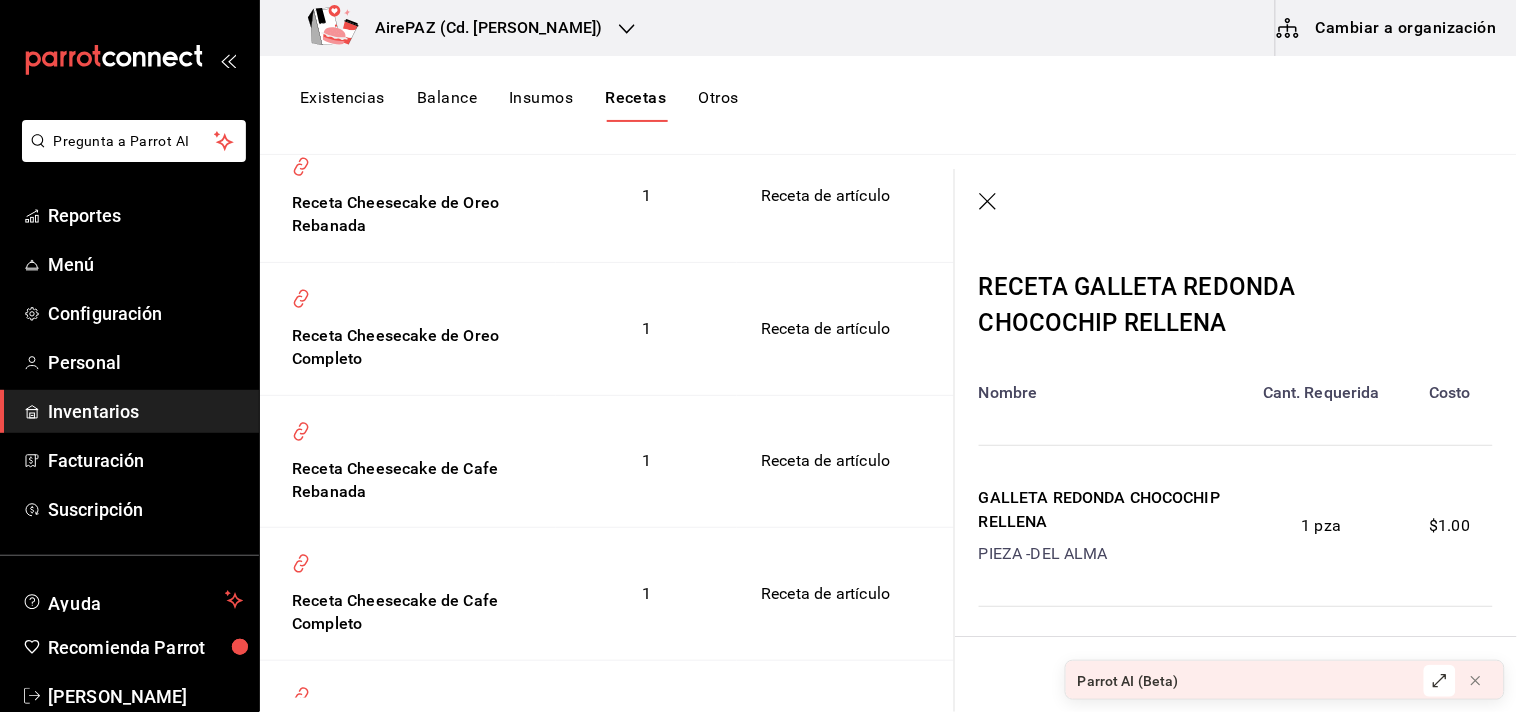 click 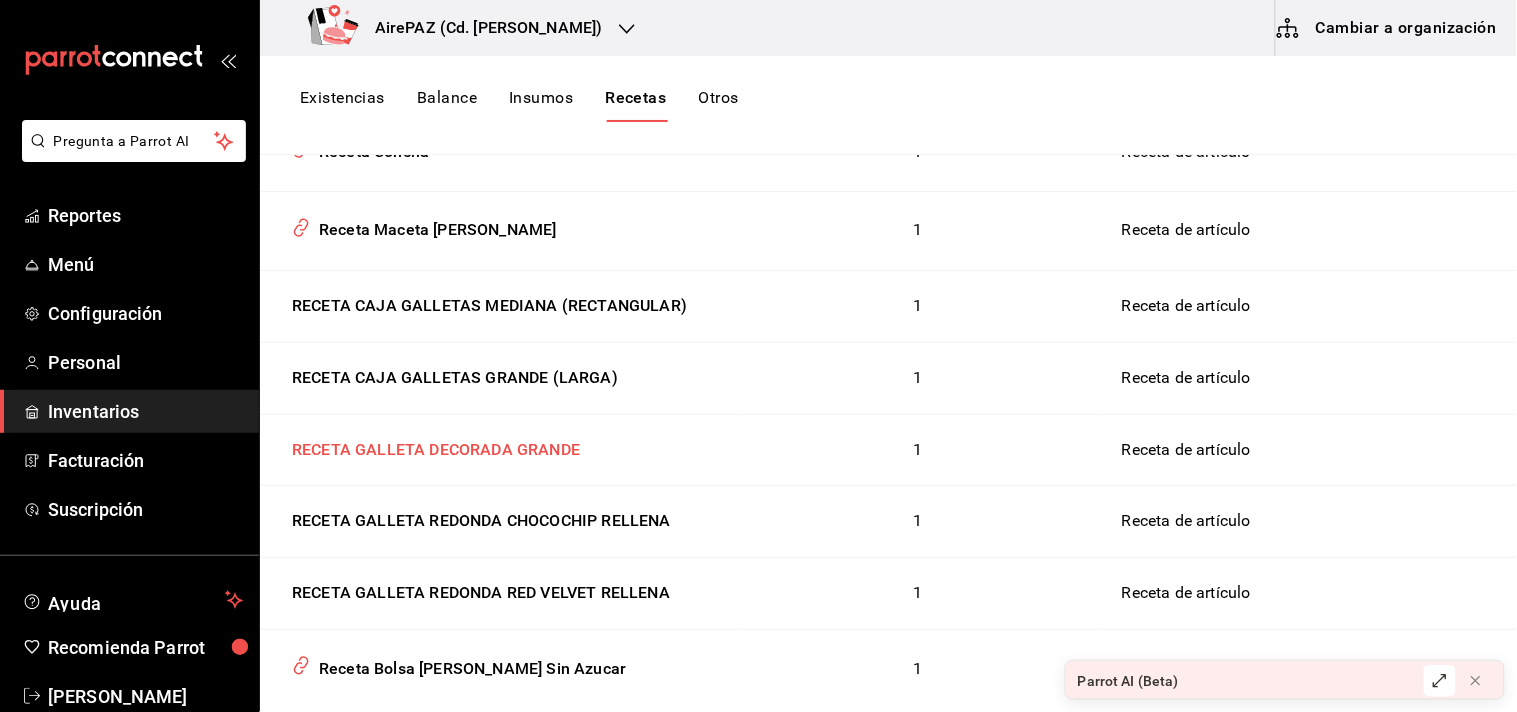 scroll, scrollTop: 4097, scrollLeft: 0, axis: vertical 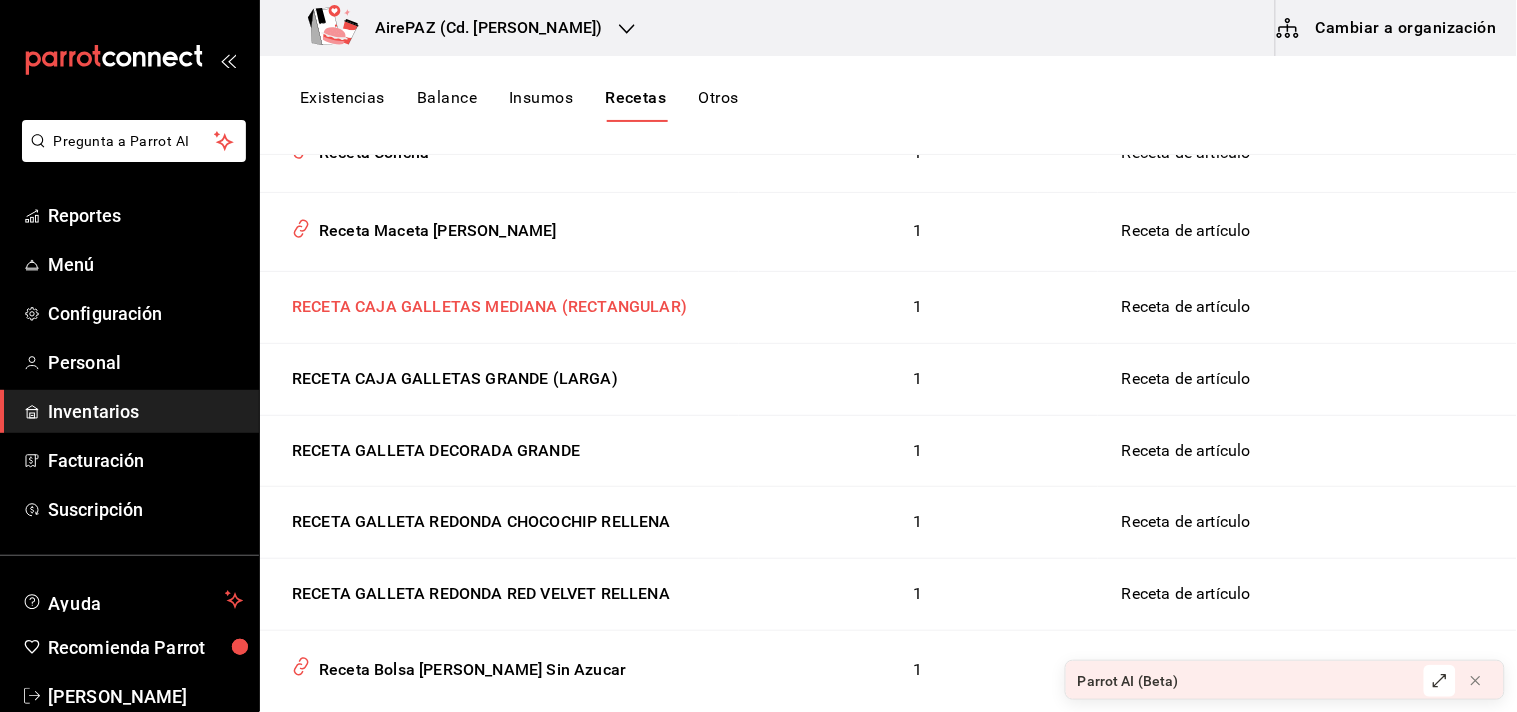 click on "RECETA CAJA GALLETAS MEDIANA (RECTANGULAR)" at bounding box center [485, 303] 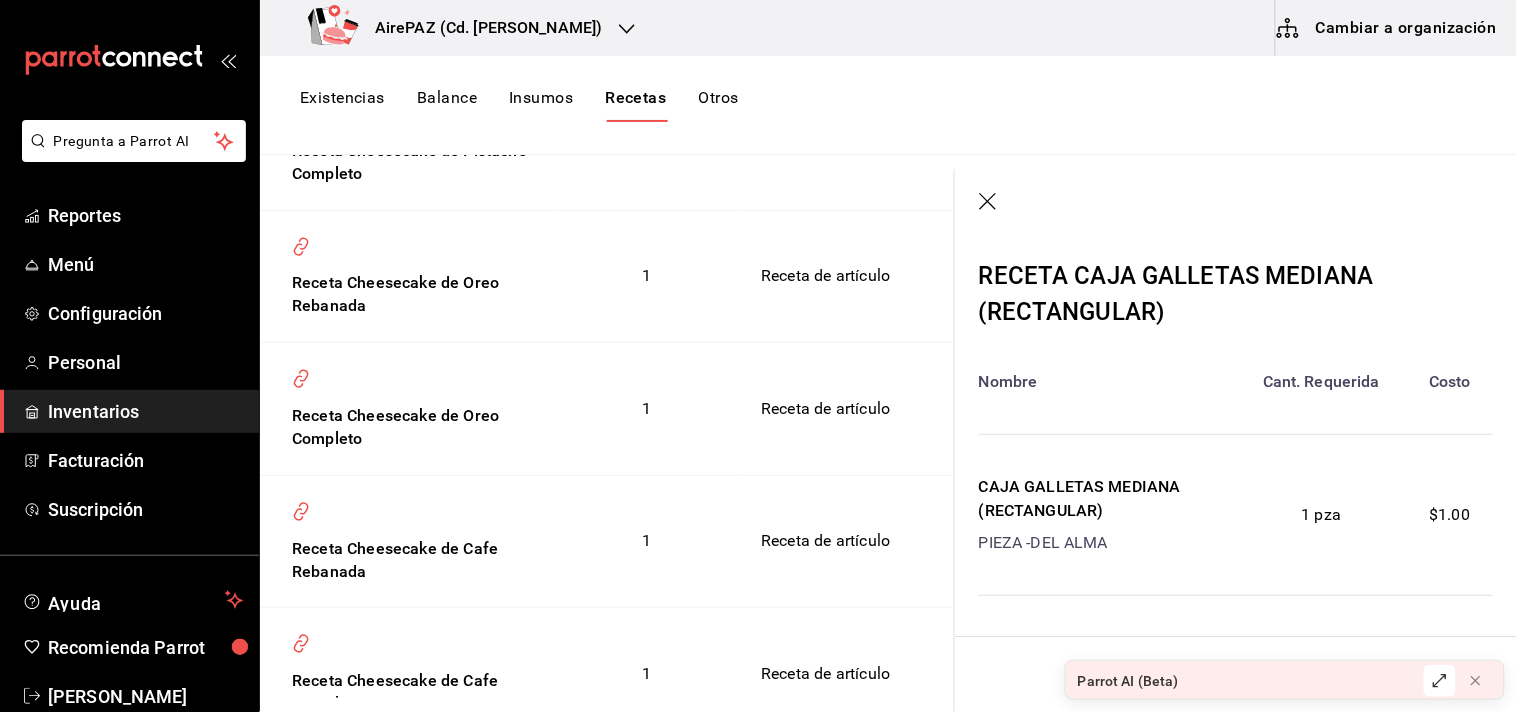 scroll, scrollTop: 14, scrollLeft: 0, axis: vertical 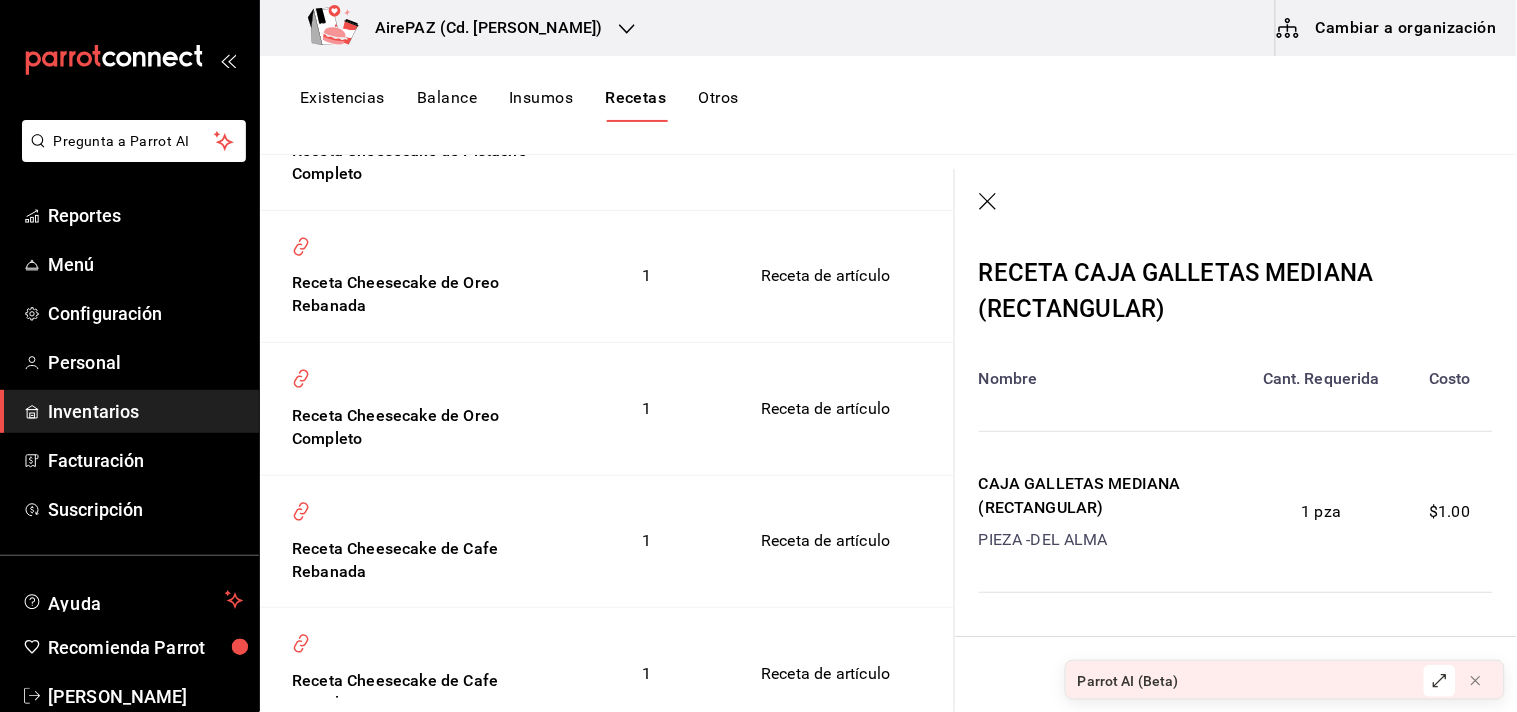 click 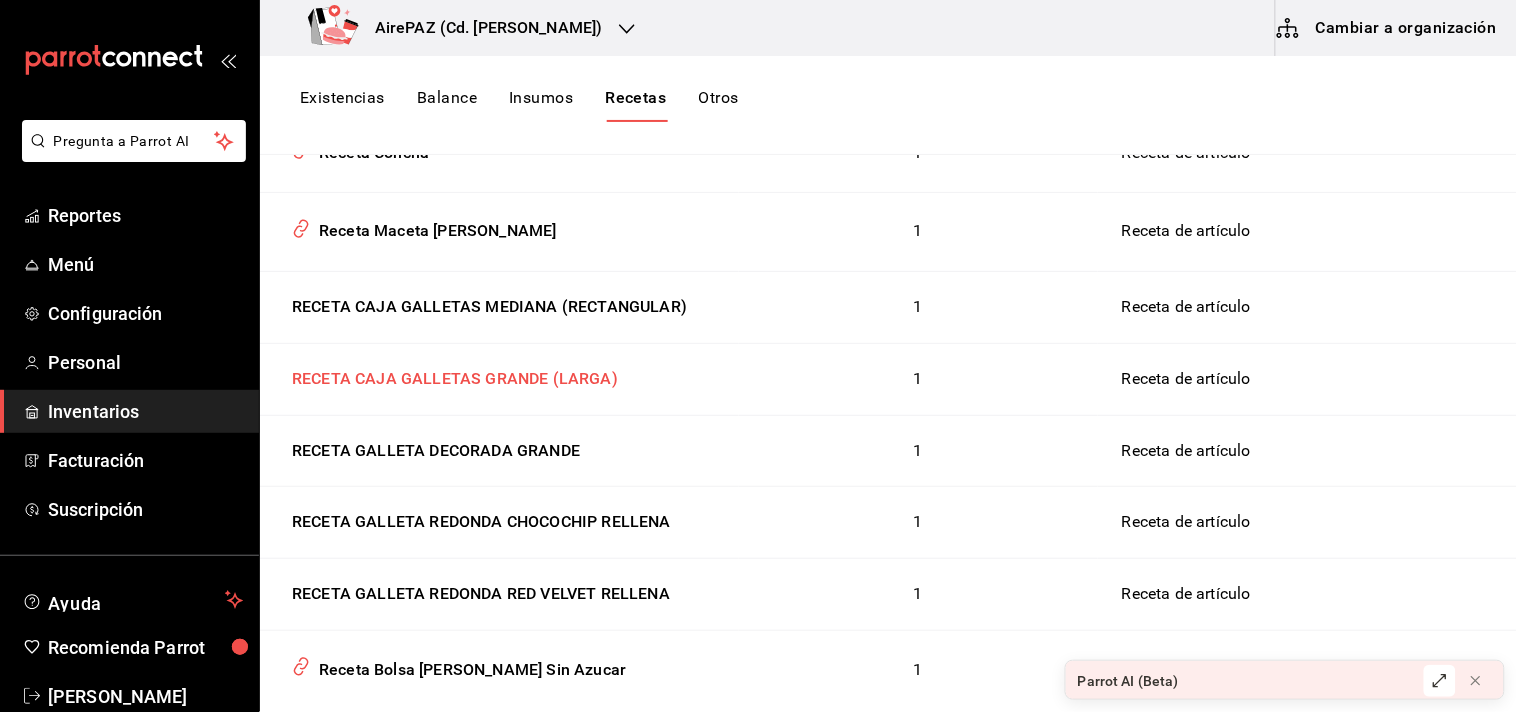 scroll, scrollTop: 0, scrollLeft: 0, axis: both 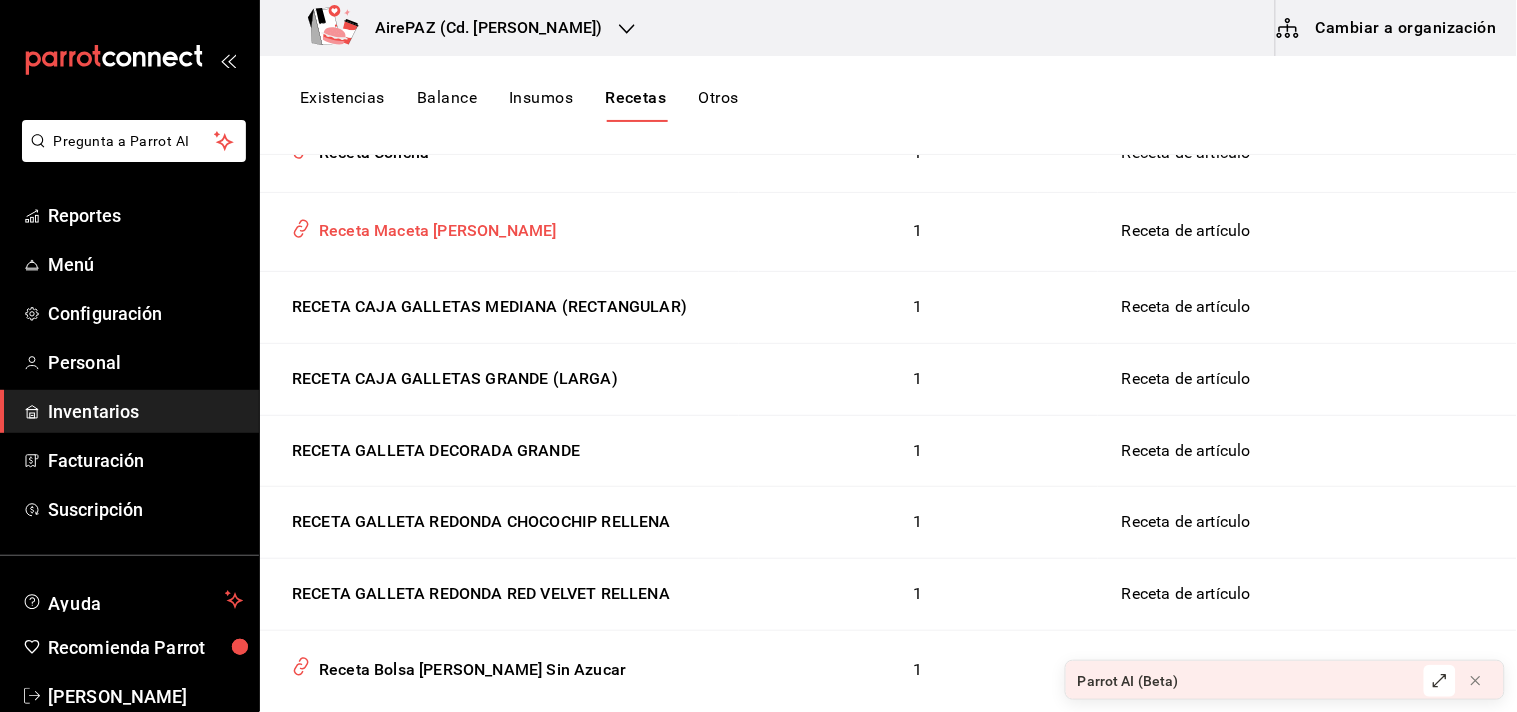 click on "Receta Maceta [PERSON_NAME]" at bounding box center [434, 227] 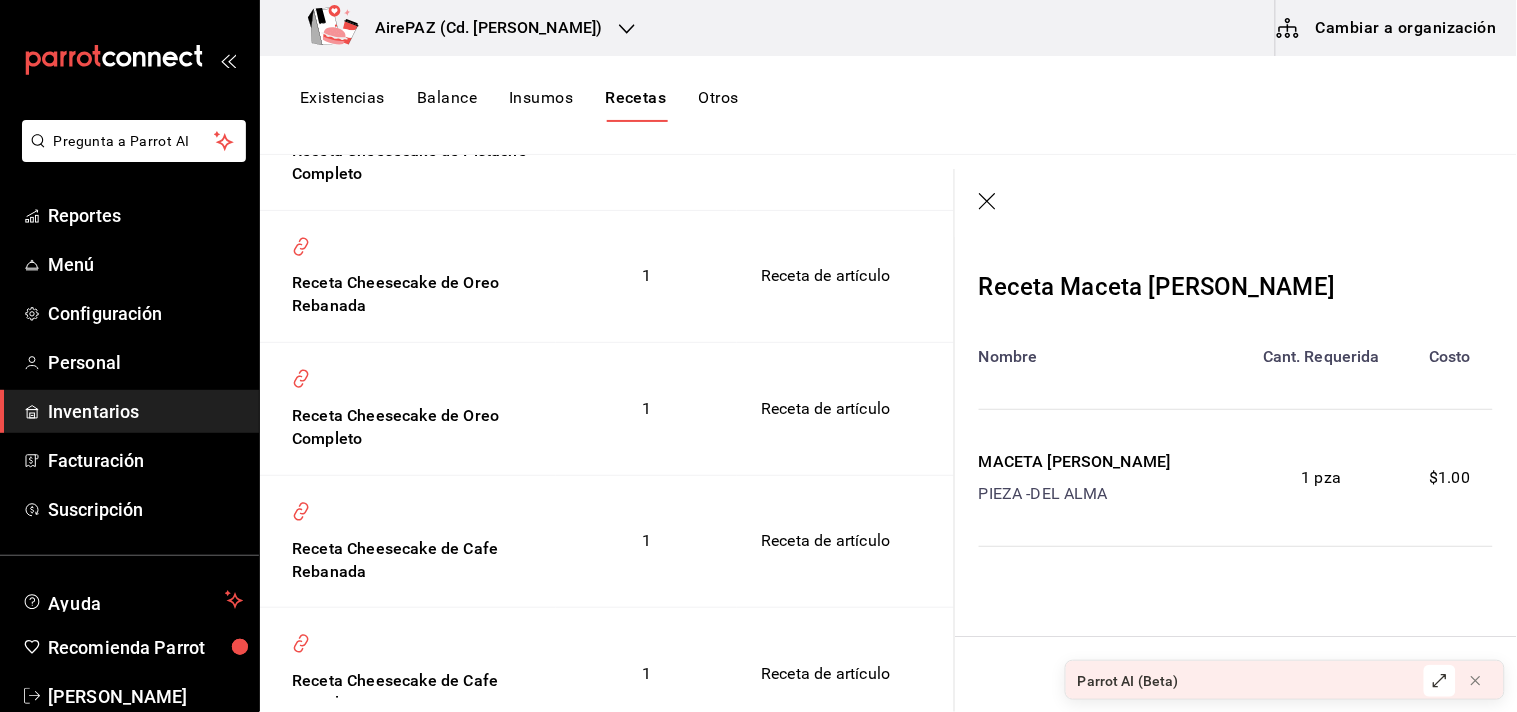 click 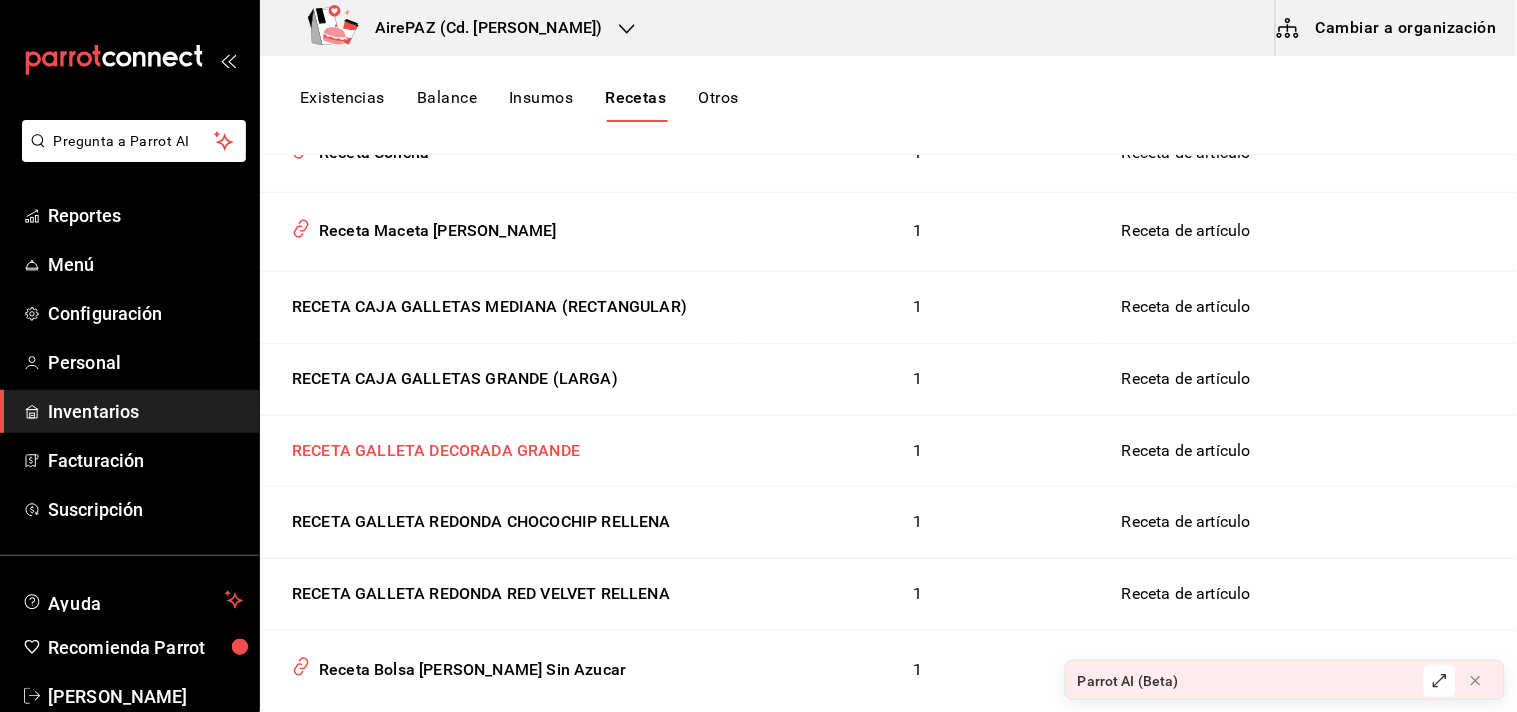 click on "RECETA GALLETA DECORADA GRANDE" at bounding box center [432, 447] 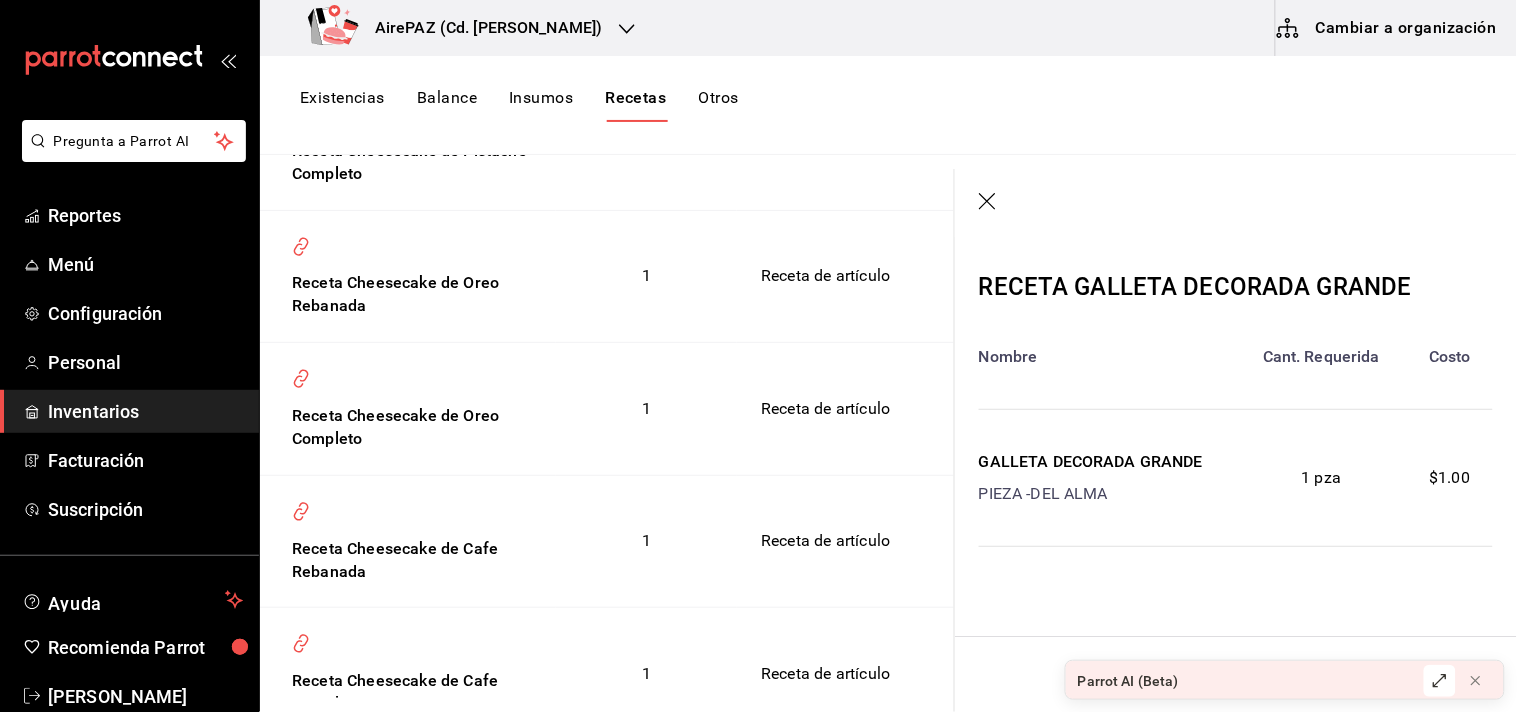 click 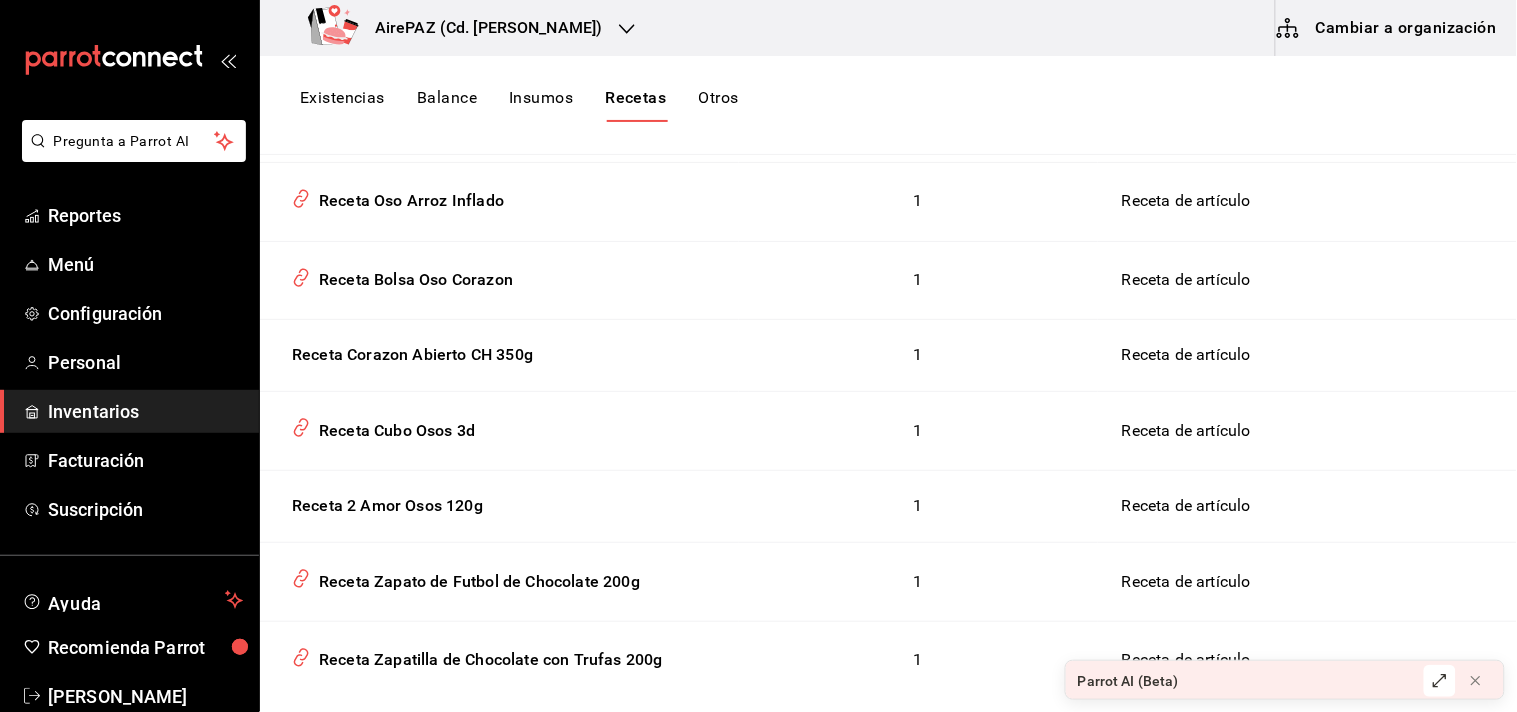 scroll, scrollTop: 6757, scrollLeft: 0, axis: vertical 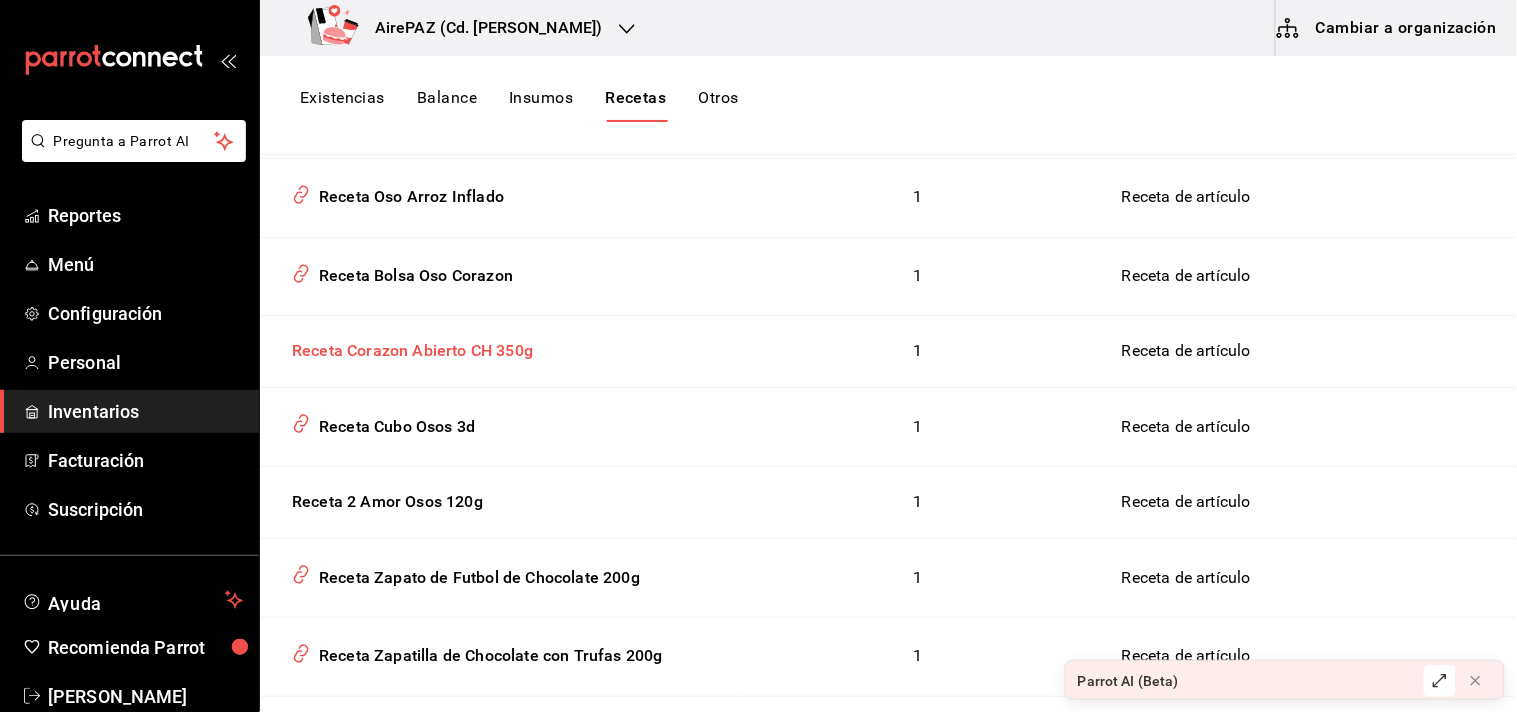 click on "Receta Corazon Abierto CH 350g" at bounding box center [408, 347] 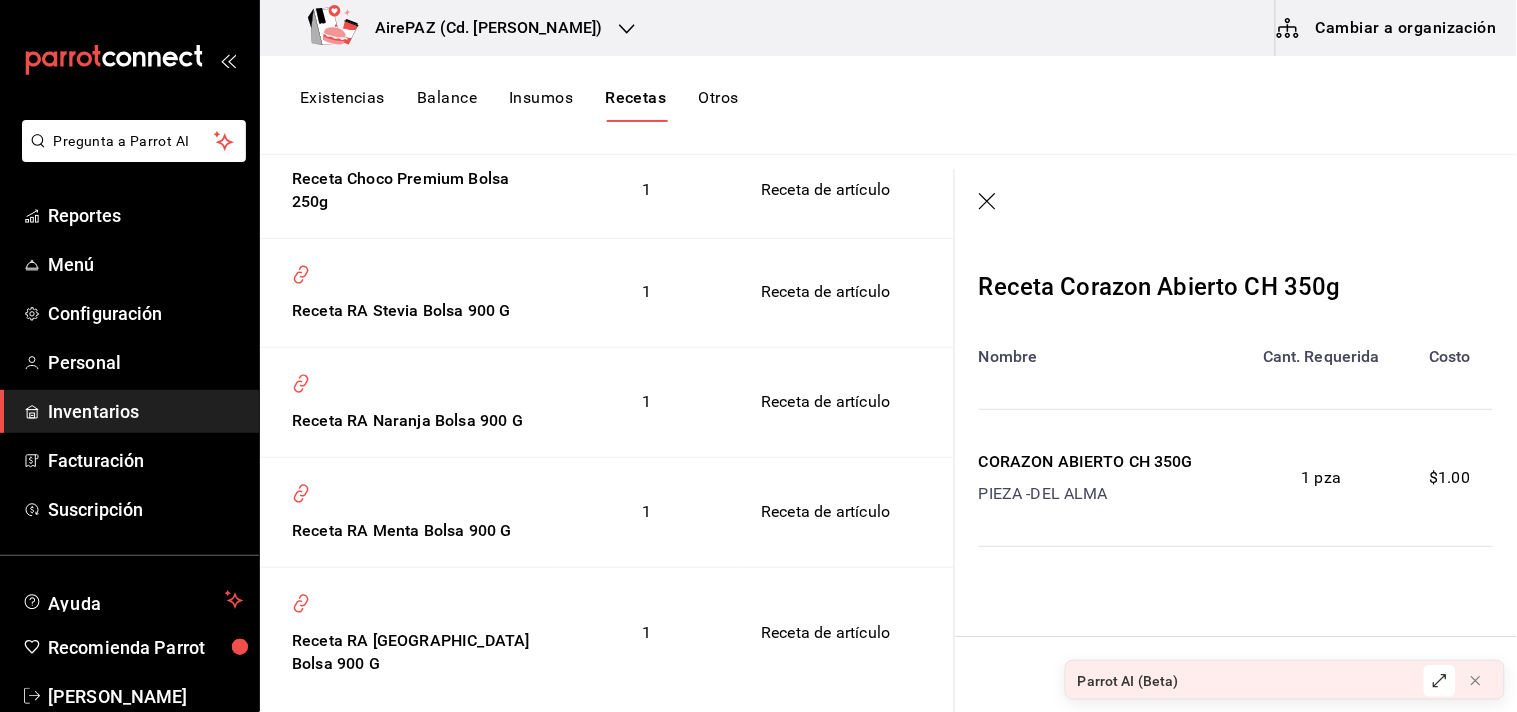 click 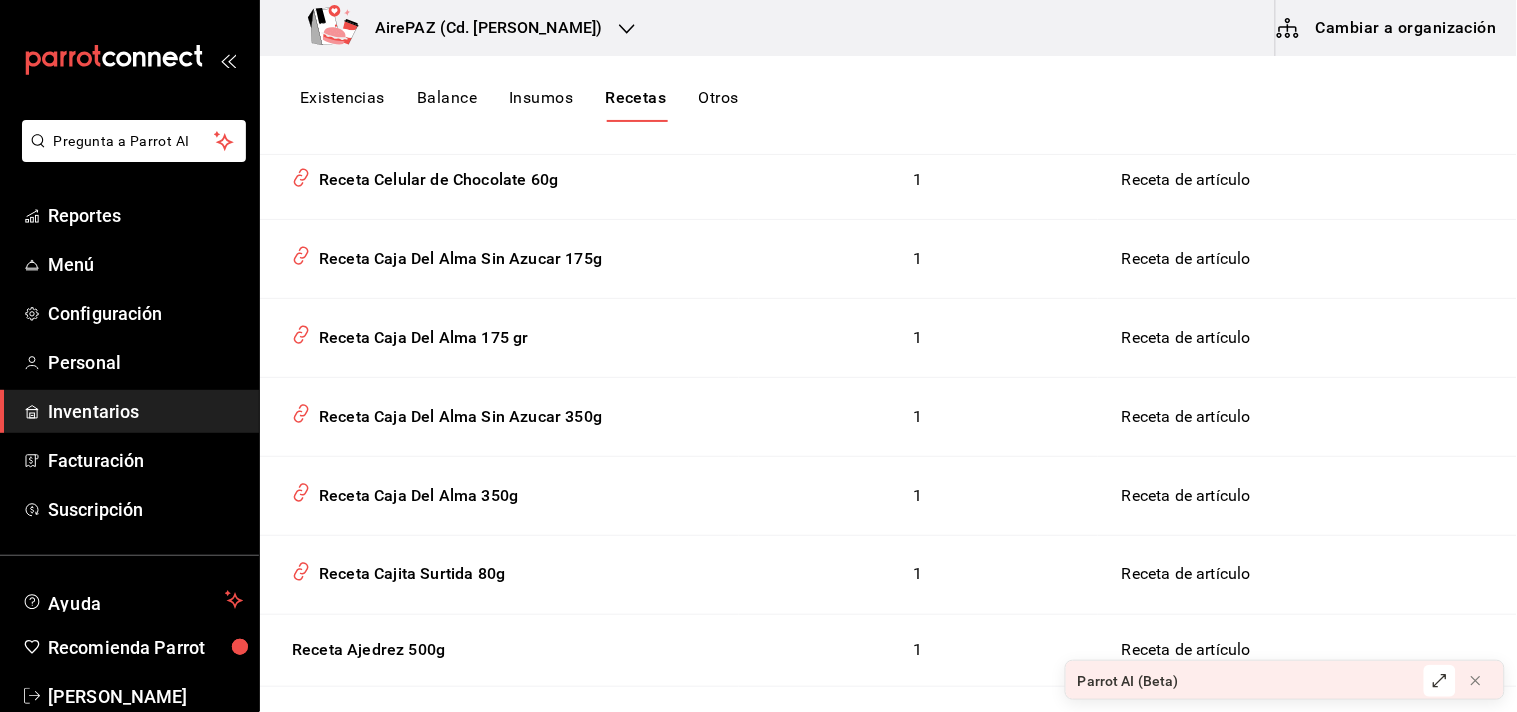 scroll, scrollTop: 7527, scrollLeft: 0, axis: vertical 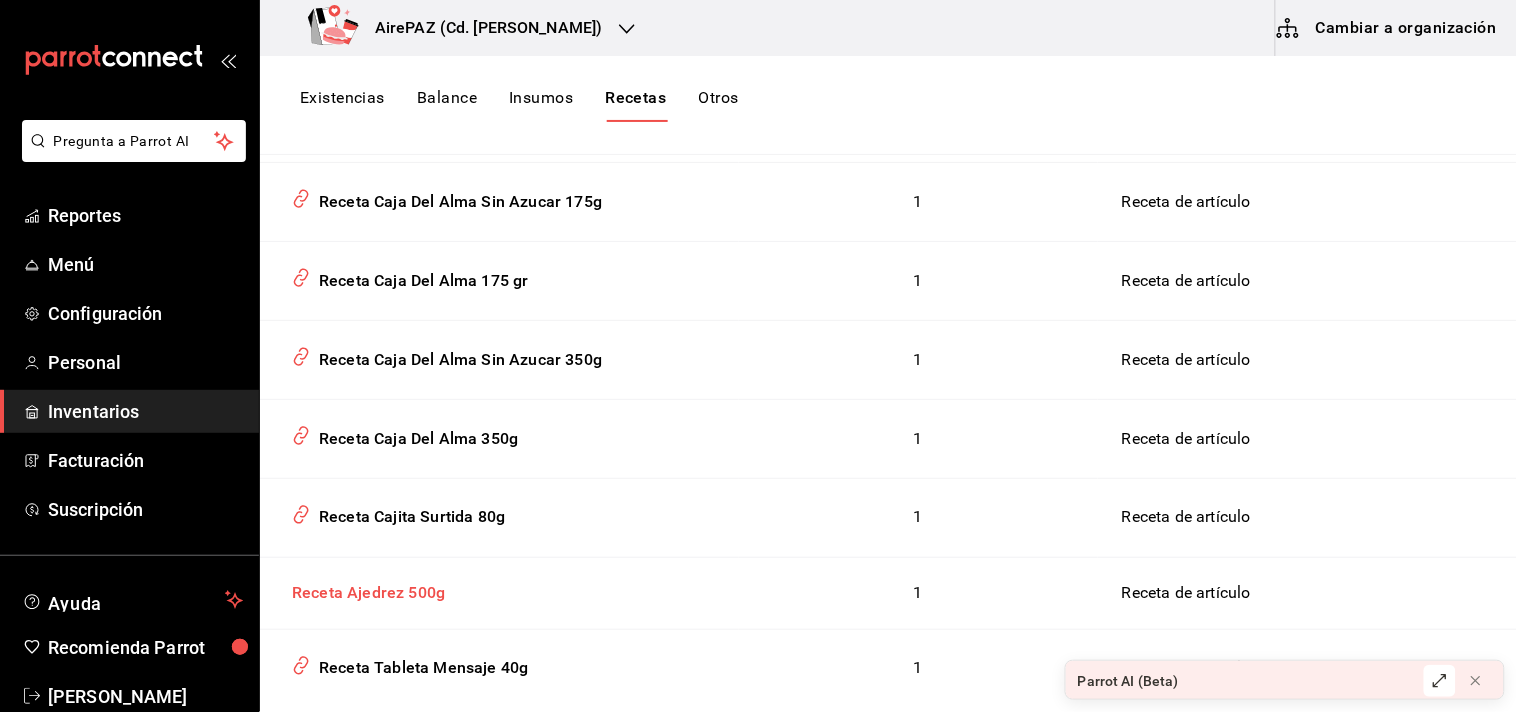 click on "Receta Ajedrez 500g" at bounding box center (364, 589) 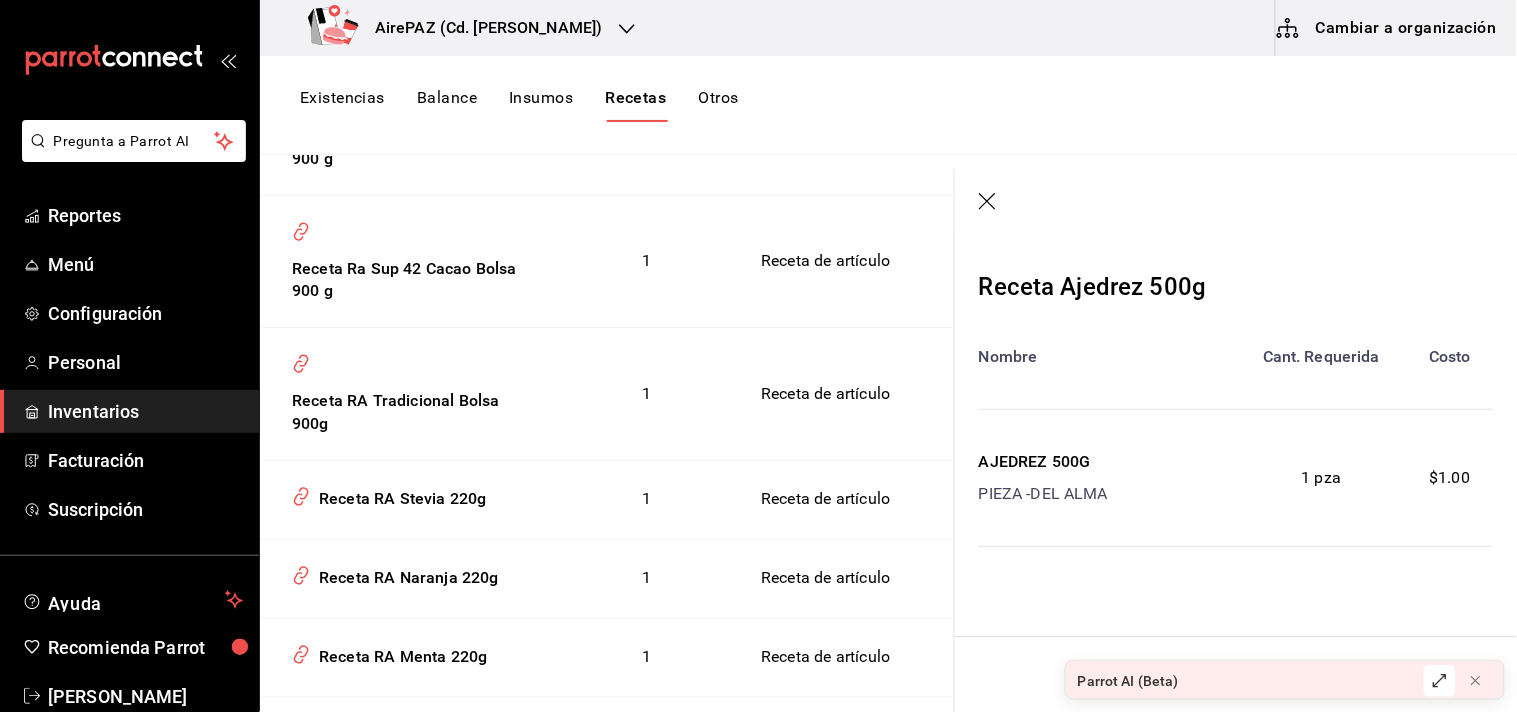 click 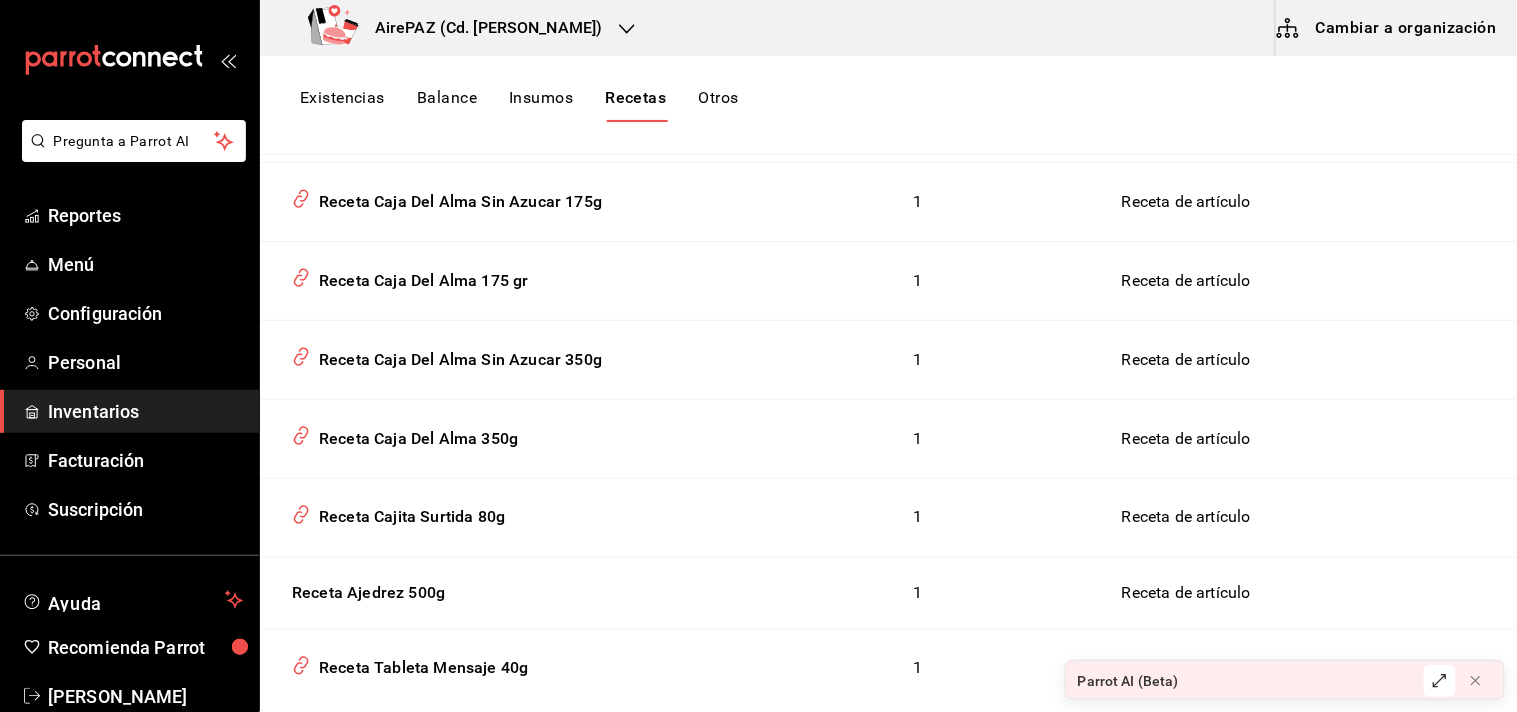 click on "Otros" at bounding box center (719, 105) 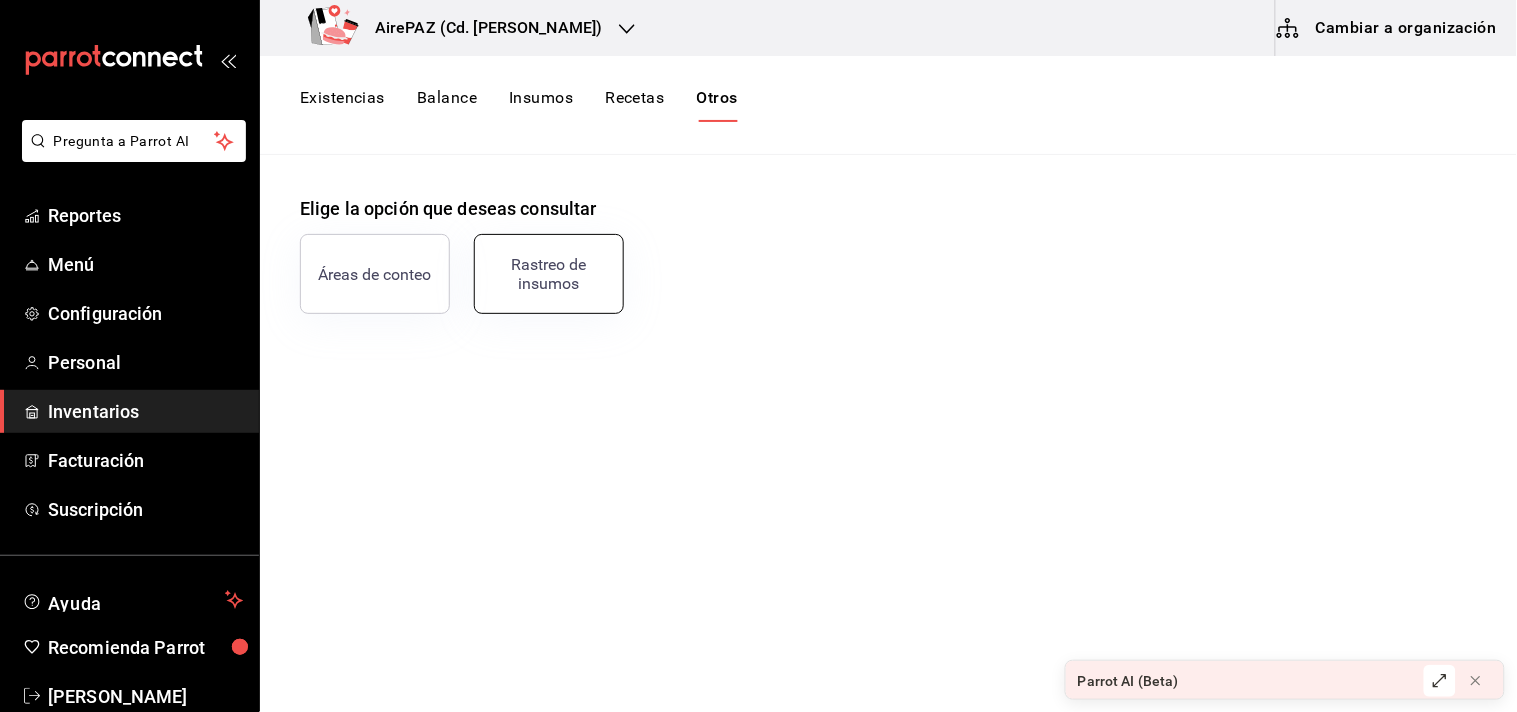 click on "Rastreo de insumos" at bounding box center [549, 274] 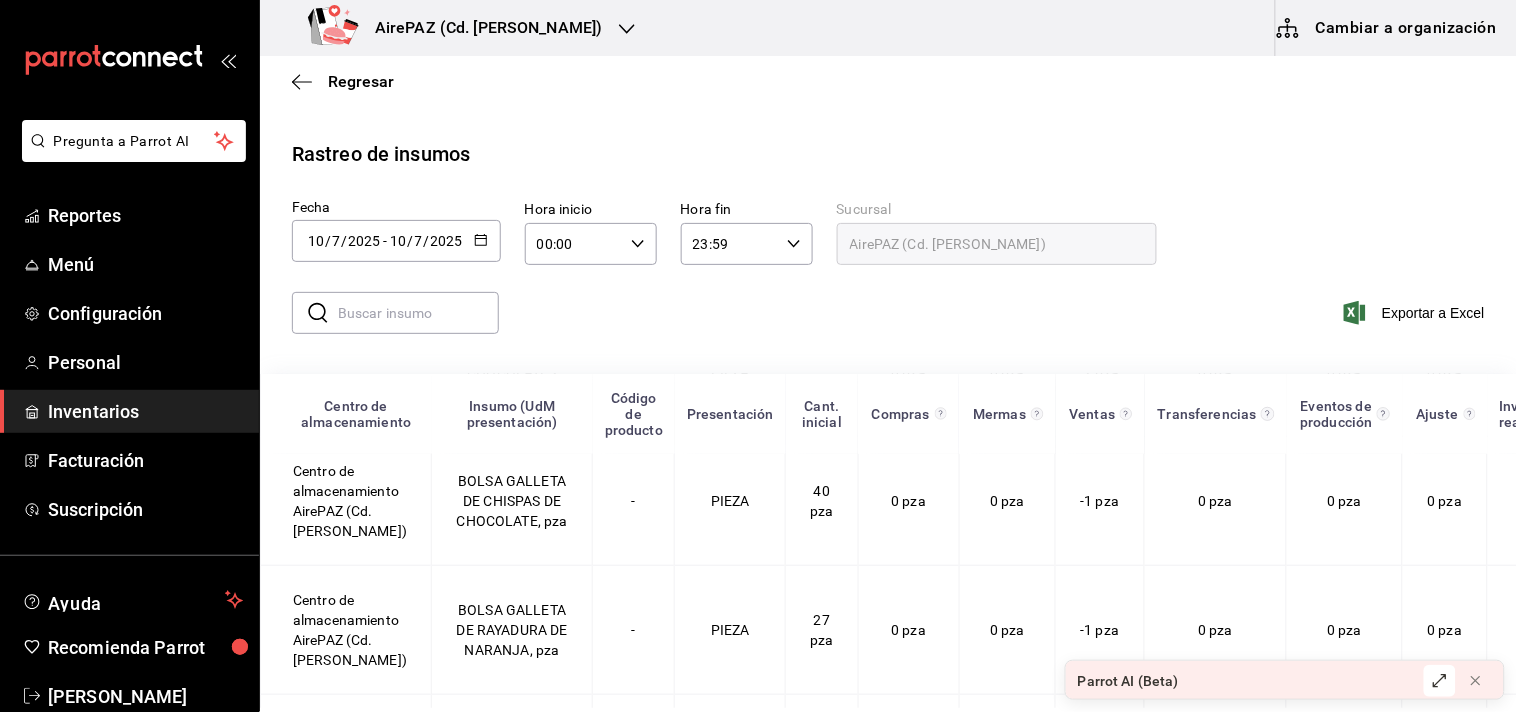 scroll, scrollTop: 280, scrollLeft: 0, axis: vertical 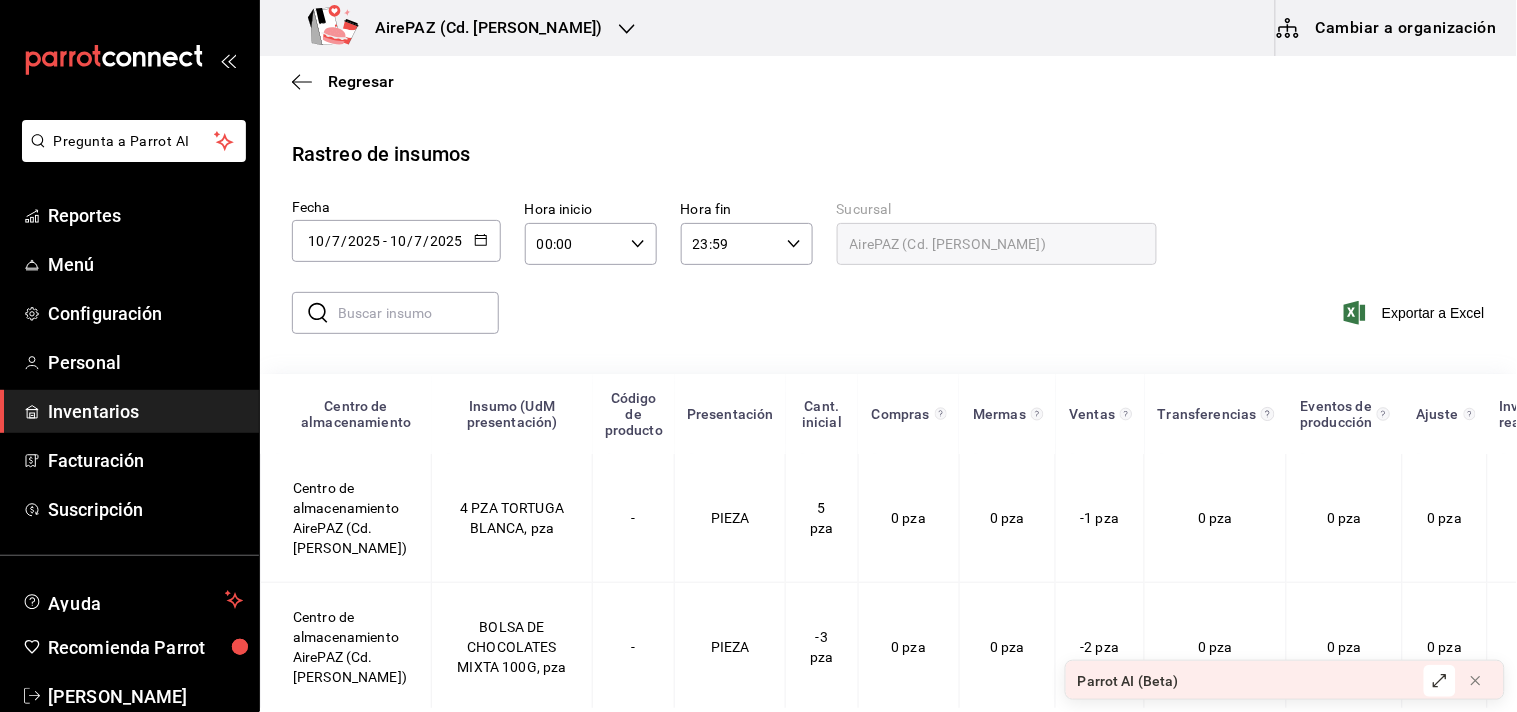 click on "Cambiar a organización" at bounding box center [1388, 28] 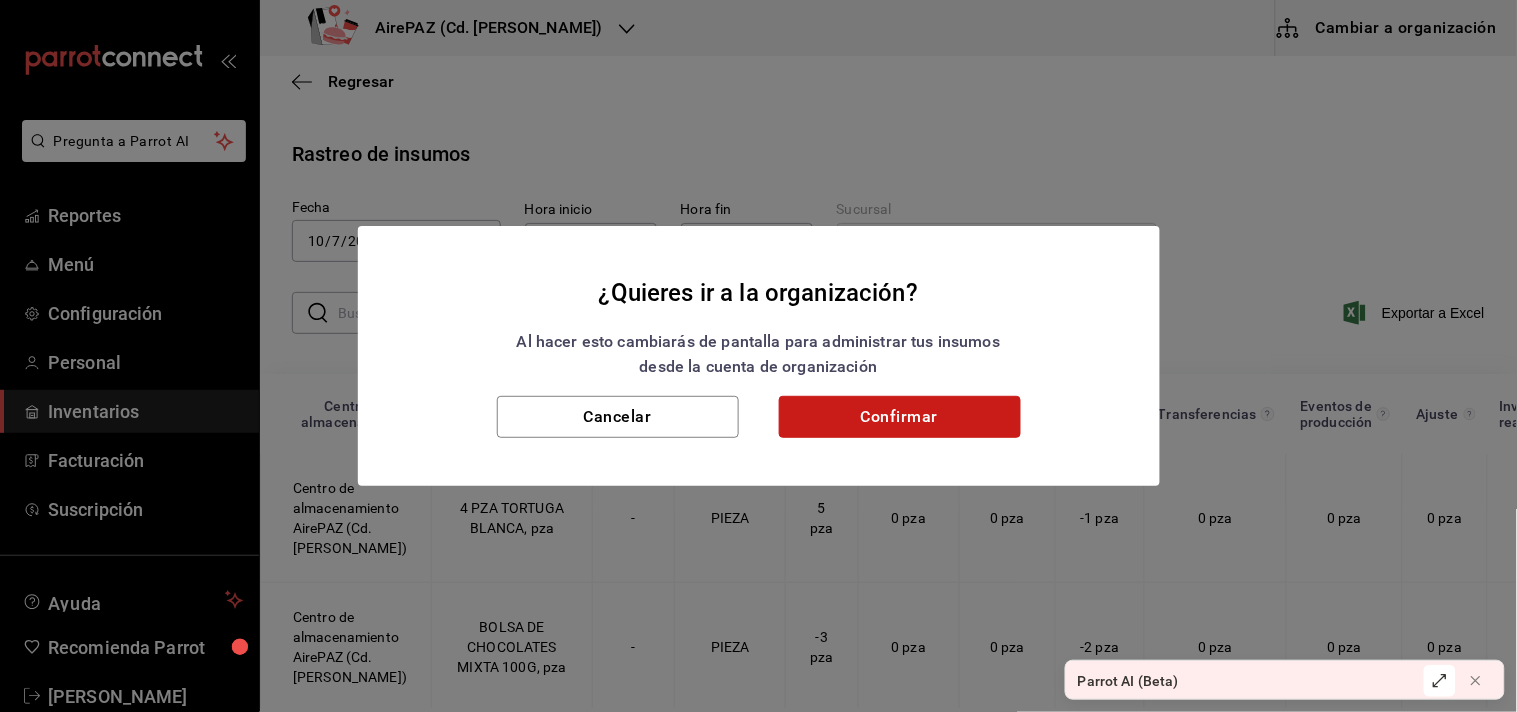 click on "Confirmar" at bounding box center (900, 417) 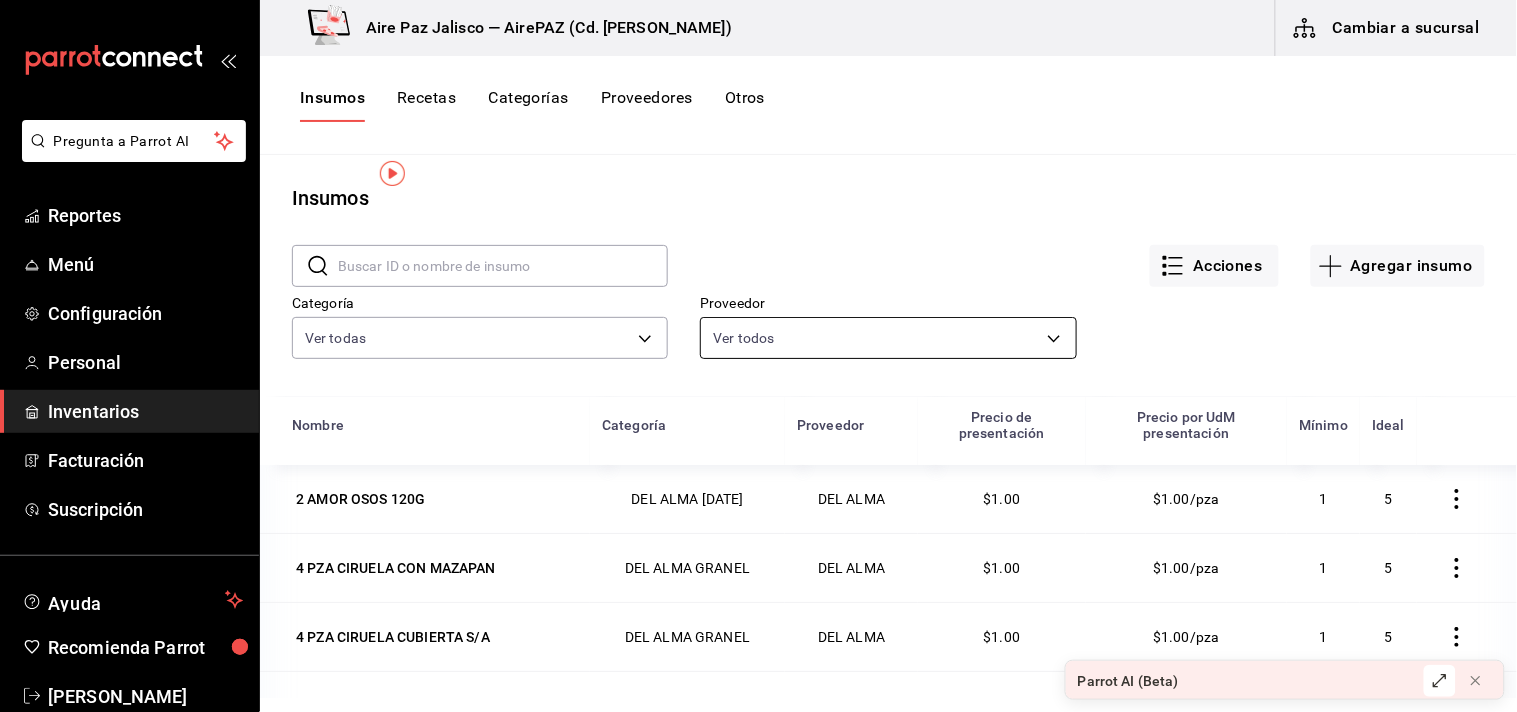 scroll, scrollTop: 0, scrollLeft: 0, axis: both 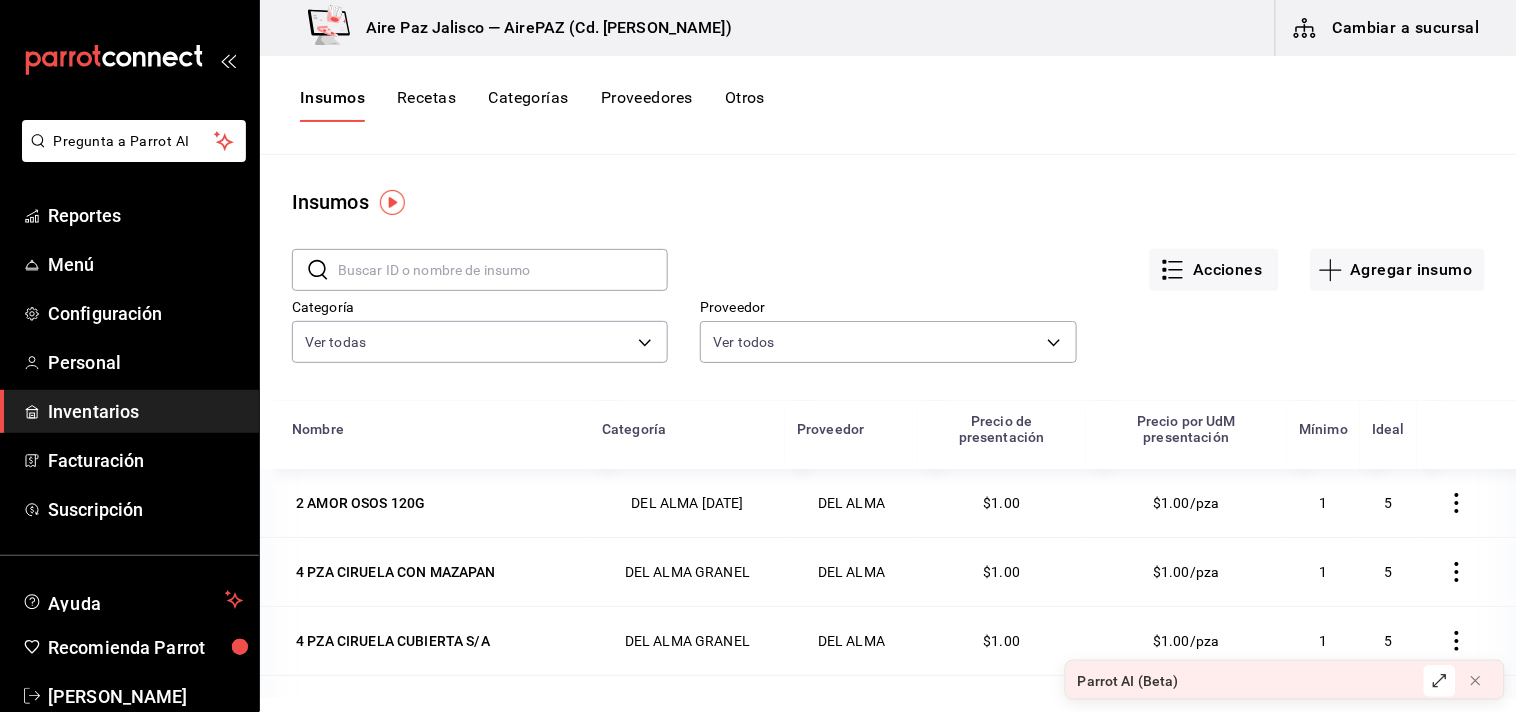 click on "Recetas" at bounding box center (426, 105) 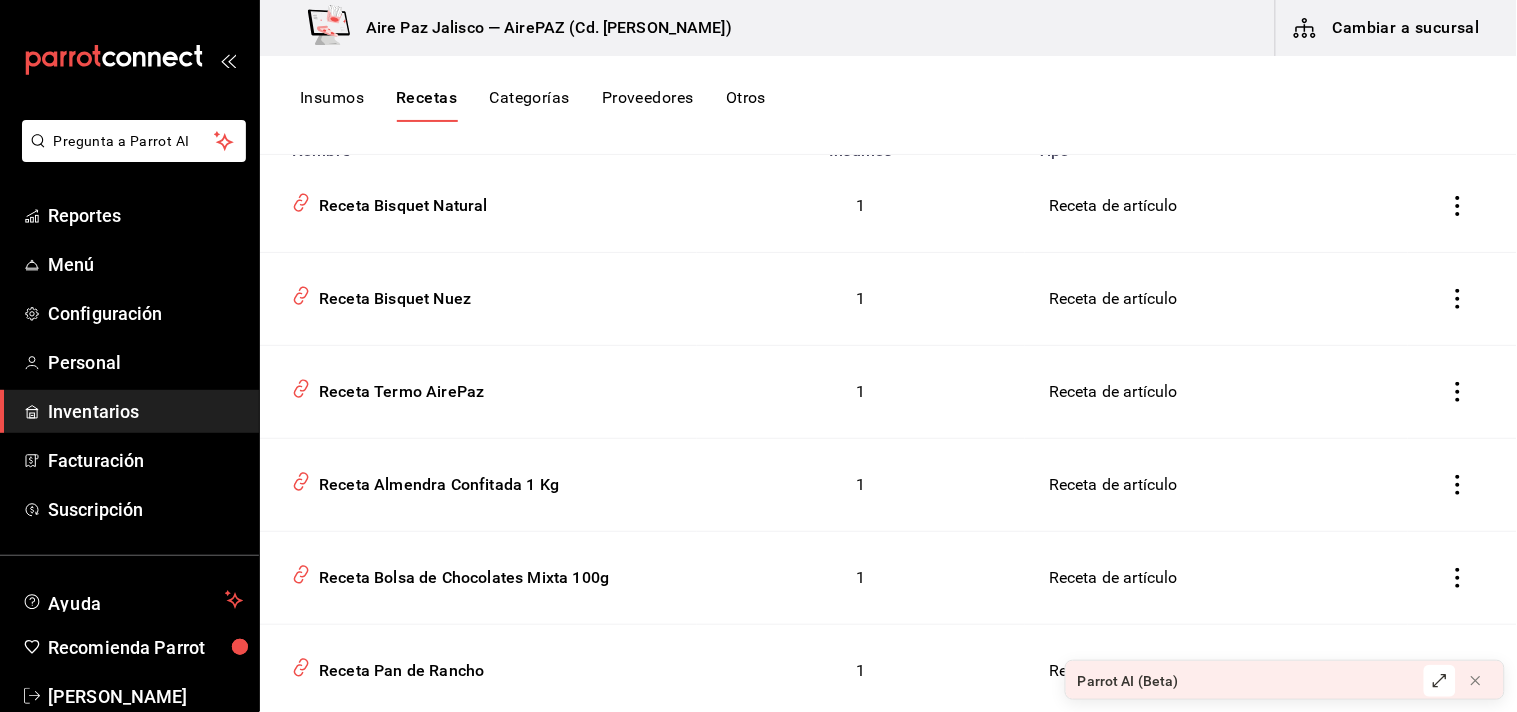 scroll, scrollTop: 274, scrollLeft: 0, axis: vertical 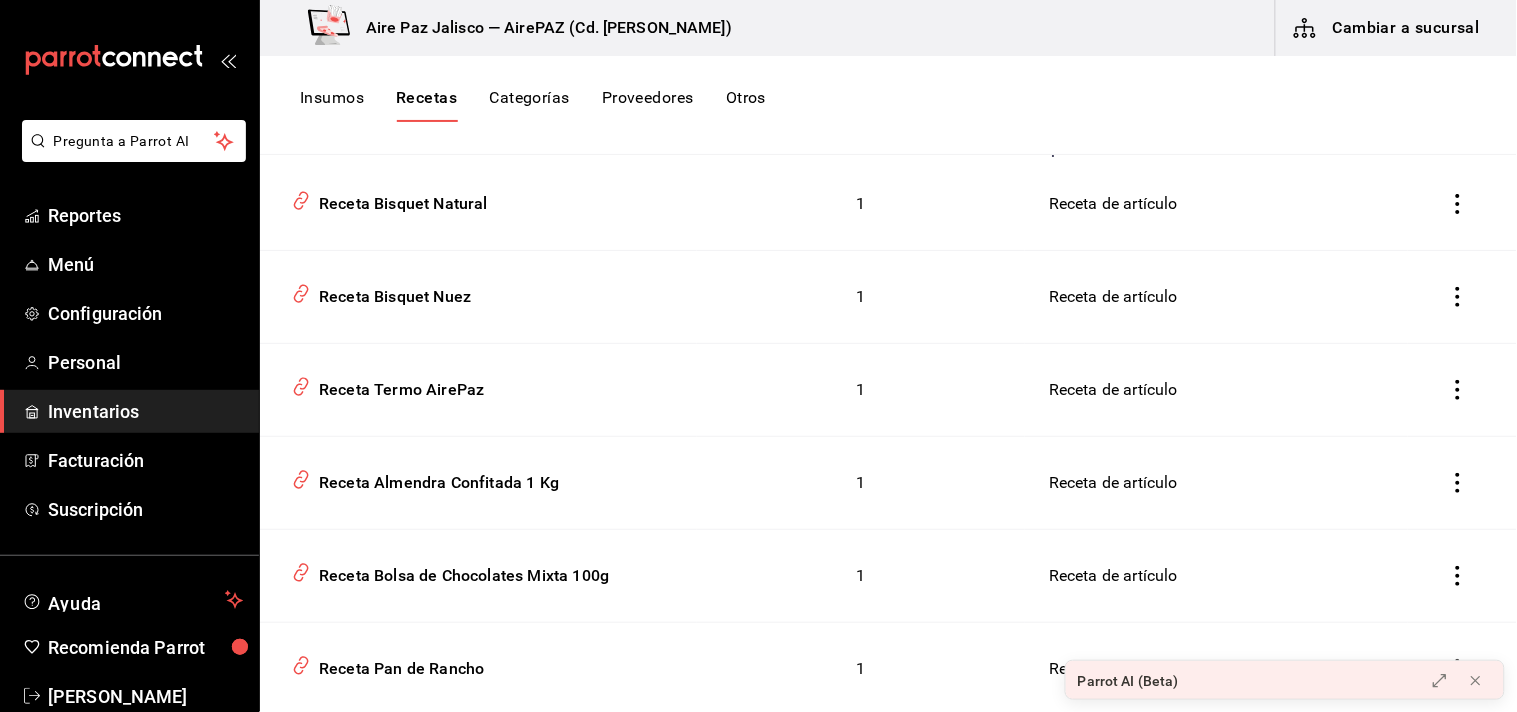 click on "Receta Almendra Confitada 1 Kg" at bounding box center (435, 479) 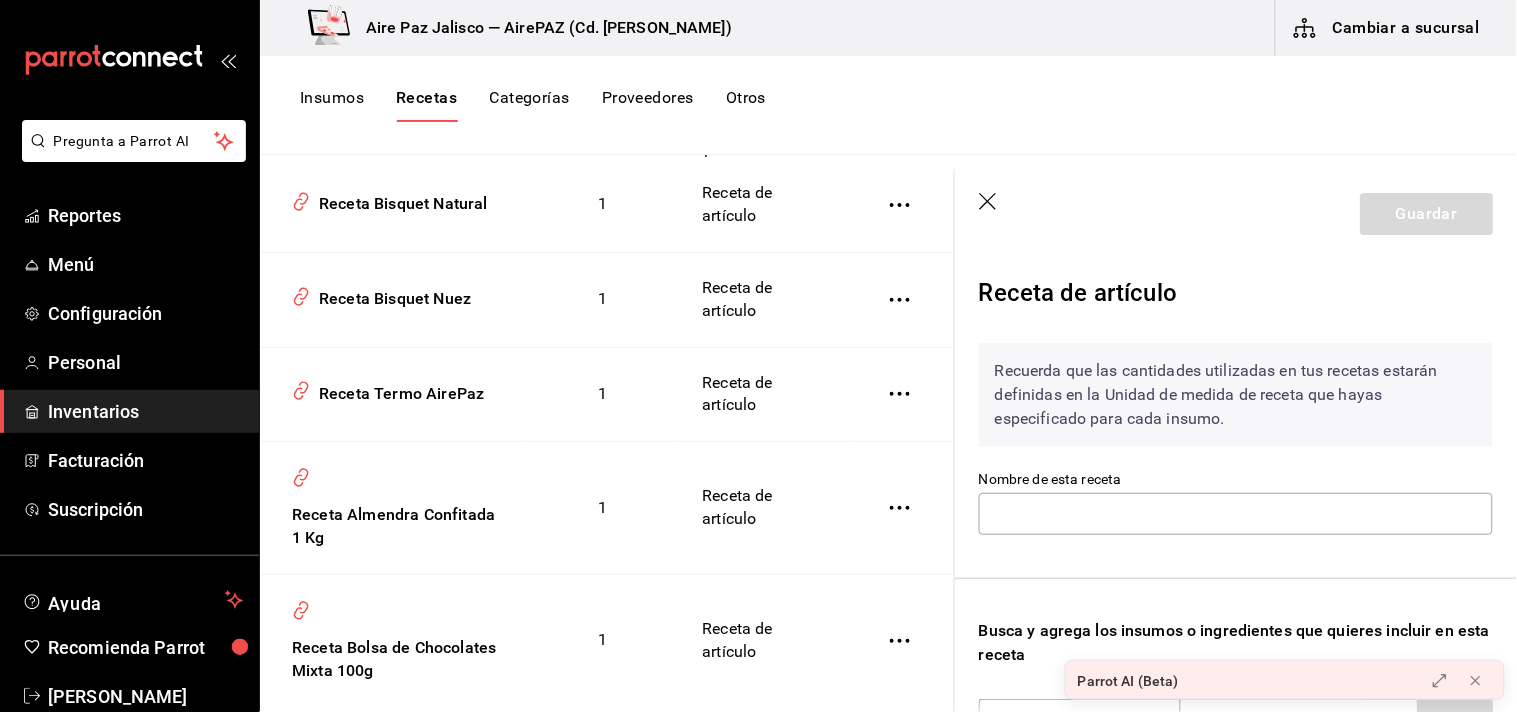 type on "Receta Almendra Confitada 1 Kg" 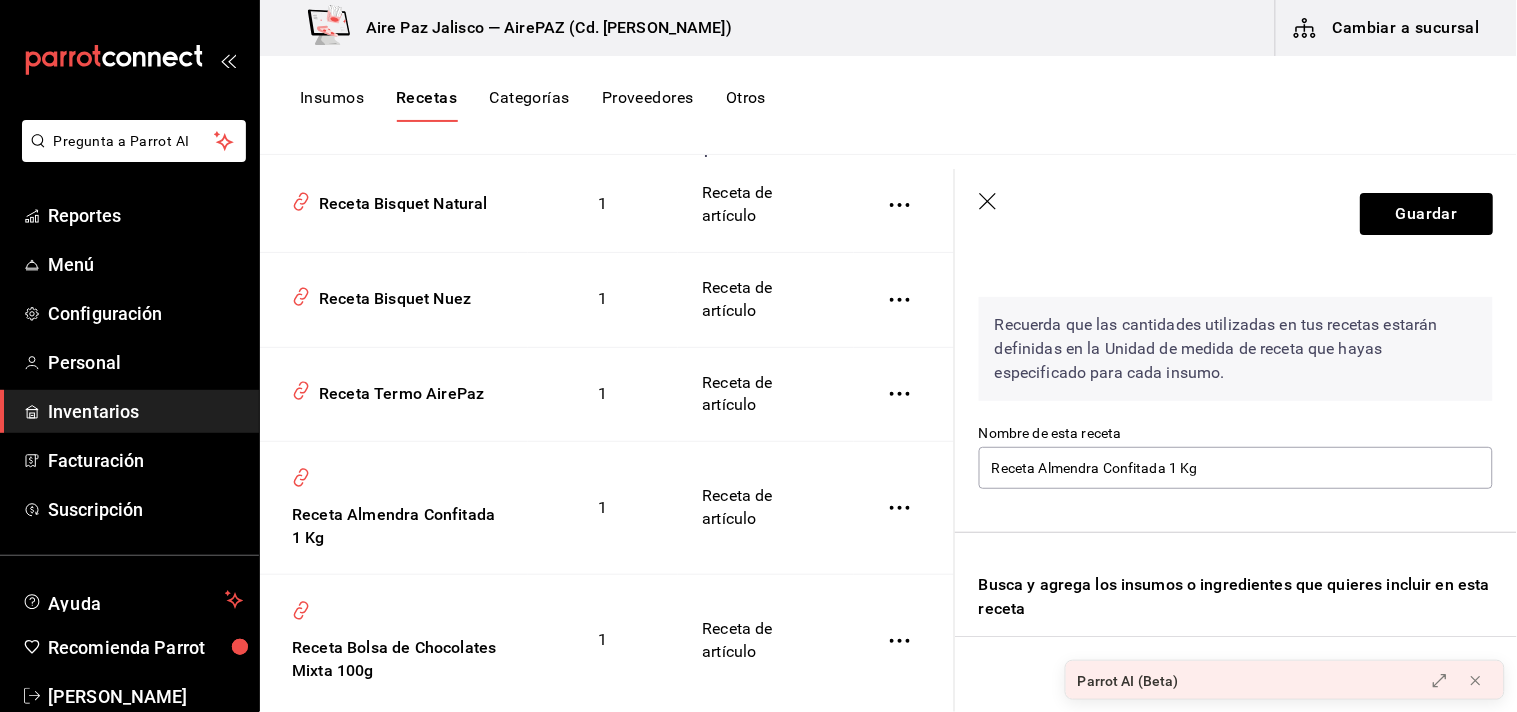scroll, scrollTop: 0, scrollLeft: 0, axis: both 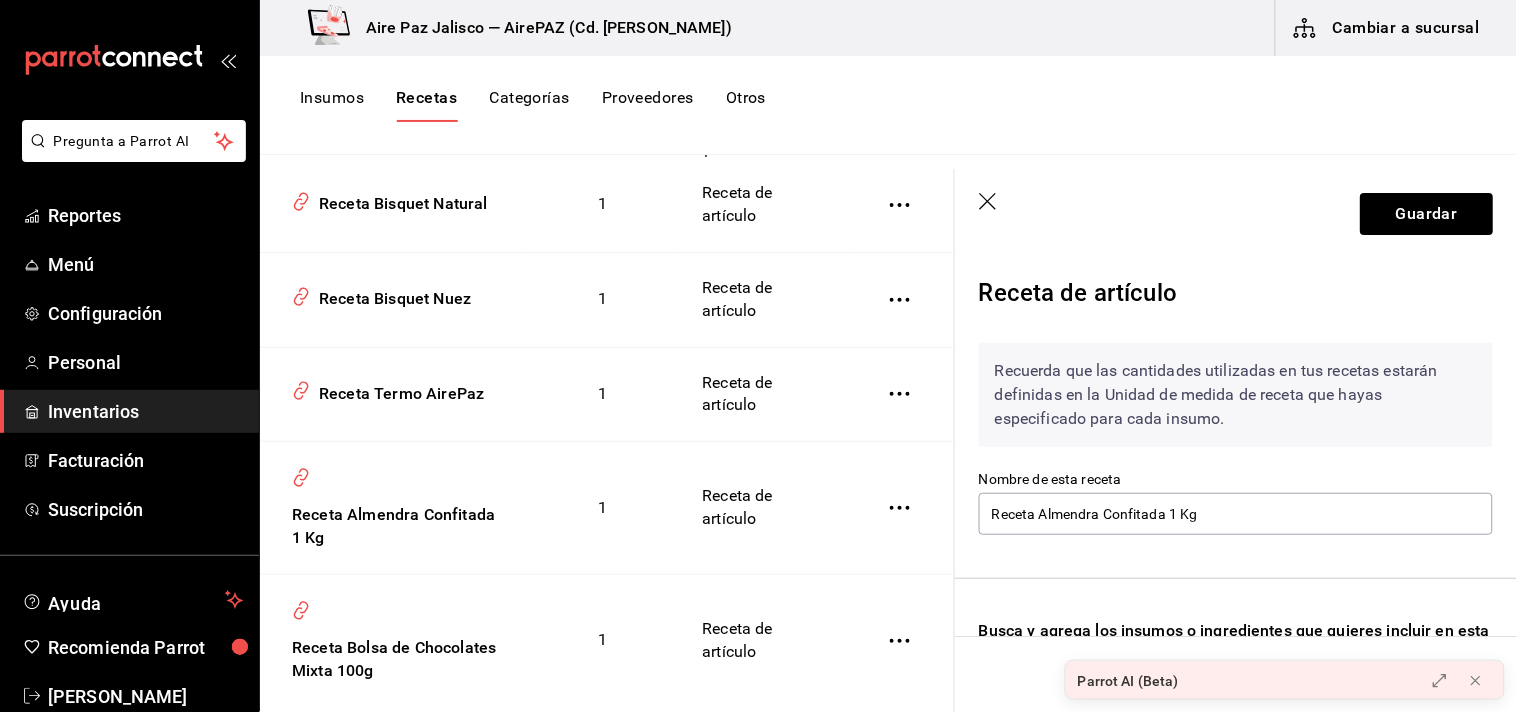 click 